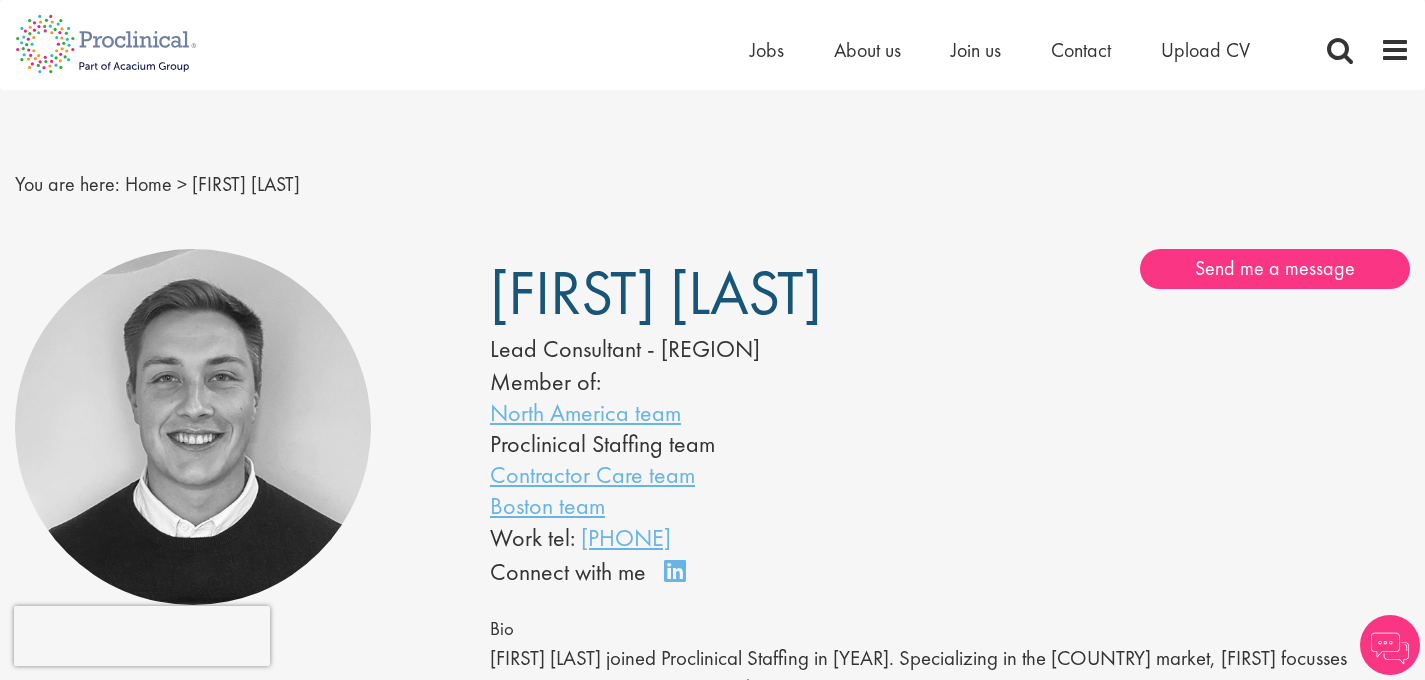 scroll, scrollTop: 0, scrollLeft: 0, axis: both 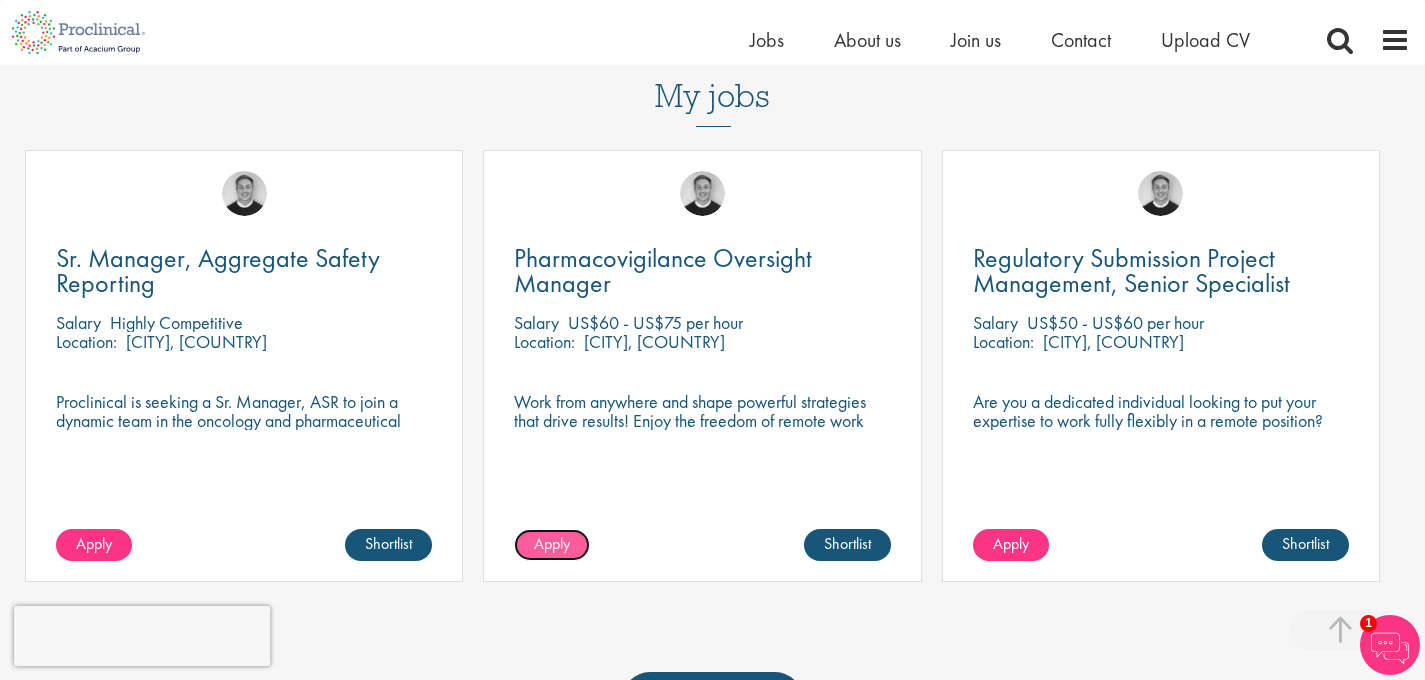 click on "Apply" at bounding box center (552, 543) 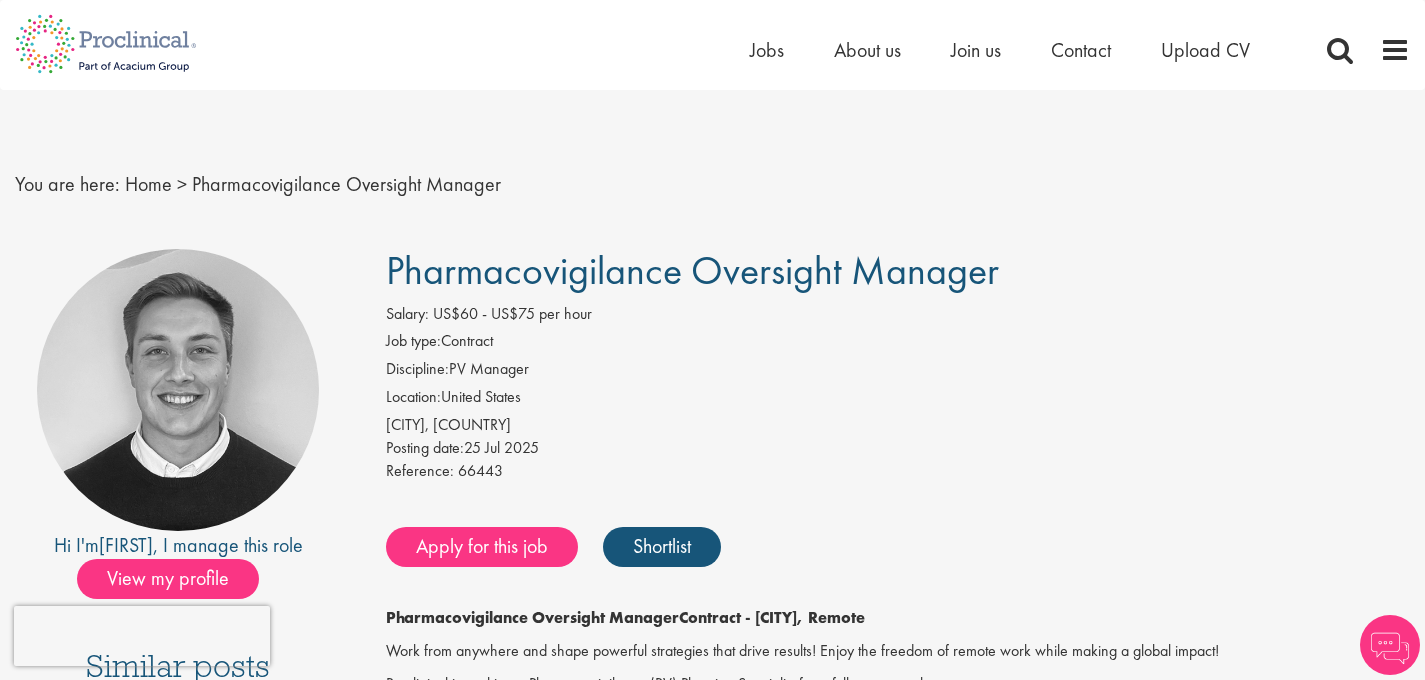 scroll, scrollTop: 0, scrollLeft: 0, axis: both 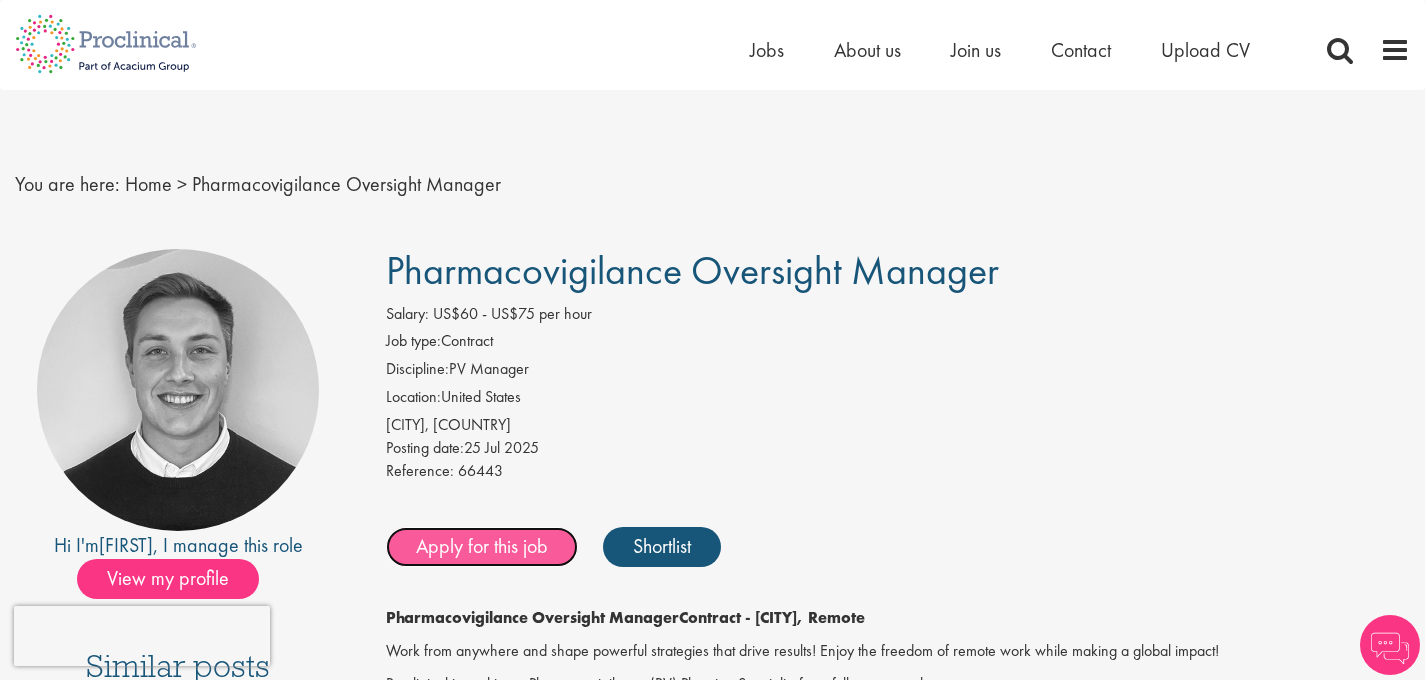 click on "Apply for this job" at bounding box center (482, 547) 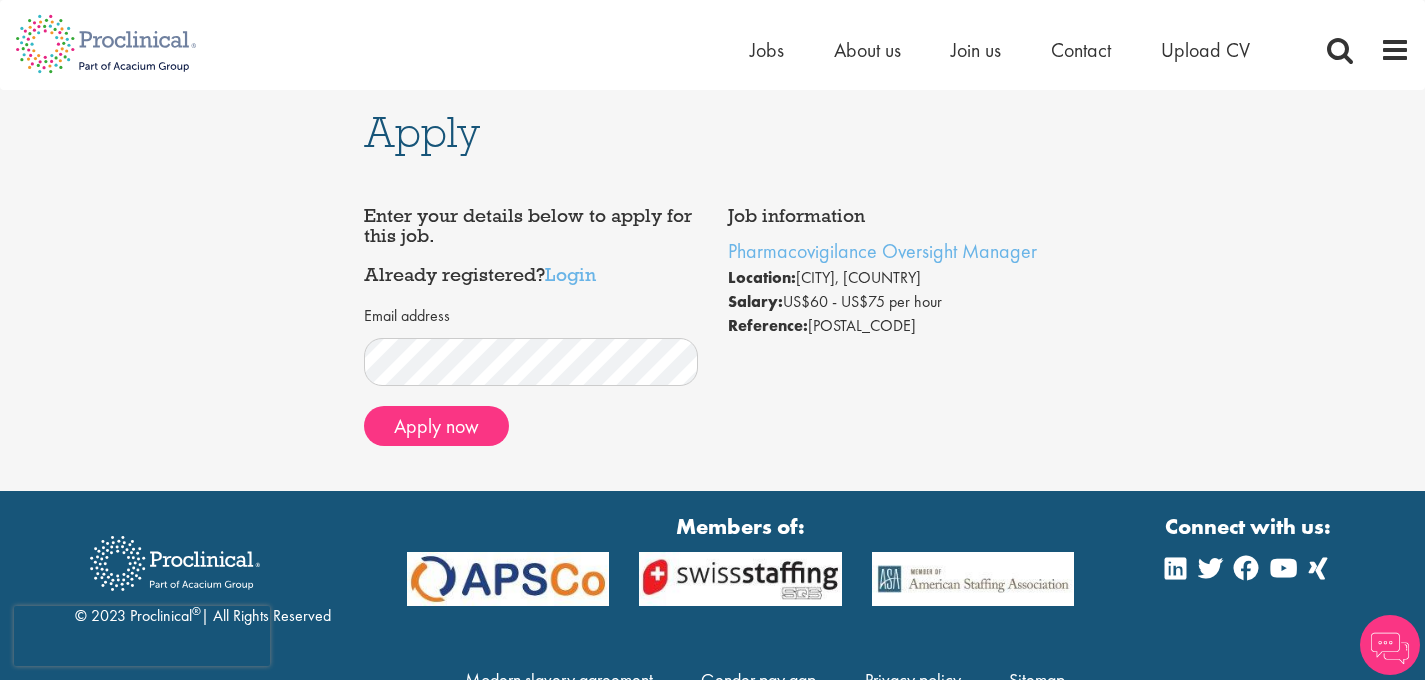scroll, scrollTop: 0, scrollLeft: 0, axis: both 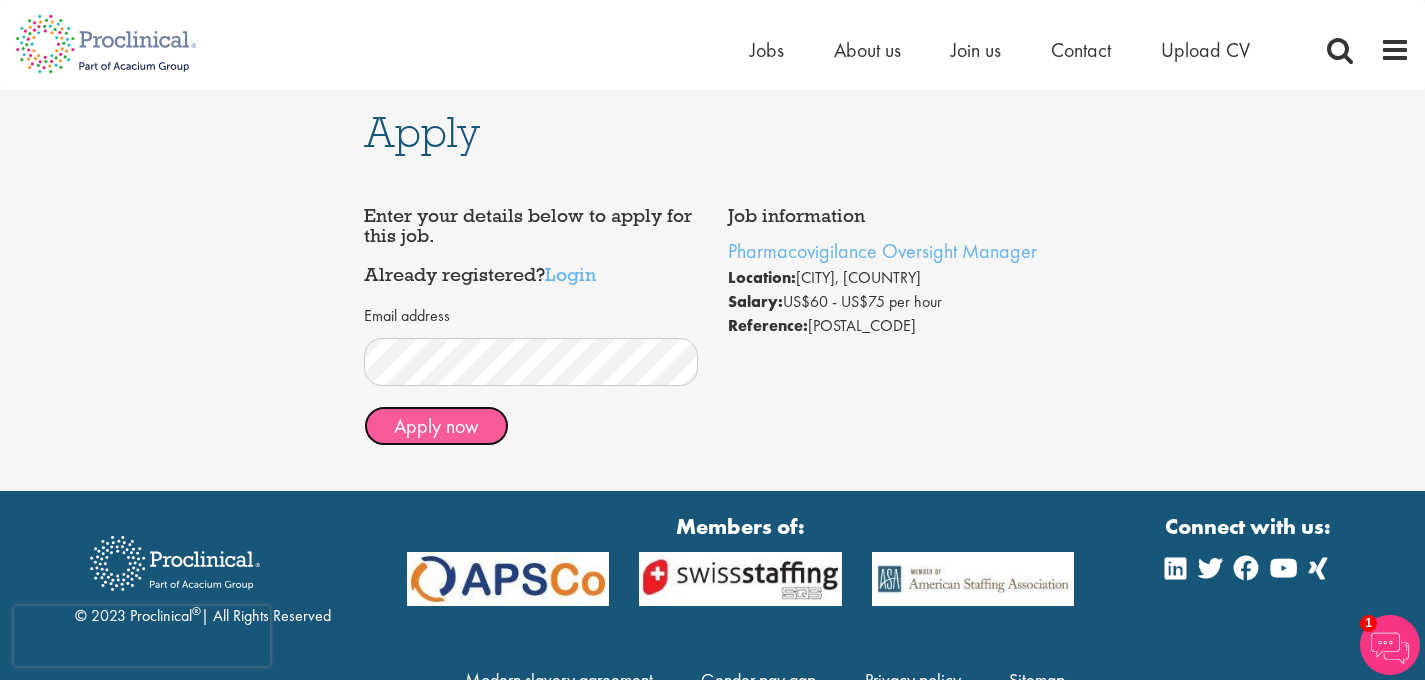 click on "Apply now" at bounding box center [436, 426] 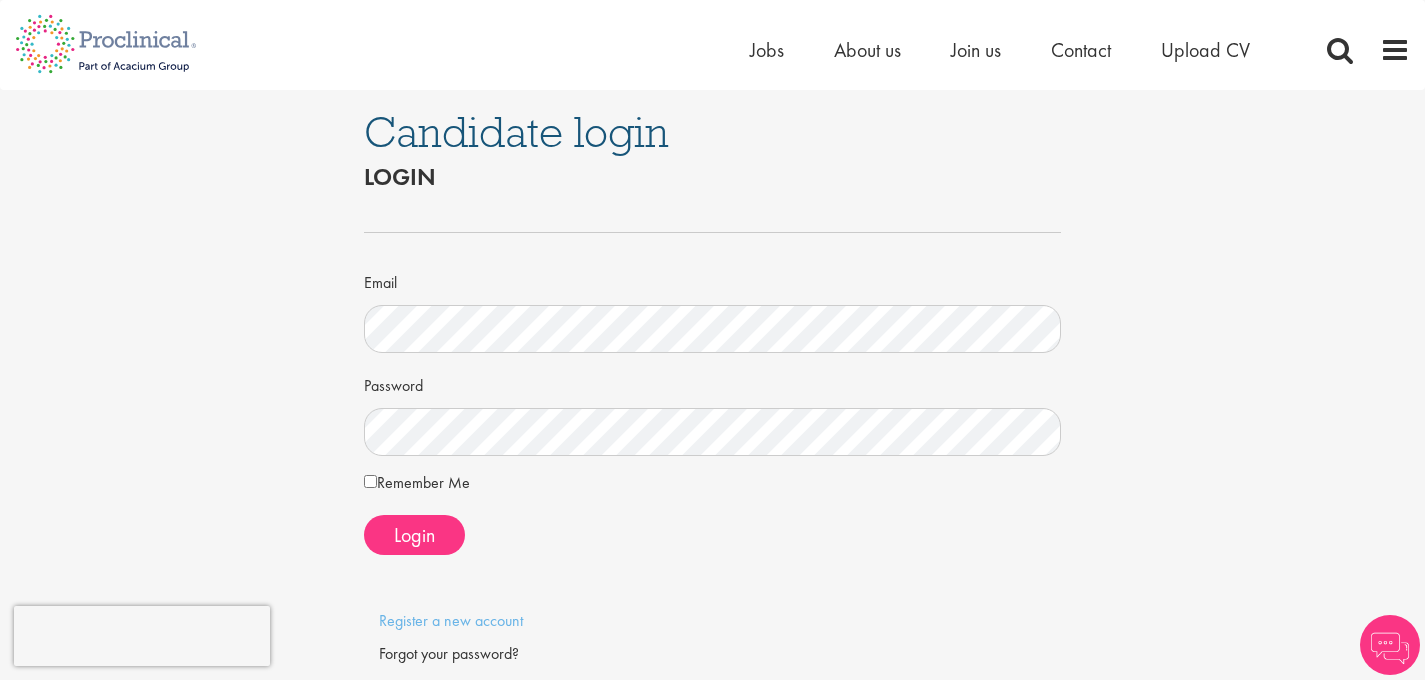 scroll, scrollTop: 0, scrollLeft: 0, axis: both 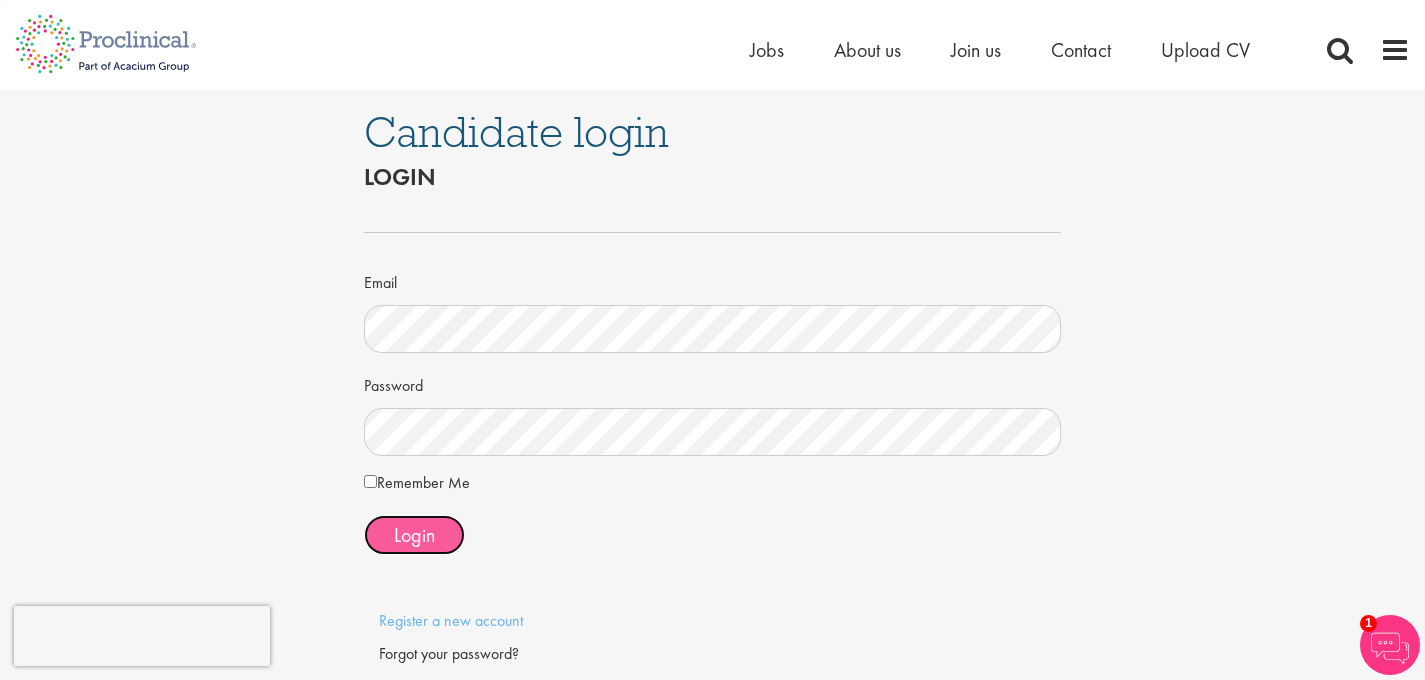 click on "Login" at bounding box center [414, 535] 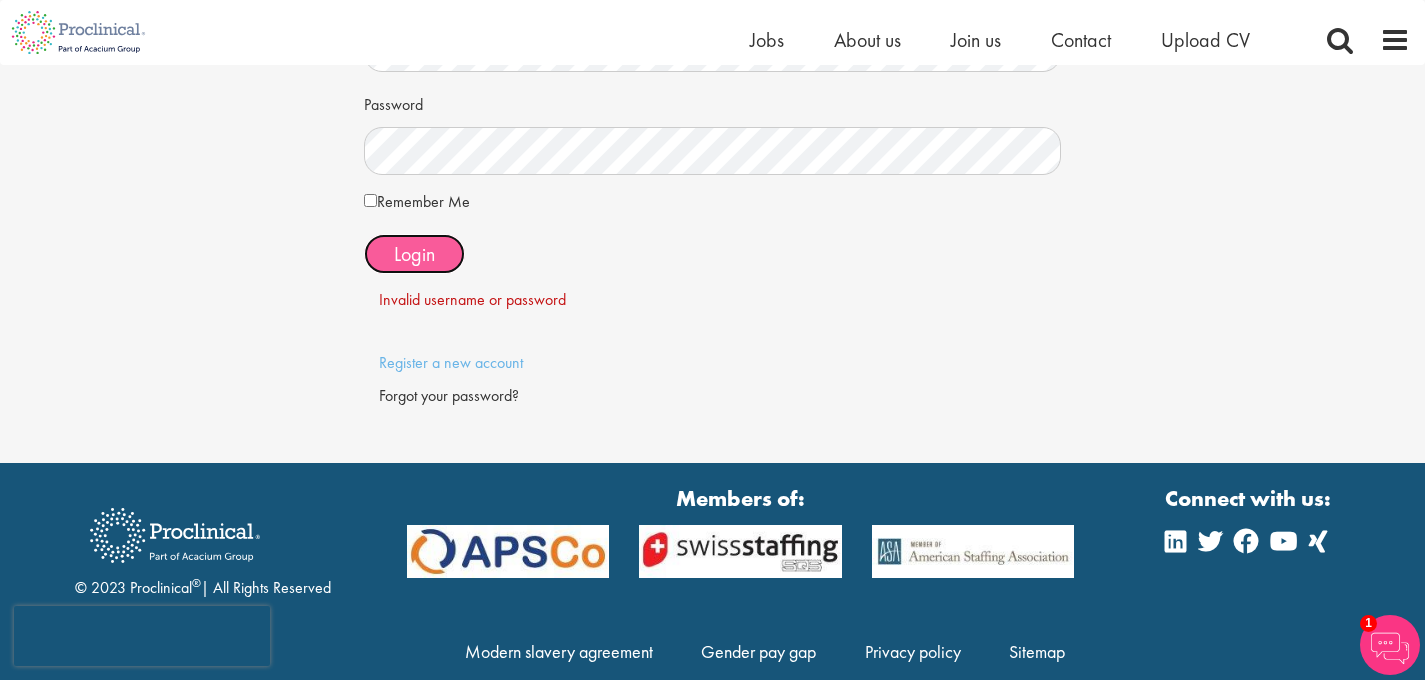 scroll, scrollTop: 273, scrollLeft: 0, axis: vertical 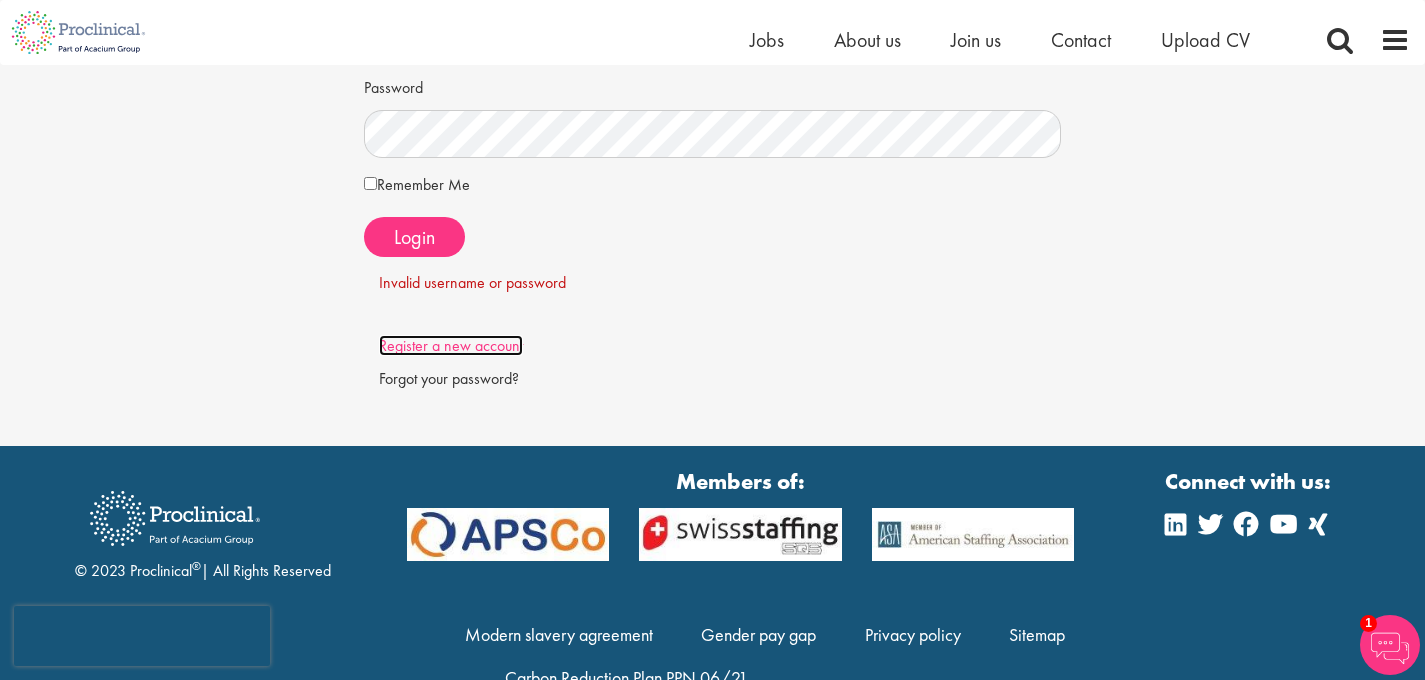 click on "Register a new account" at bounding box center (451, 345) 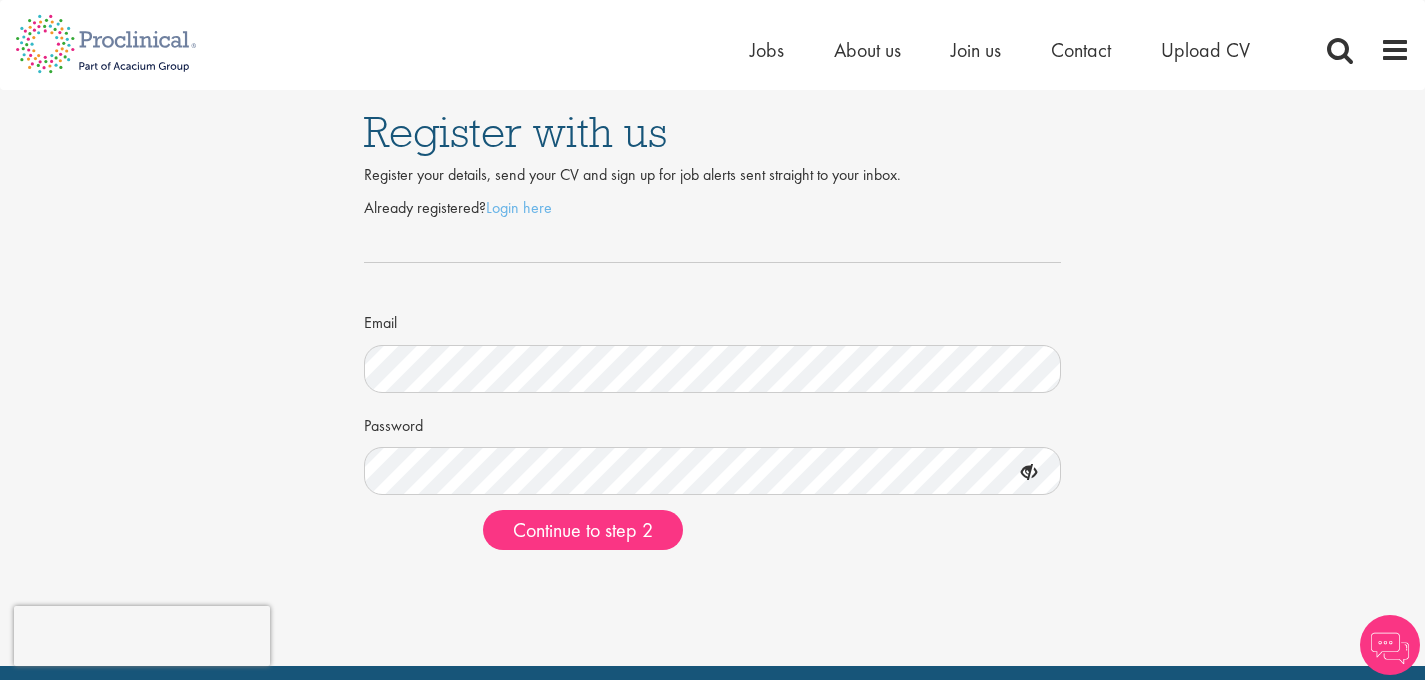 scroll, scrollTop: 0, scrollLeft: 0, axis: both 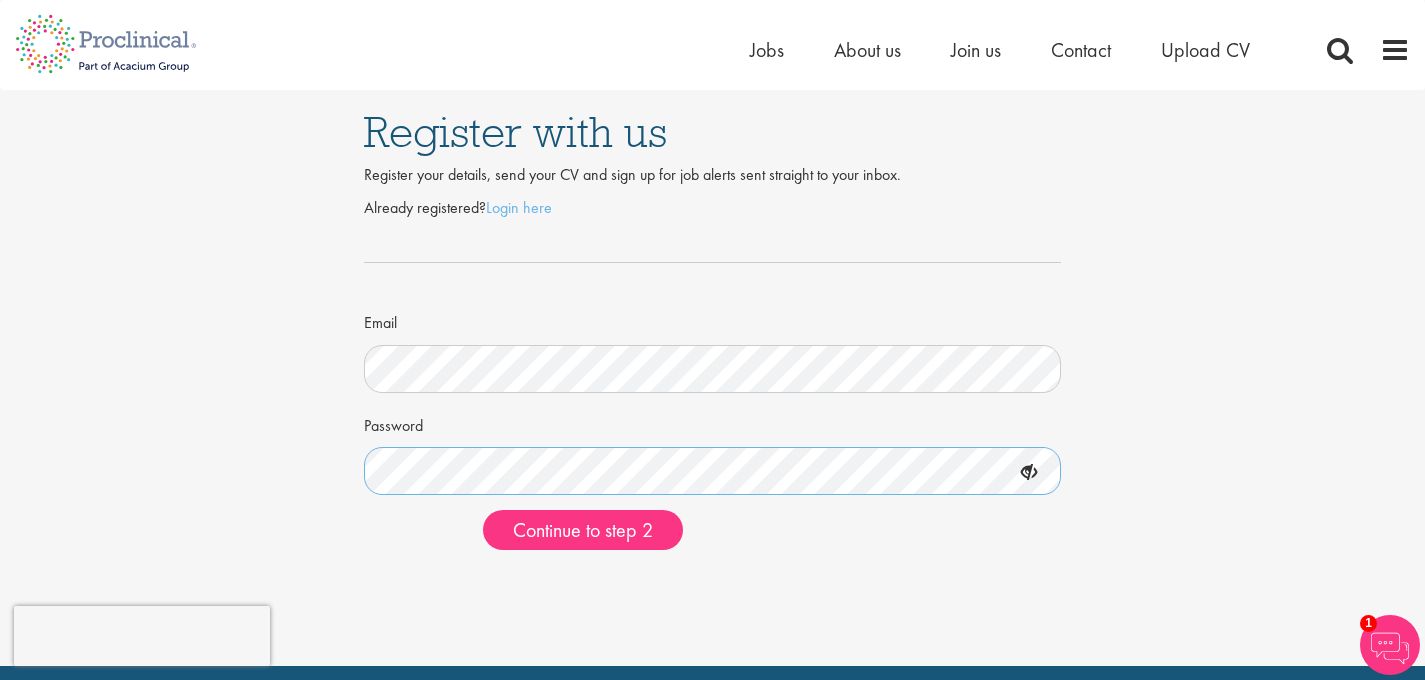 click on "Continue to step 2" at bounding box center [583, 530] 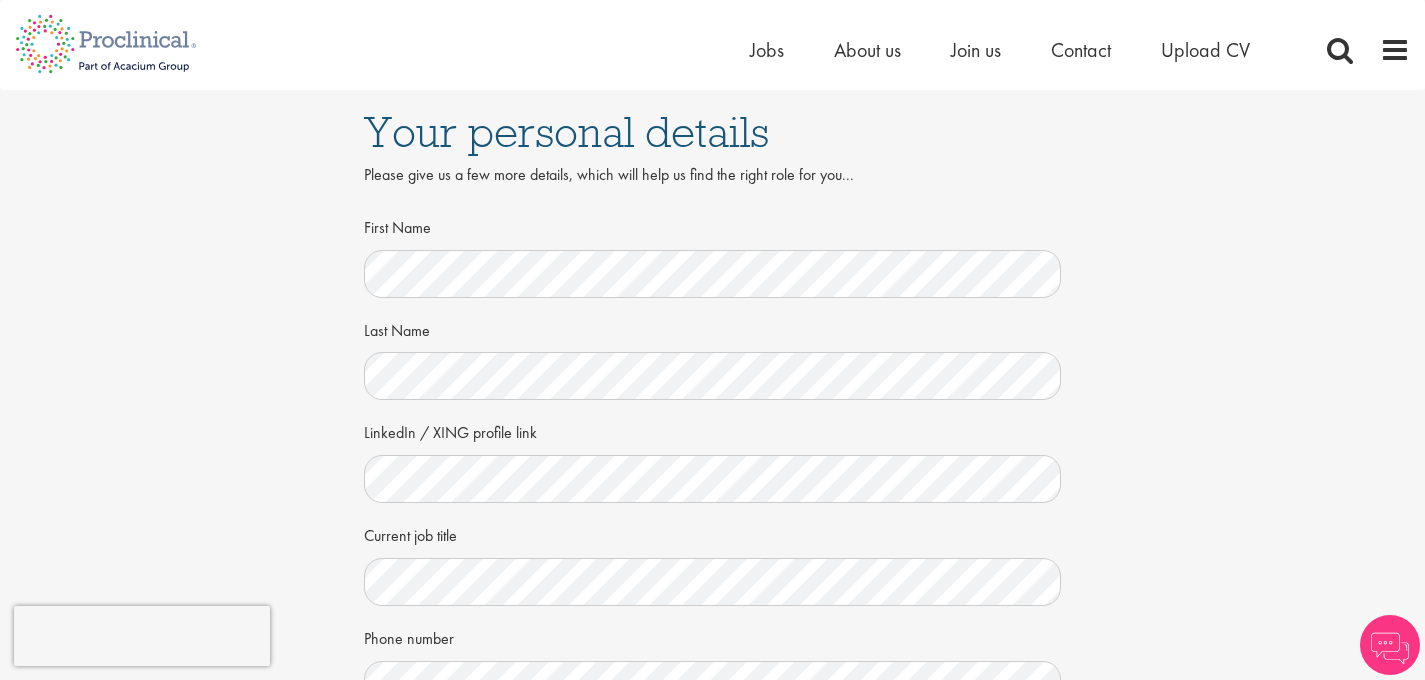 scroll, scrollTop: 0, scrollLeft: 0, axis: both 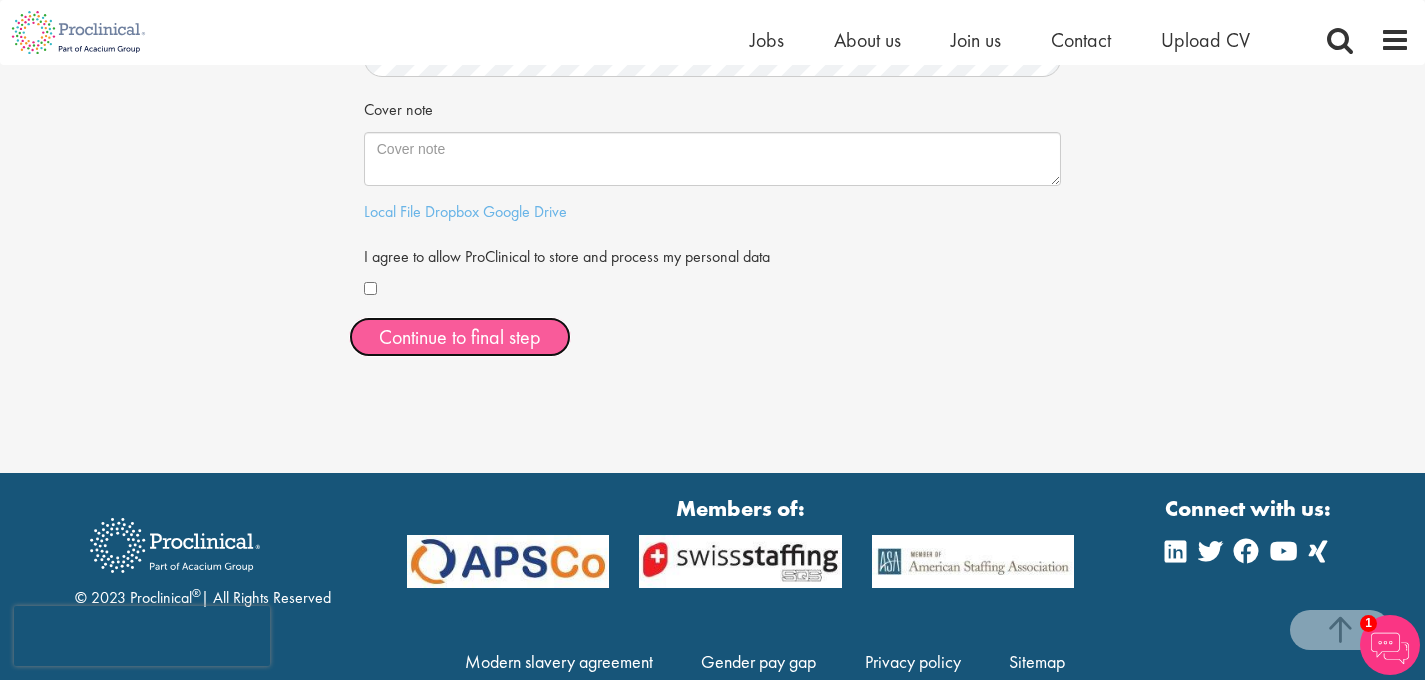 click on "Continue to final step" at bounding box center (460, 337) 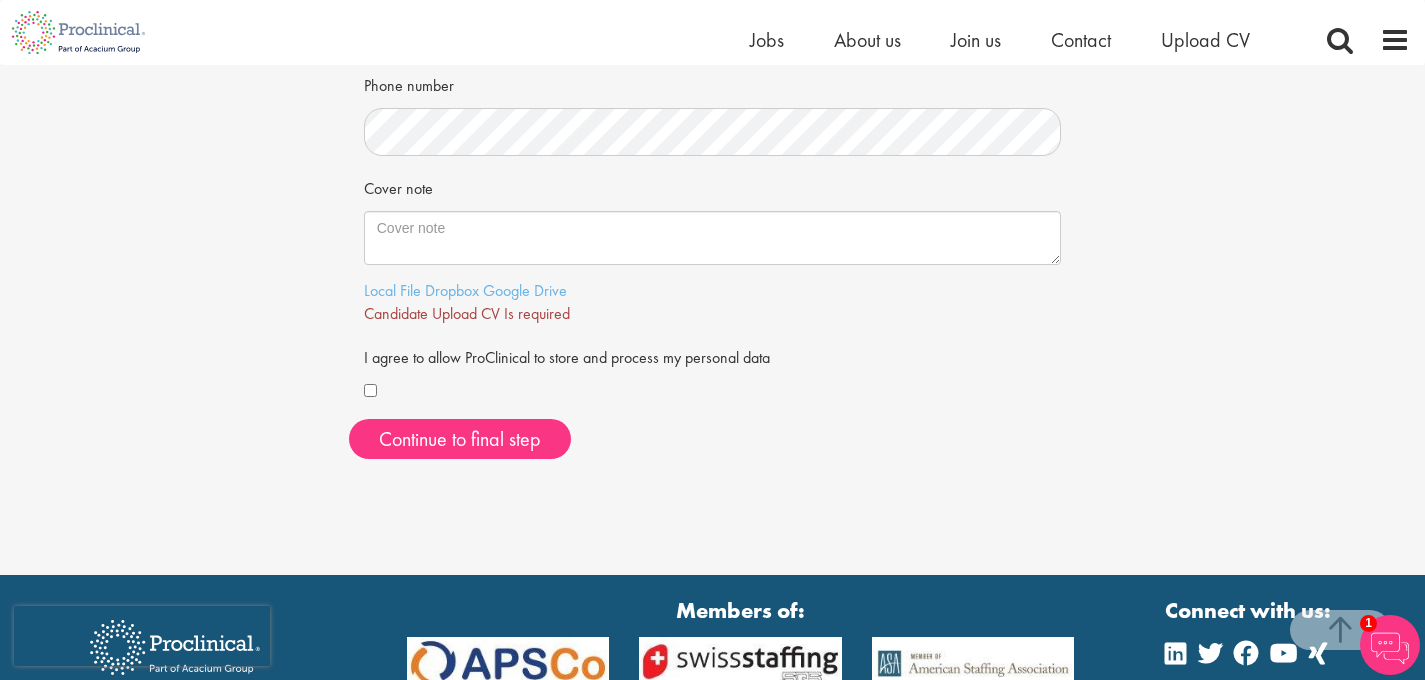 scroll, scrollTop: 561, scrollLeft: 0, axis: vertical 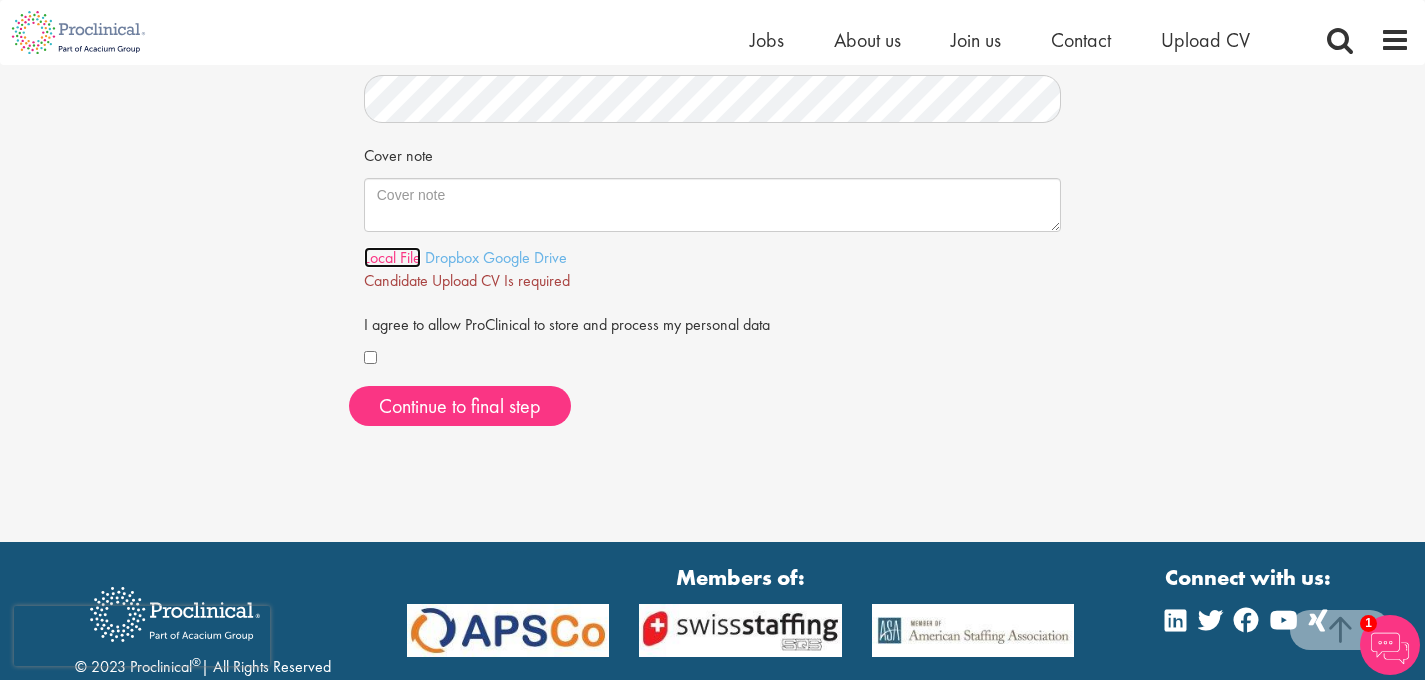 click on "Local File" at bounding box center (392, 257) 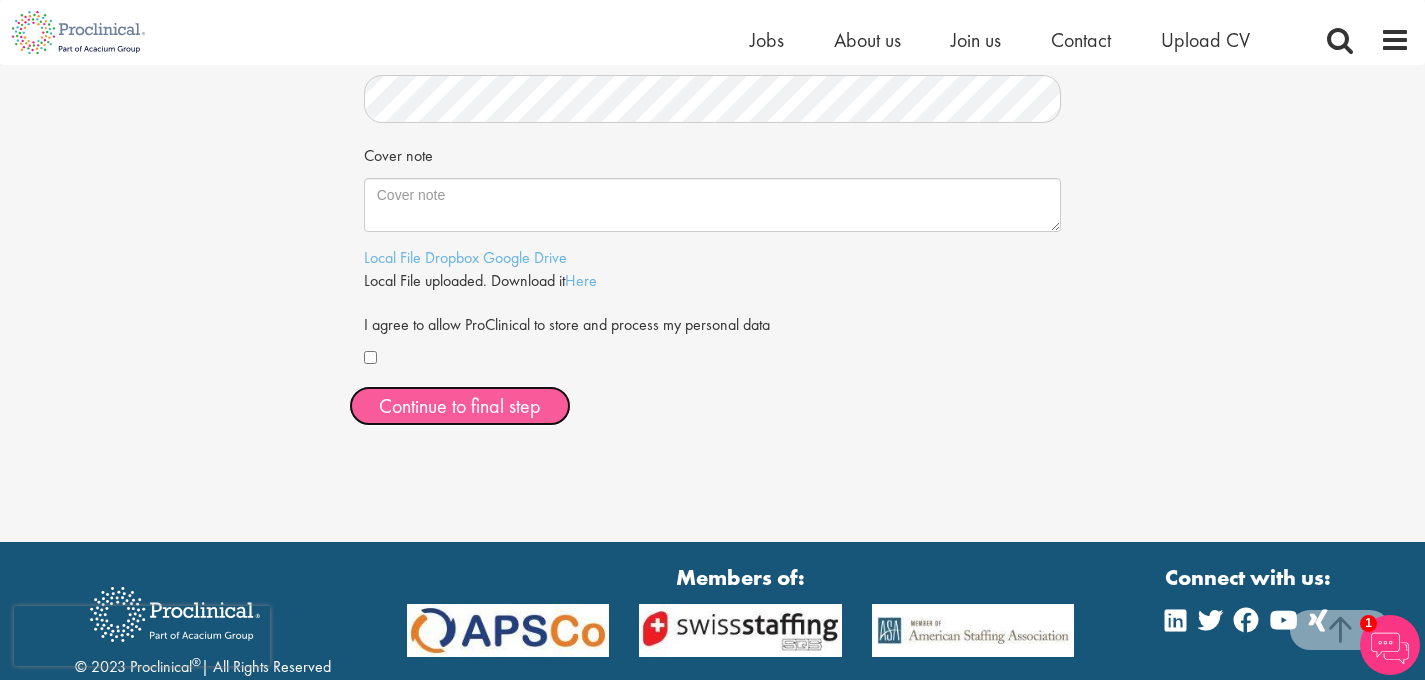 click on "Continue to final step" at bounding box center [460, 406] 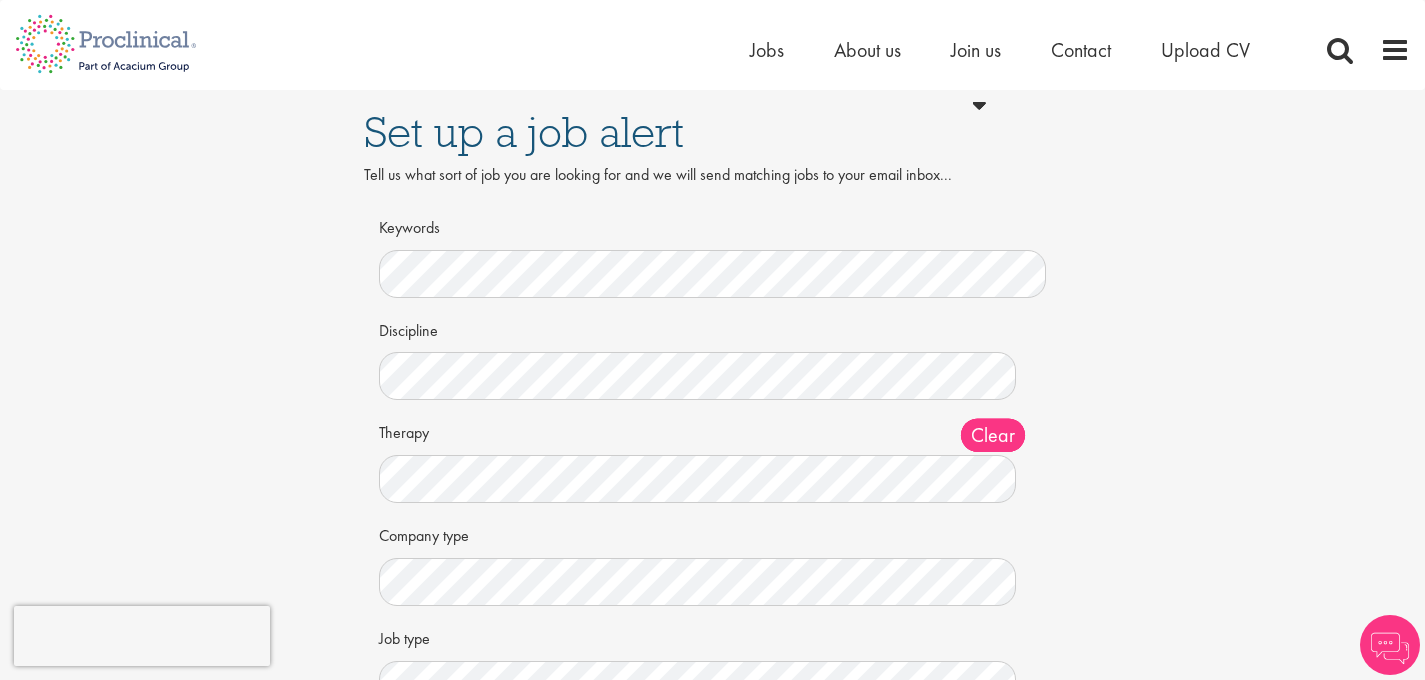 scroll, scrollTop: 0, scrollLeft: 0, axis: both 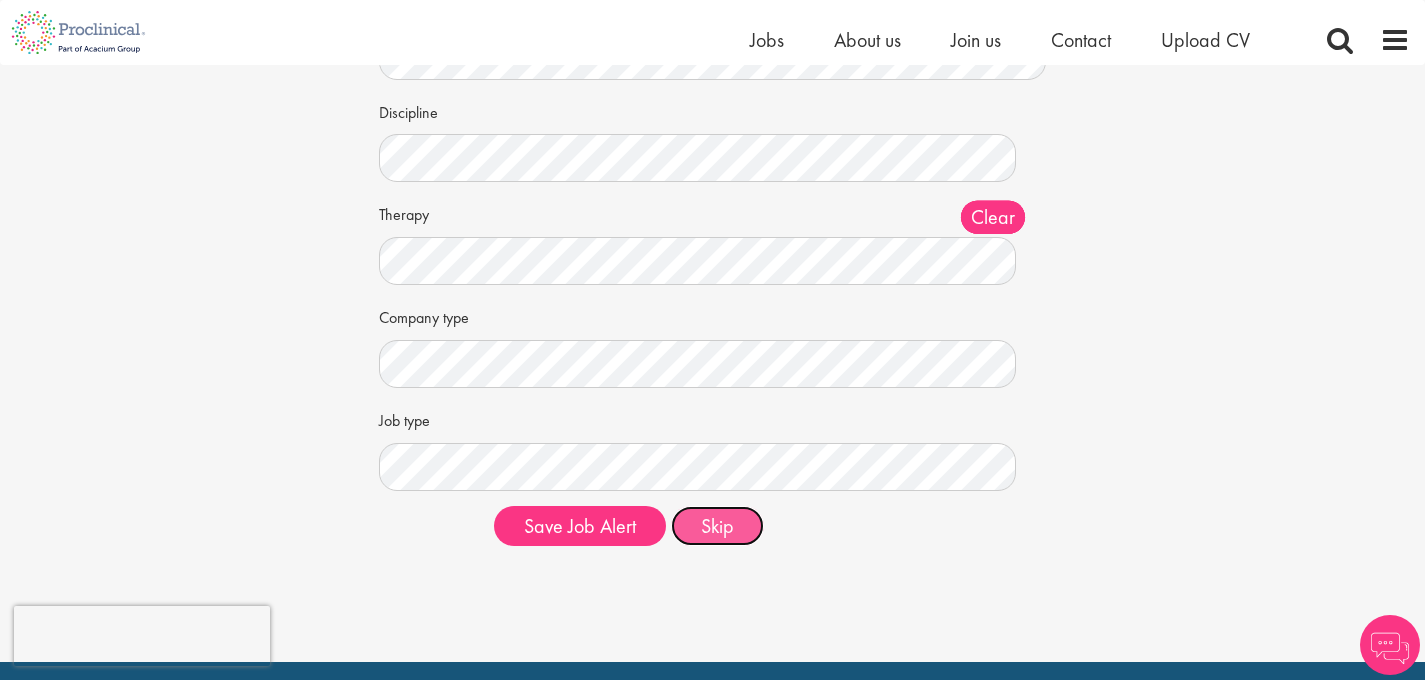 click on "Skip" at bounding box center [717, 526] 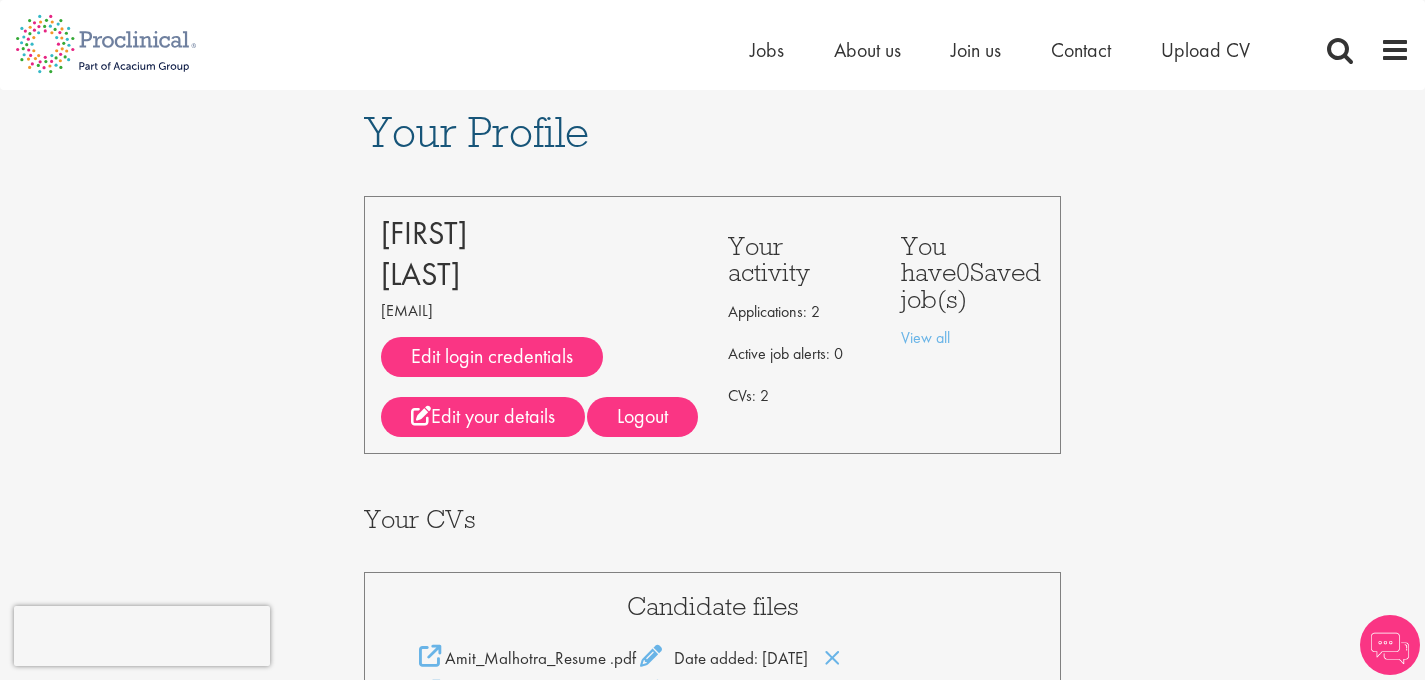 scroll, scrollTop: 0, scrollLeft: 0, axis: both 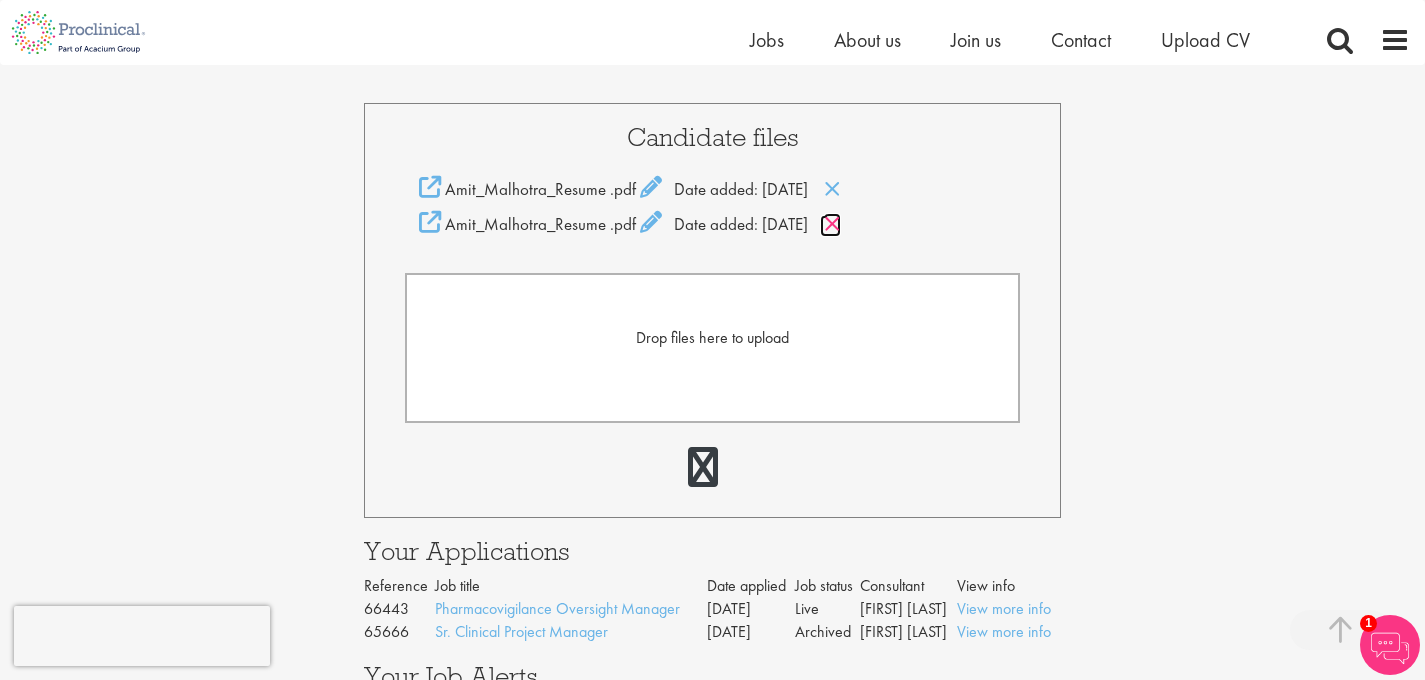 click at bounding box center [832, 224] 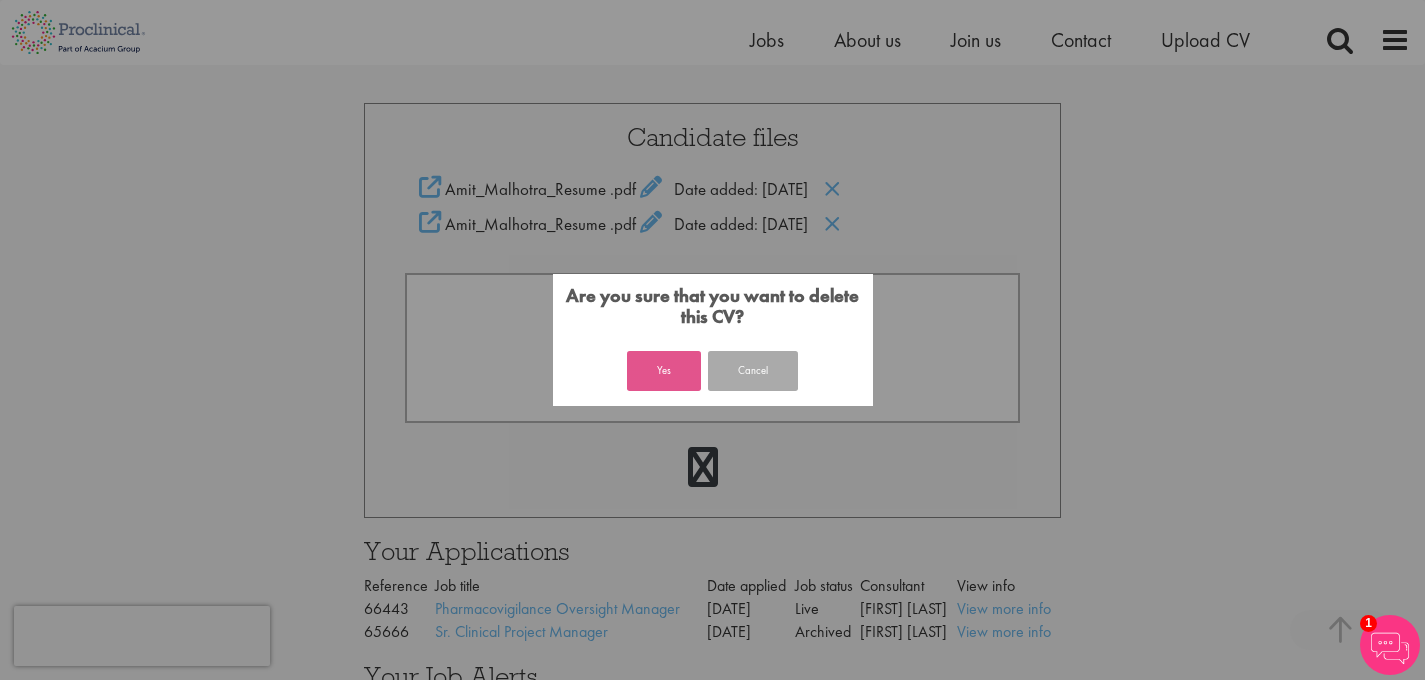 click on "Yes" at bounding box center (664, 371) 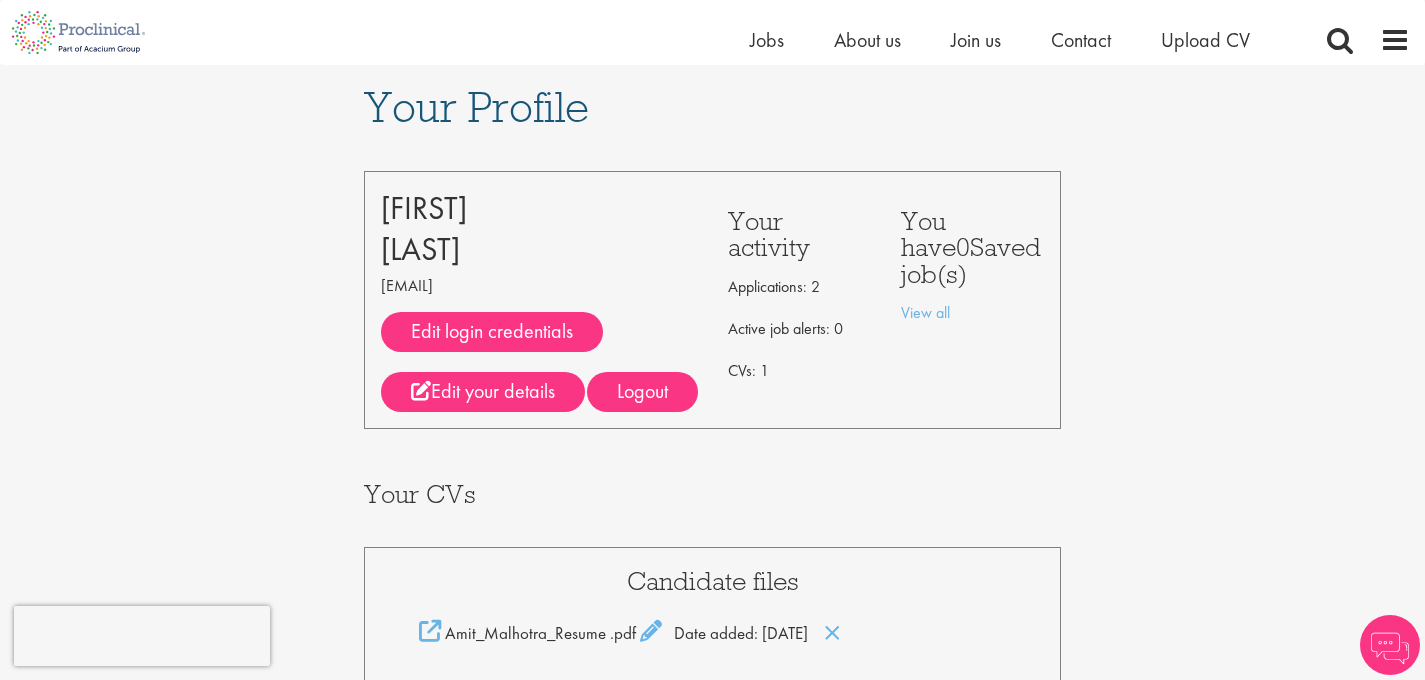 scroll, scrollTop: 460, scrollLeft: 0, axis: vertical 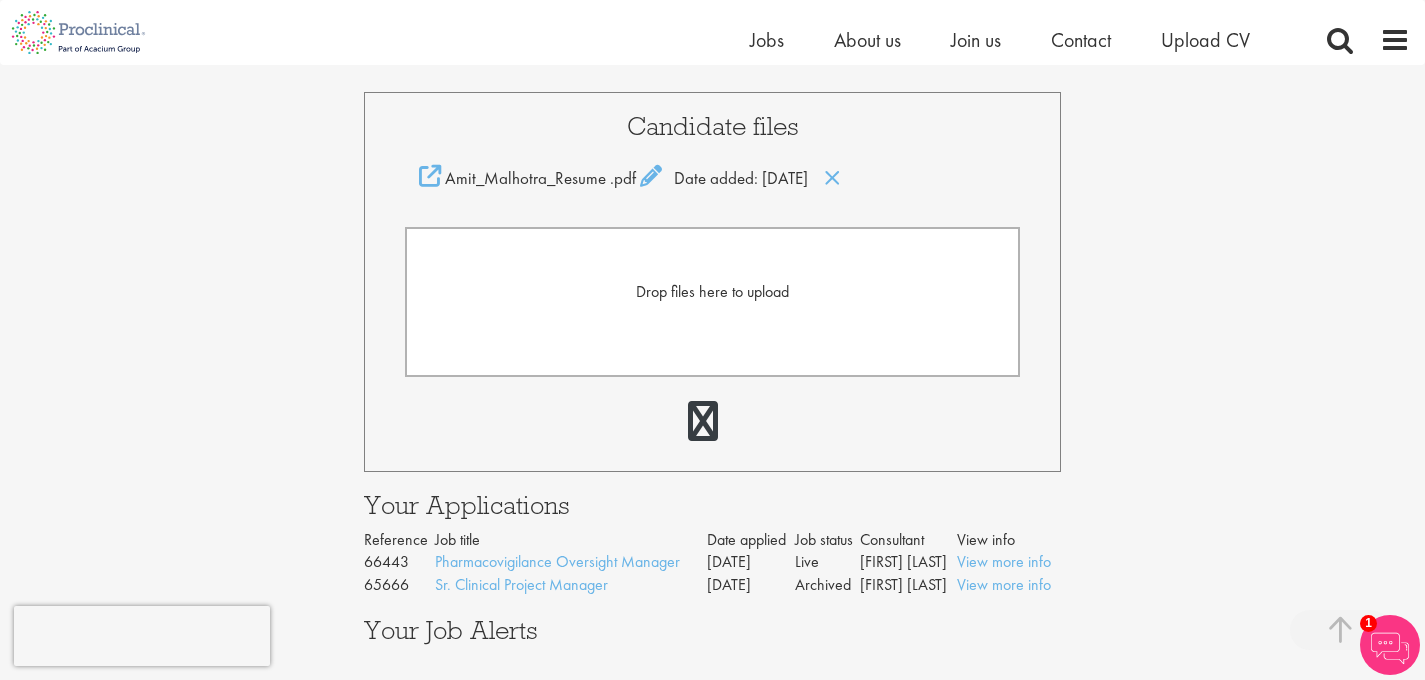 click on "Drop files here to upload" at bounding box center [712, 291] 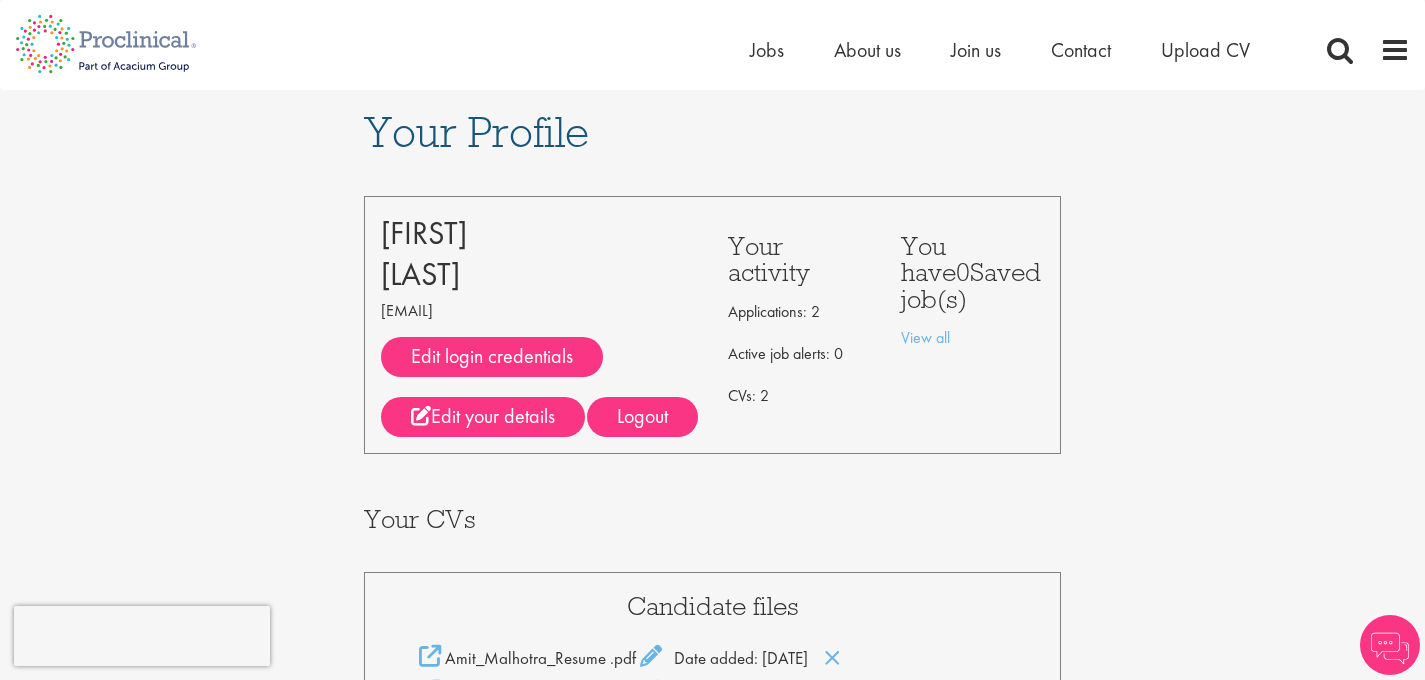scroll, scrollTop: 0, scrollLeft: 0, axis: both 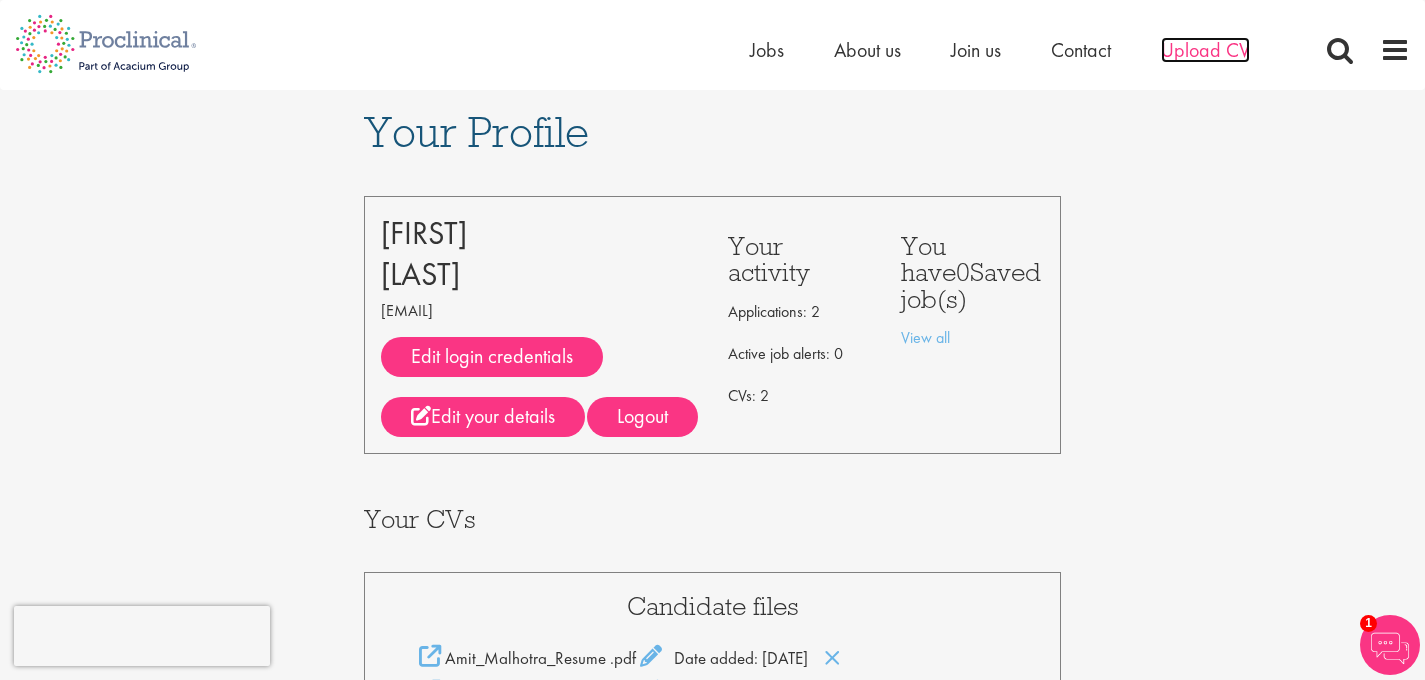 click on "Upload CV" at bounding box center (1205, 50) 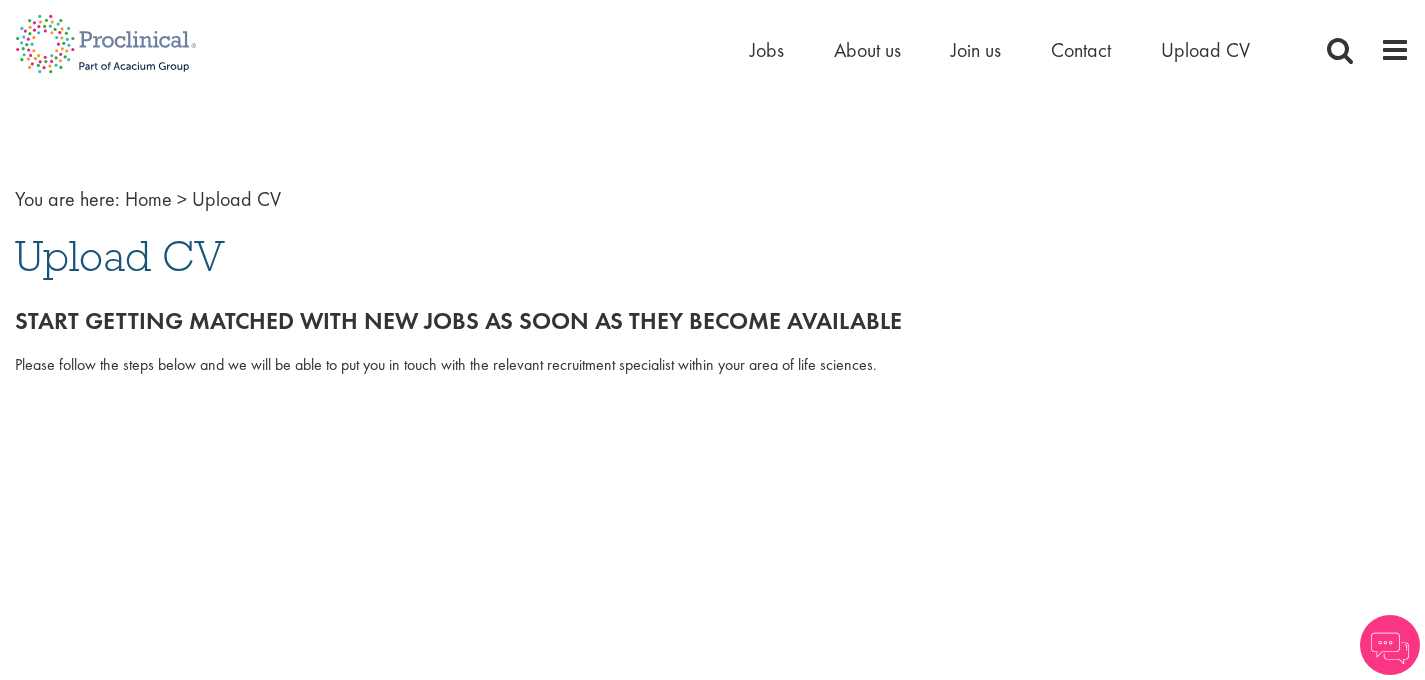 scroll, scrollTop: 0, scrollLeft: 0, axis: both 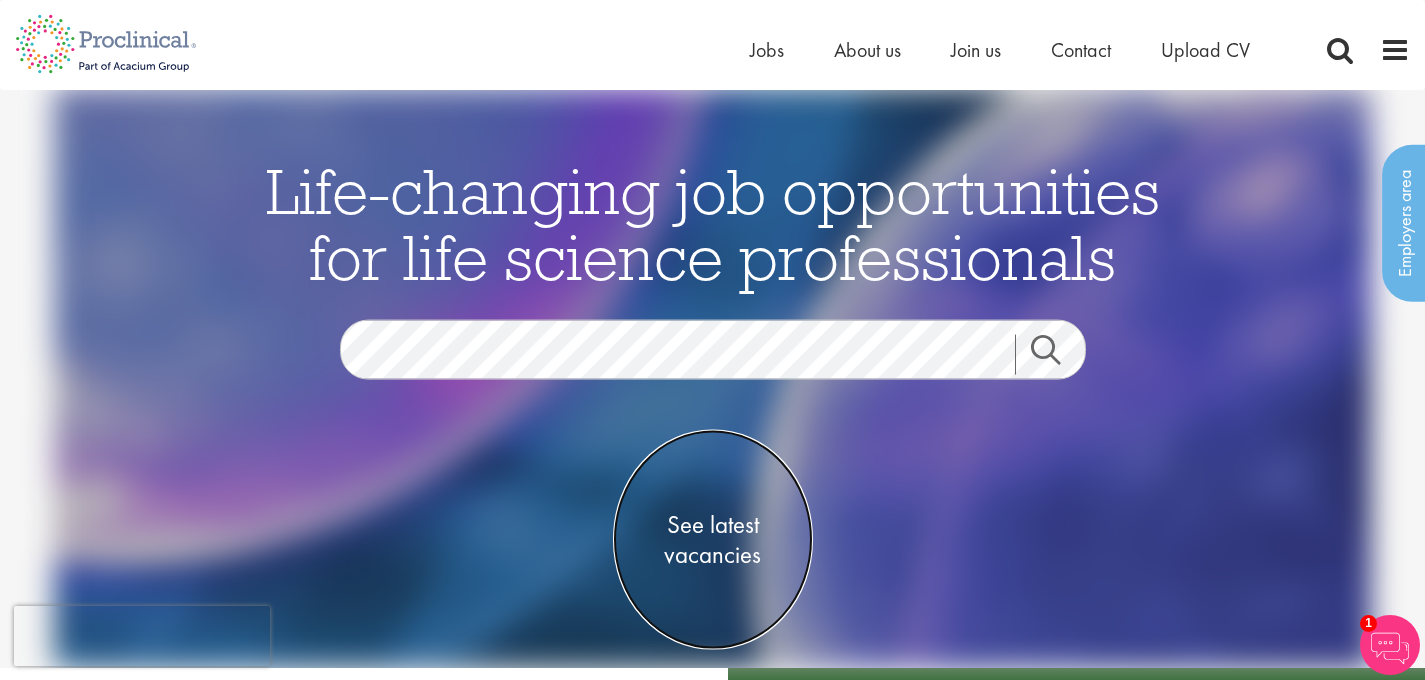 click on "See latest  vacancies" at bounding box center (713, 540) 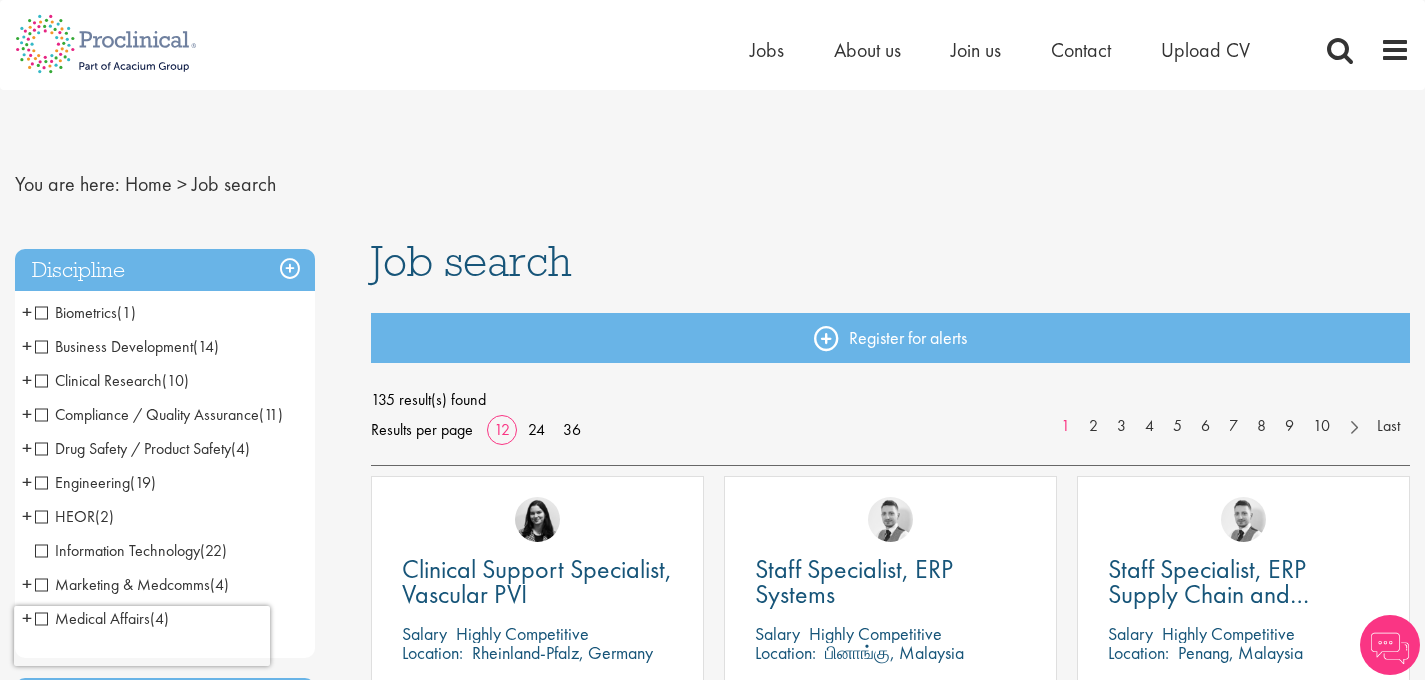 scroll, scrollTop: 0, scrollLeft: 0, axis: both 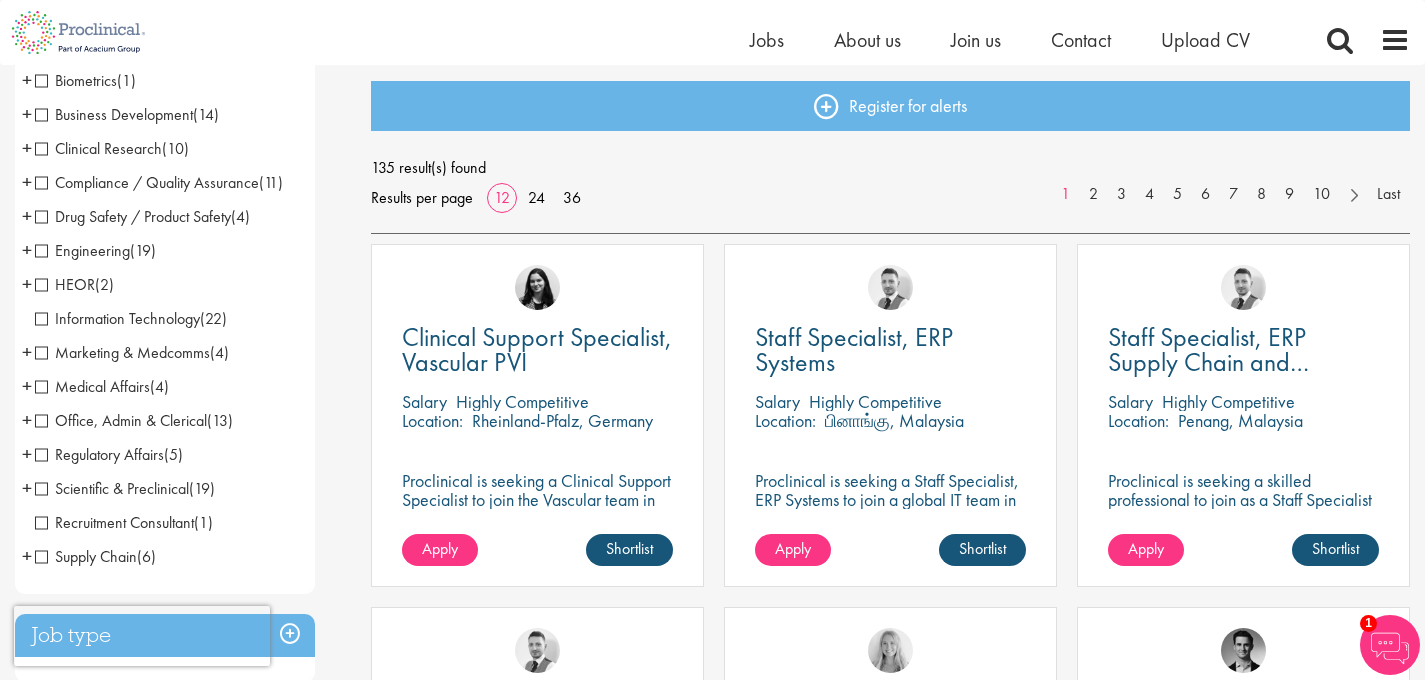click on "Drug Safety / Product Safety" at bounding box center [133, 216] 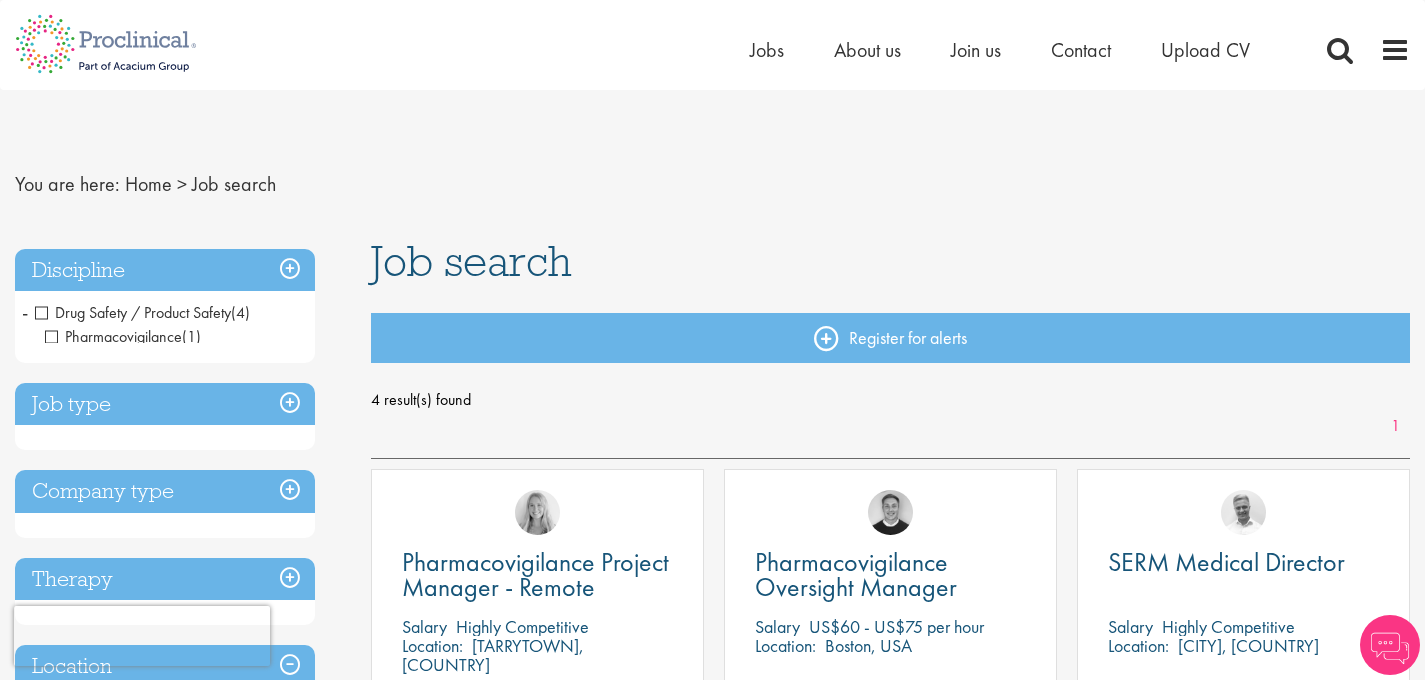 scroll, scrollTop: 0, scrollLeft: 0, axis: both 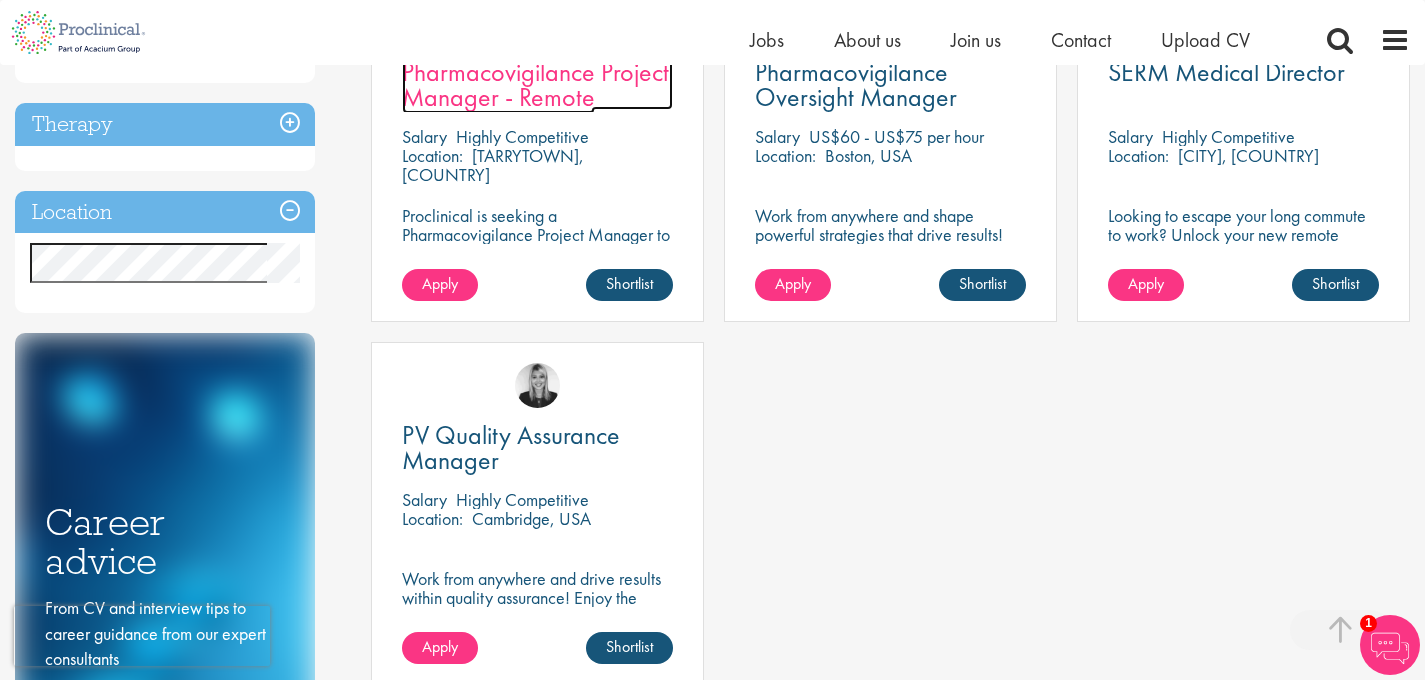 click on "Pharmacovigilance Project Manager - Remote" at bounding box center (535, 84) 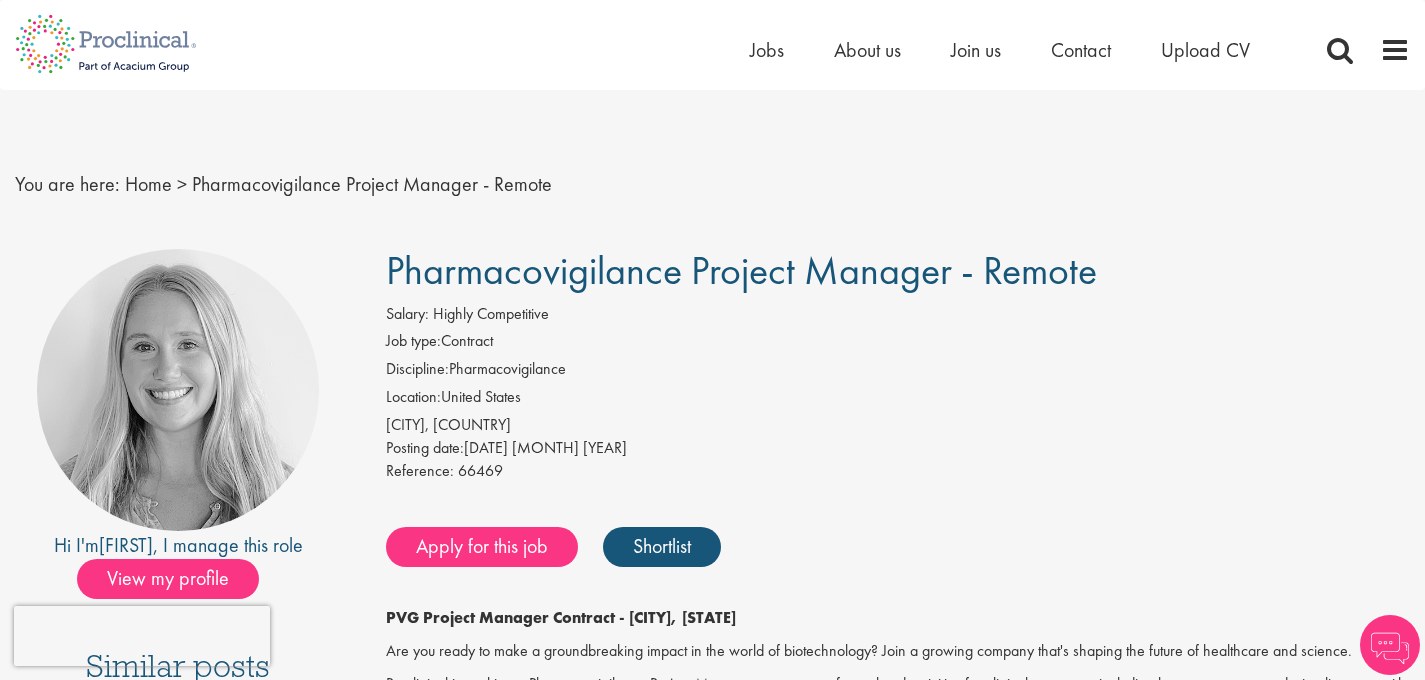 scroll, scrollTop: 0, scrollLeft: 0, axis: both 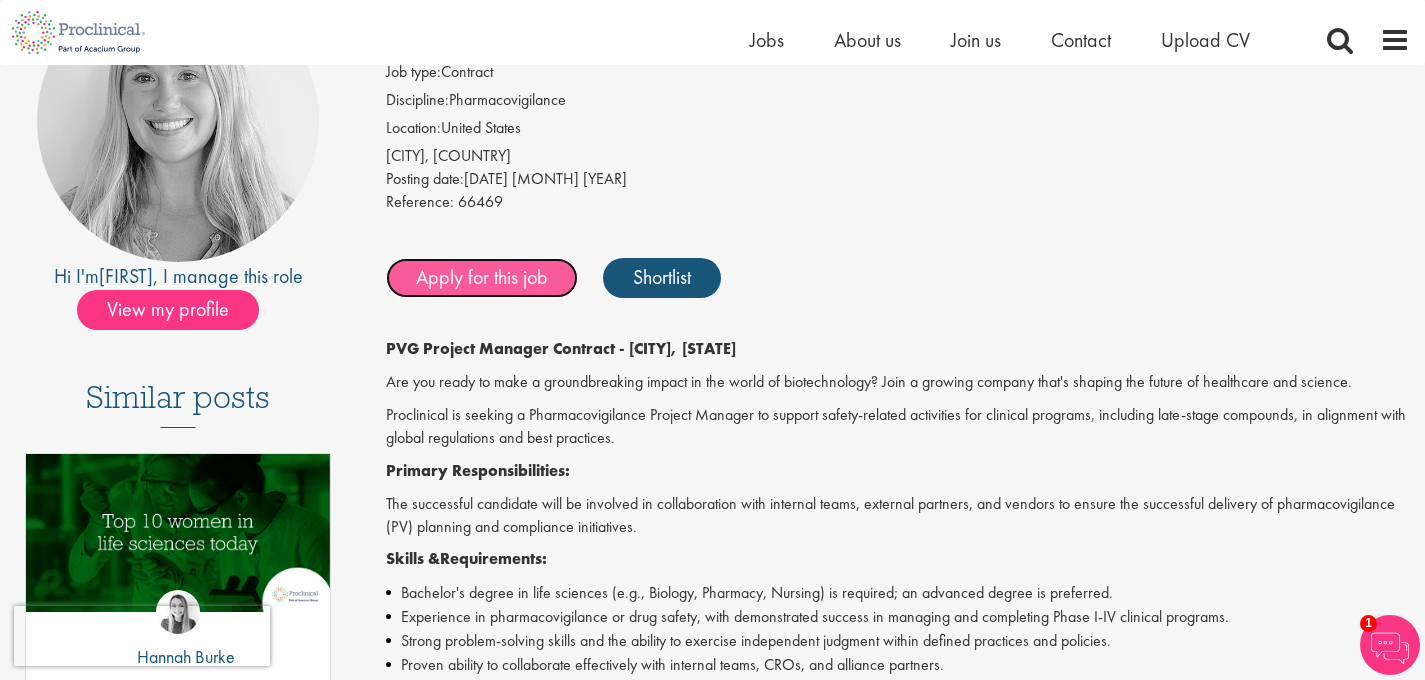 click on "Apply for this job" at bounding box center [482, 278] 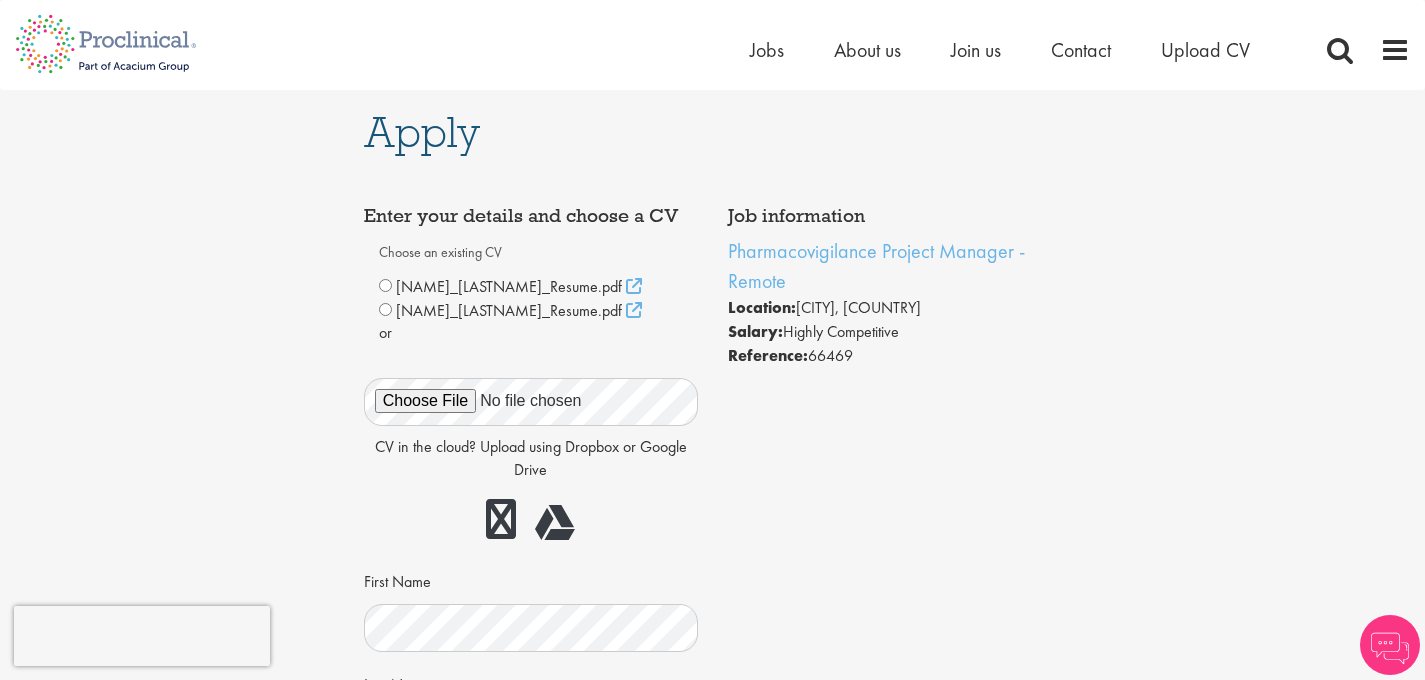scroll, scrollTop: 0, scrollLeft: 0, axis: both 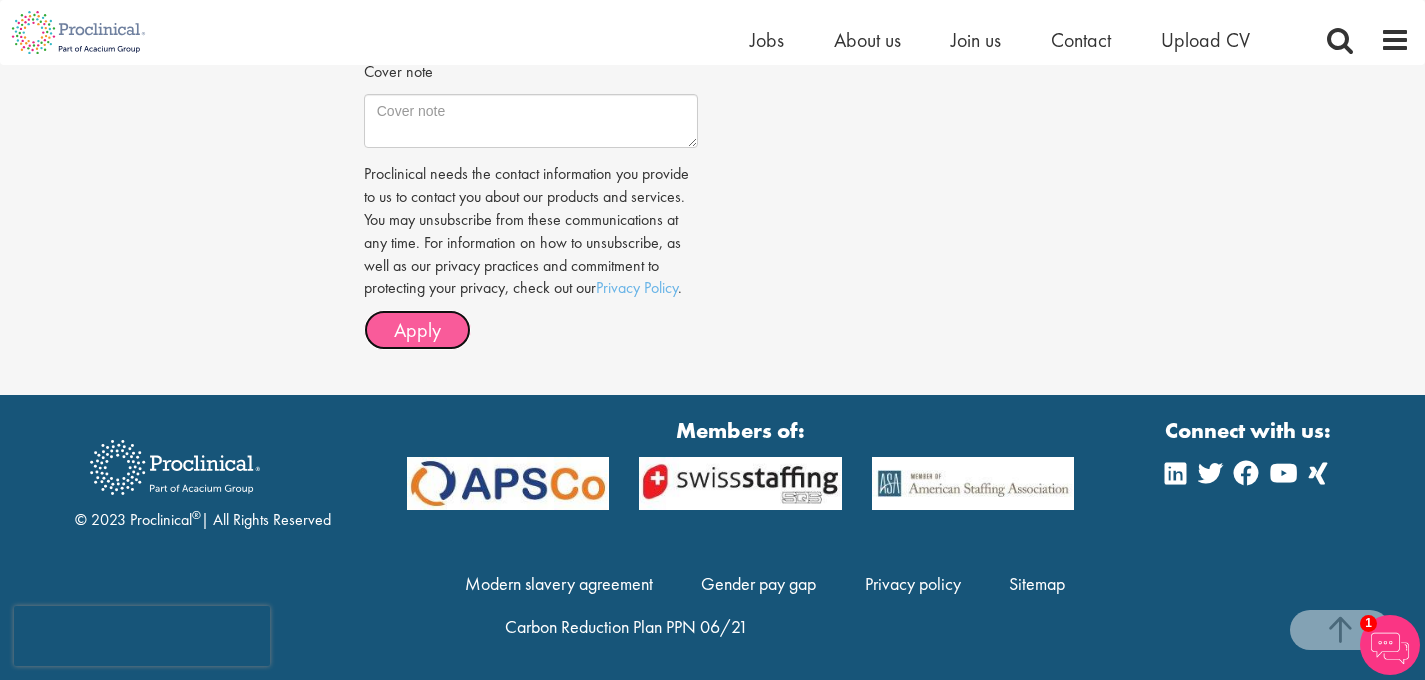 click on "Apply" at bounding box center (417, 330) 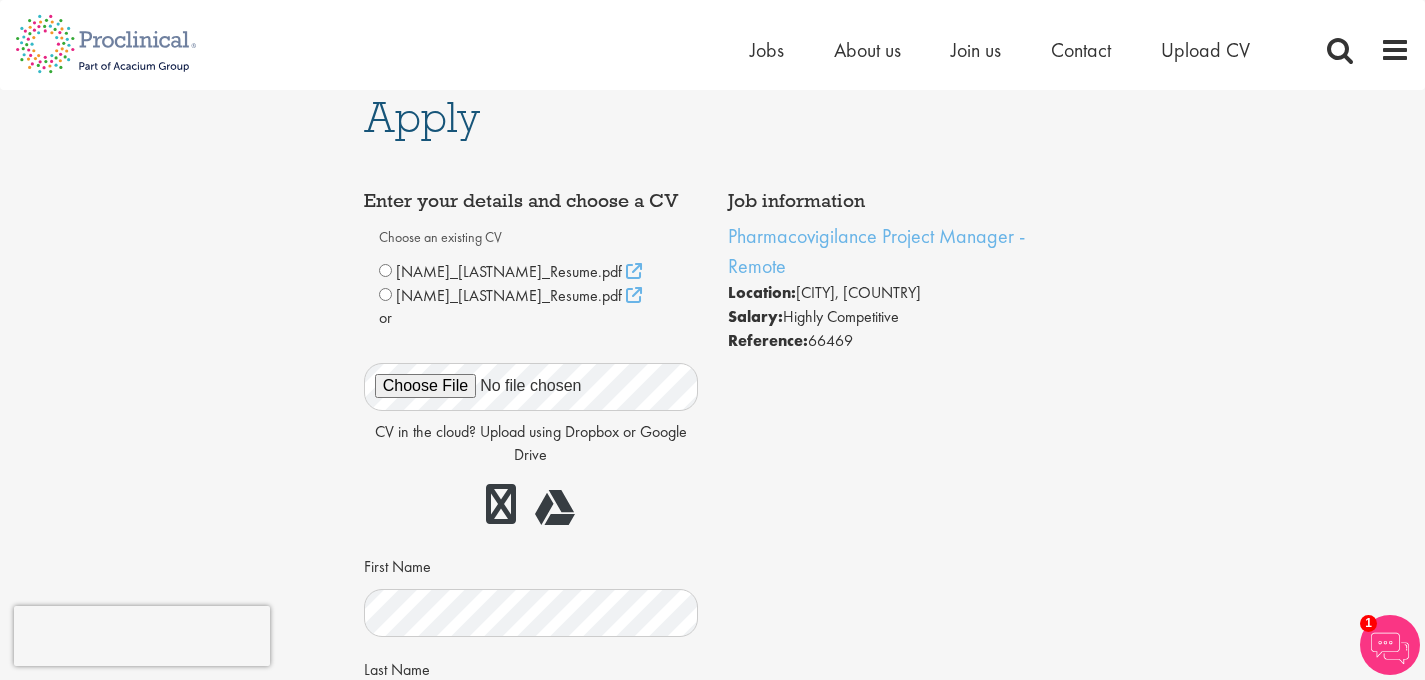 scroll, scrollTop: 0, scrollLeft: 0, axis: both 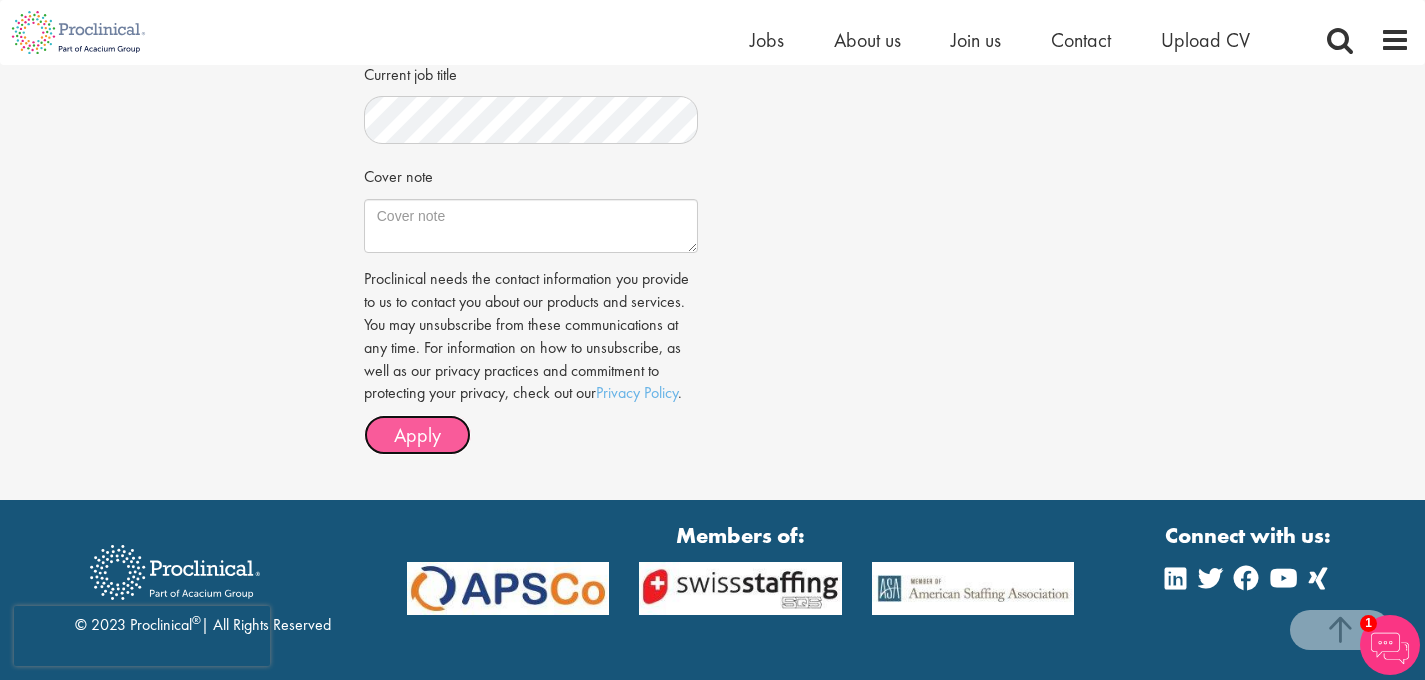 click on "Apply" at bounding box center [417, 435] 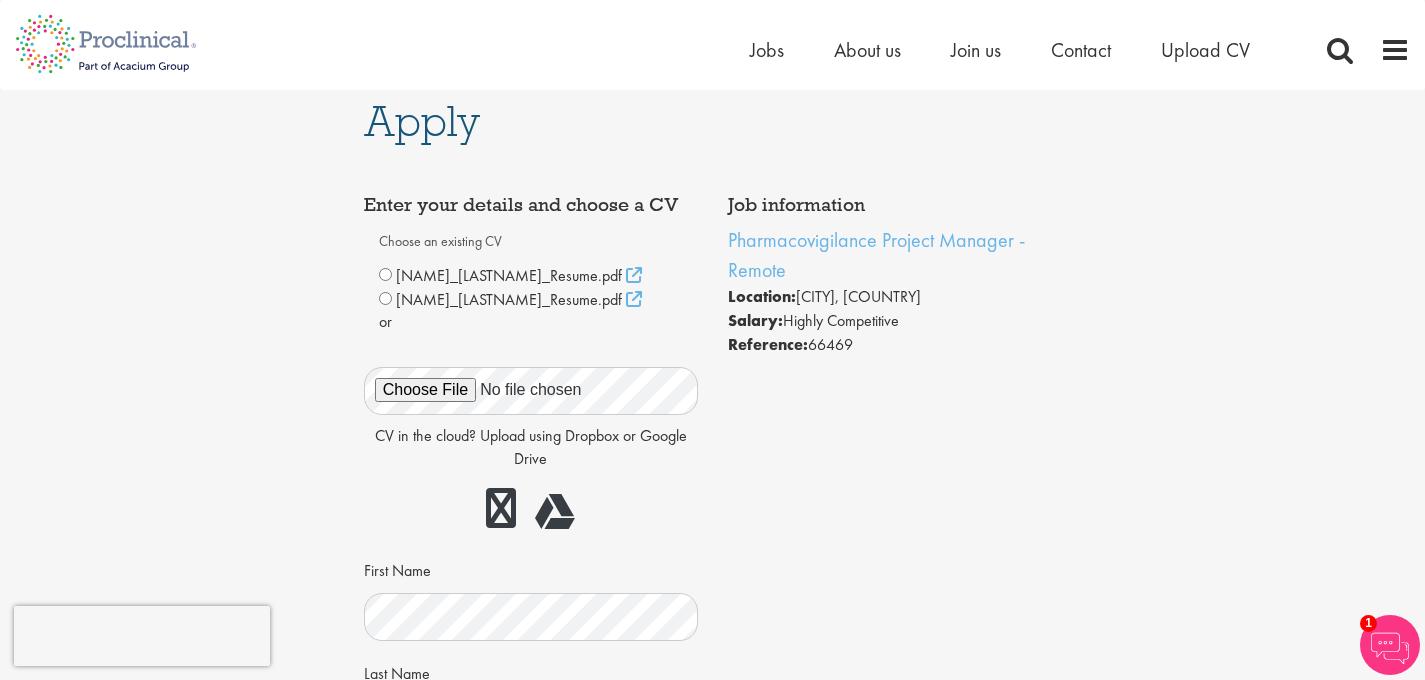 scroll, scrollTop: 0, scrollLeft: 0, axis: both 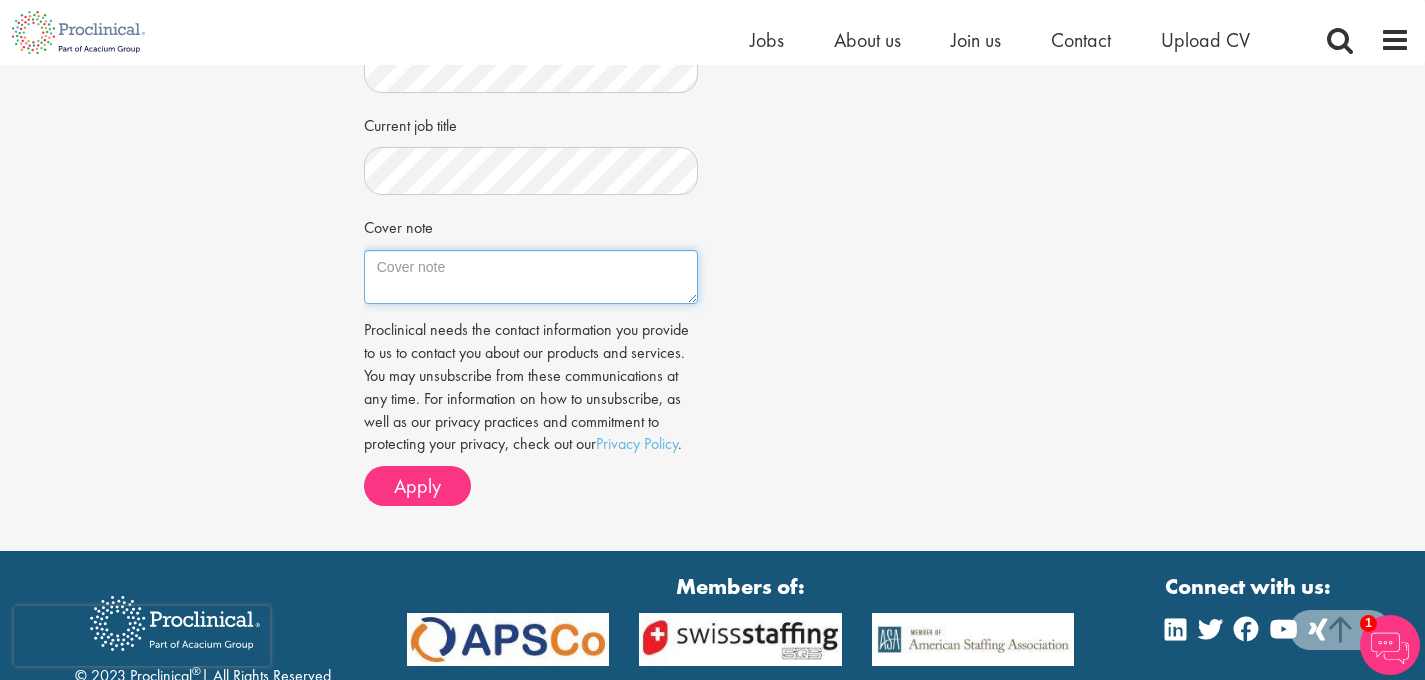 click on "Cover note" at bounding box center (531, 277) 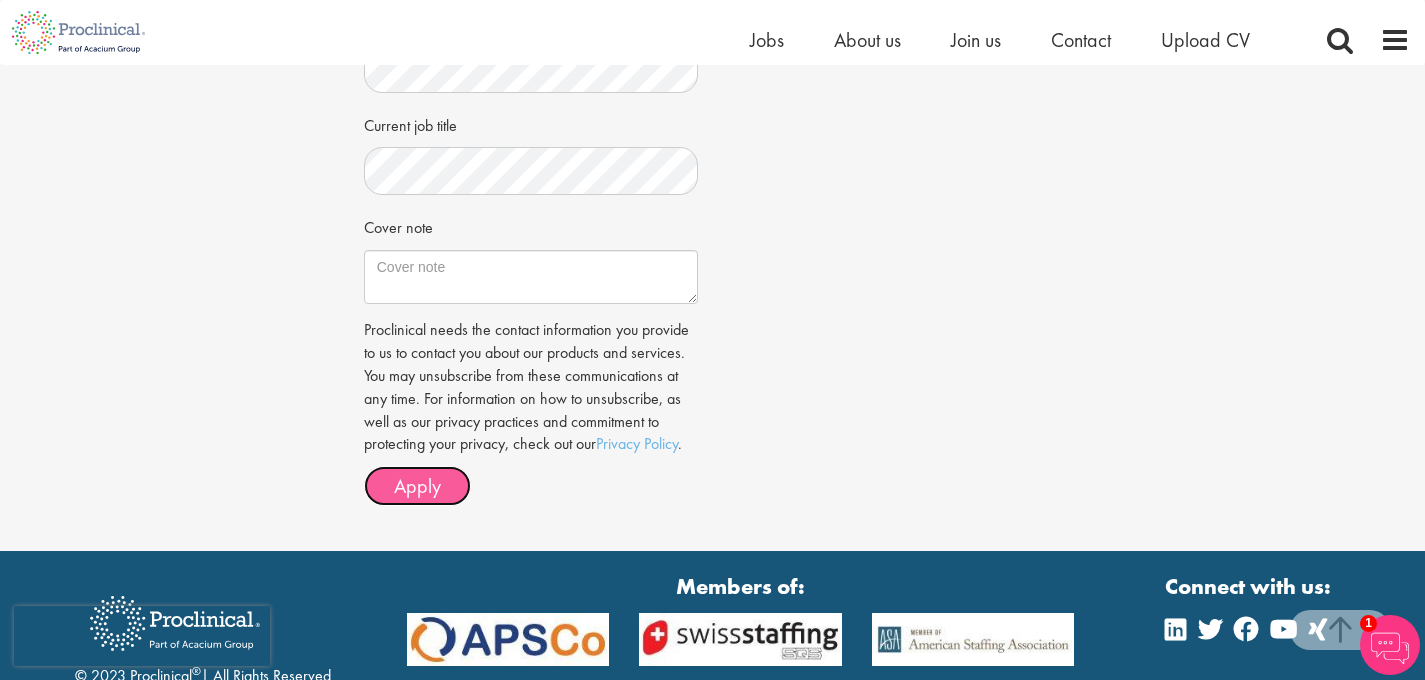 click on "Apply" at bounding box center (417, 486) 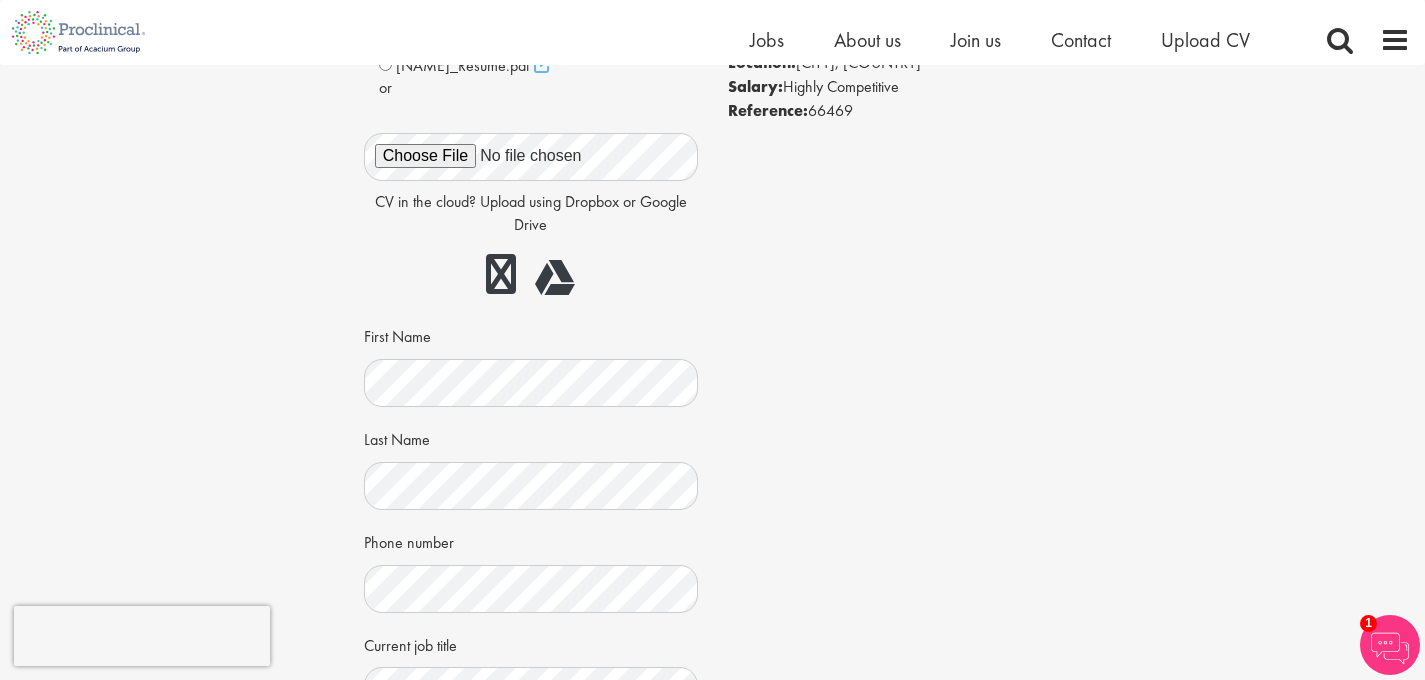 scroll, scrollTop: 219, scrollLeft: 0, axis: vertical 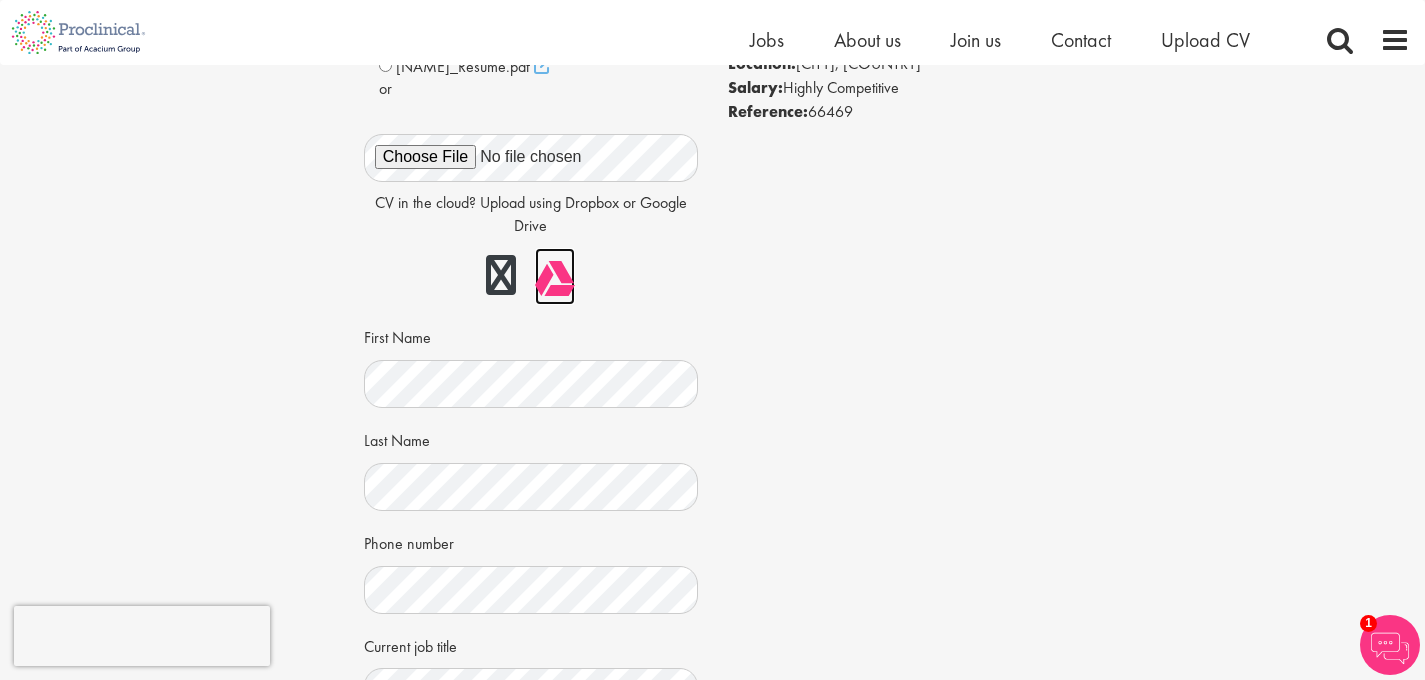 click at bounding box center [555, 276] 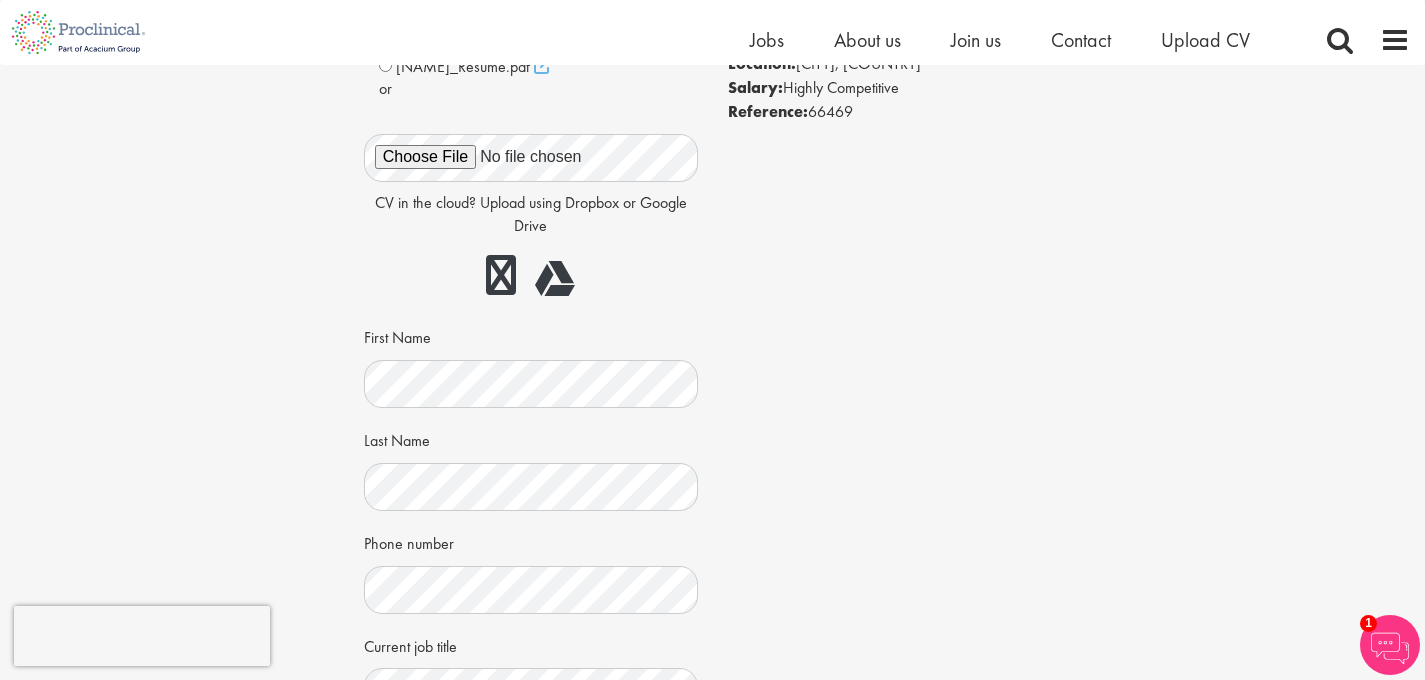 click on "Job information
Pharmacovigilance Project Manager - Remote
Location:
[CITY], [STATE]
Salary:
Highly Competitive
Reference:
66469
[FIRST]_[LAST].pdf" at bounding box center (713, 497) 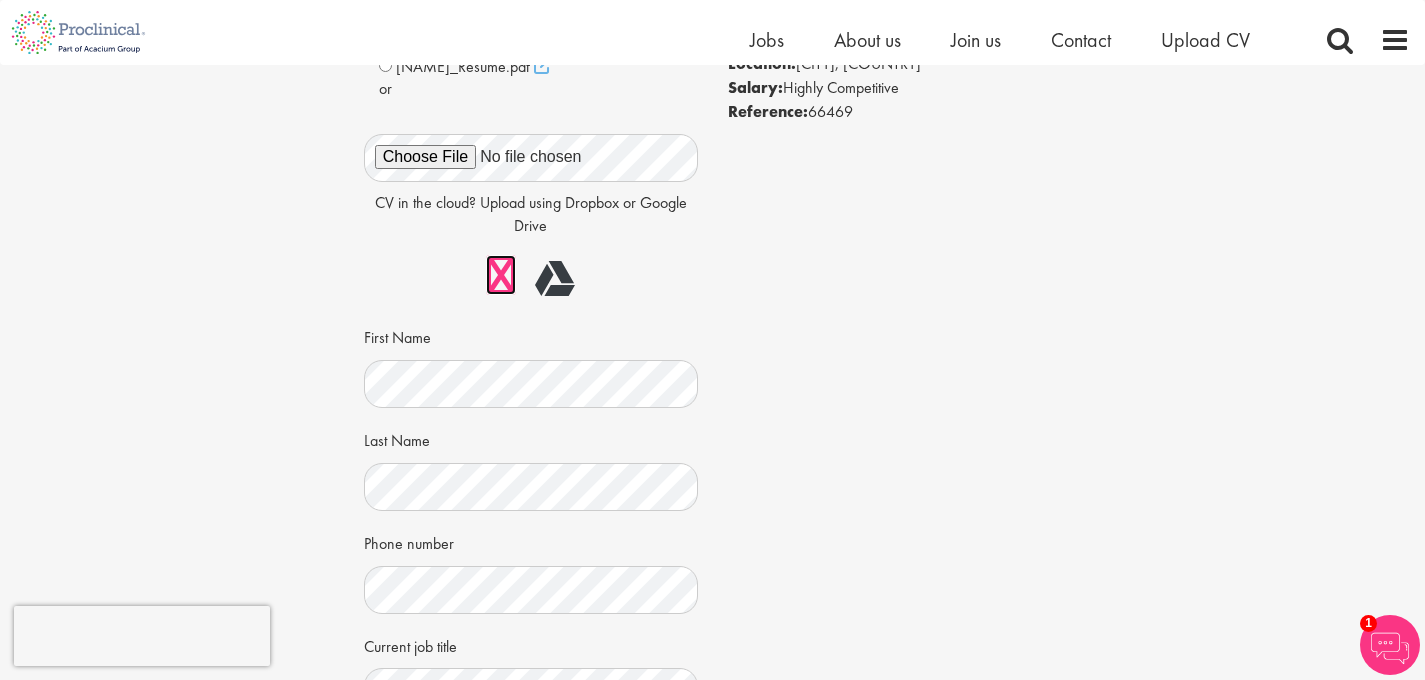click at bounding box center [501, 275] 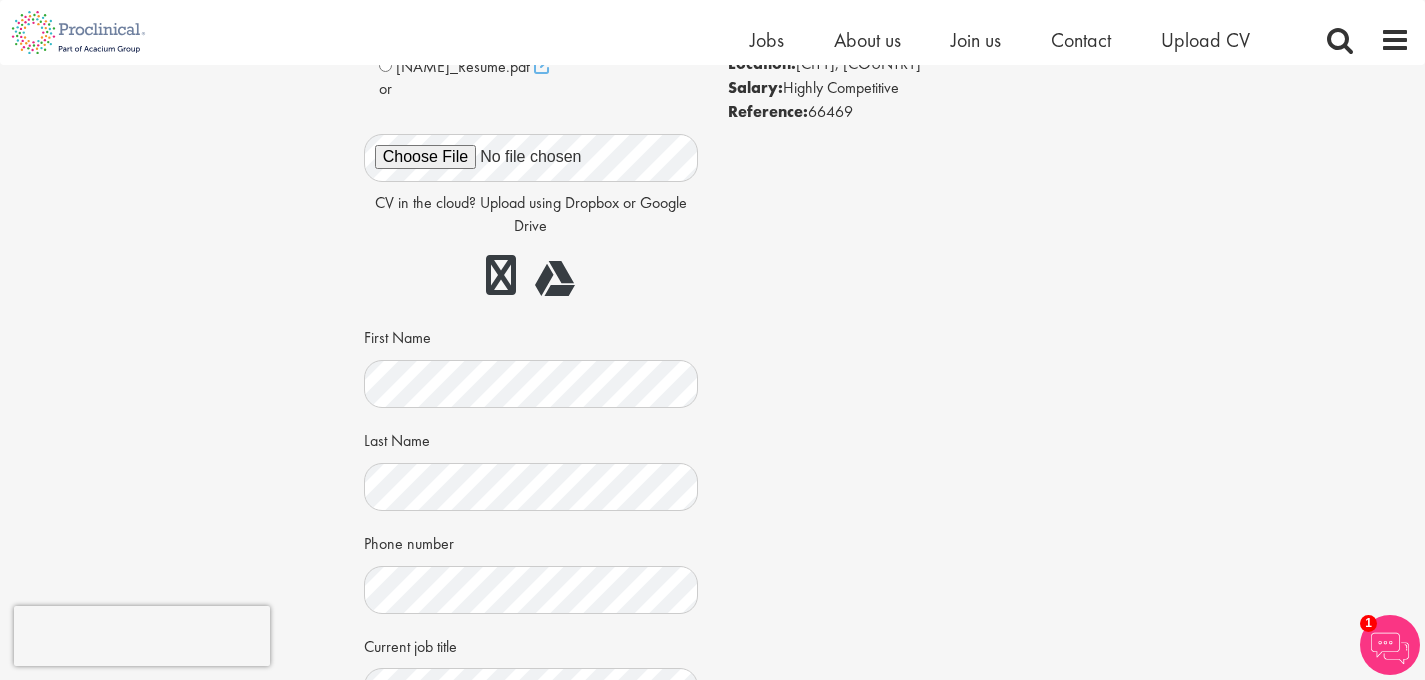 click on "Job information
Pharmacovigilance Project Manager - Remote
Location:
[CITY], [STATE]
Salary:
Highly Competitive
Reference:
66469
[FIRST]_[LAST].pdf" at bounding box center (713, 497) 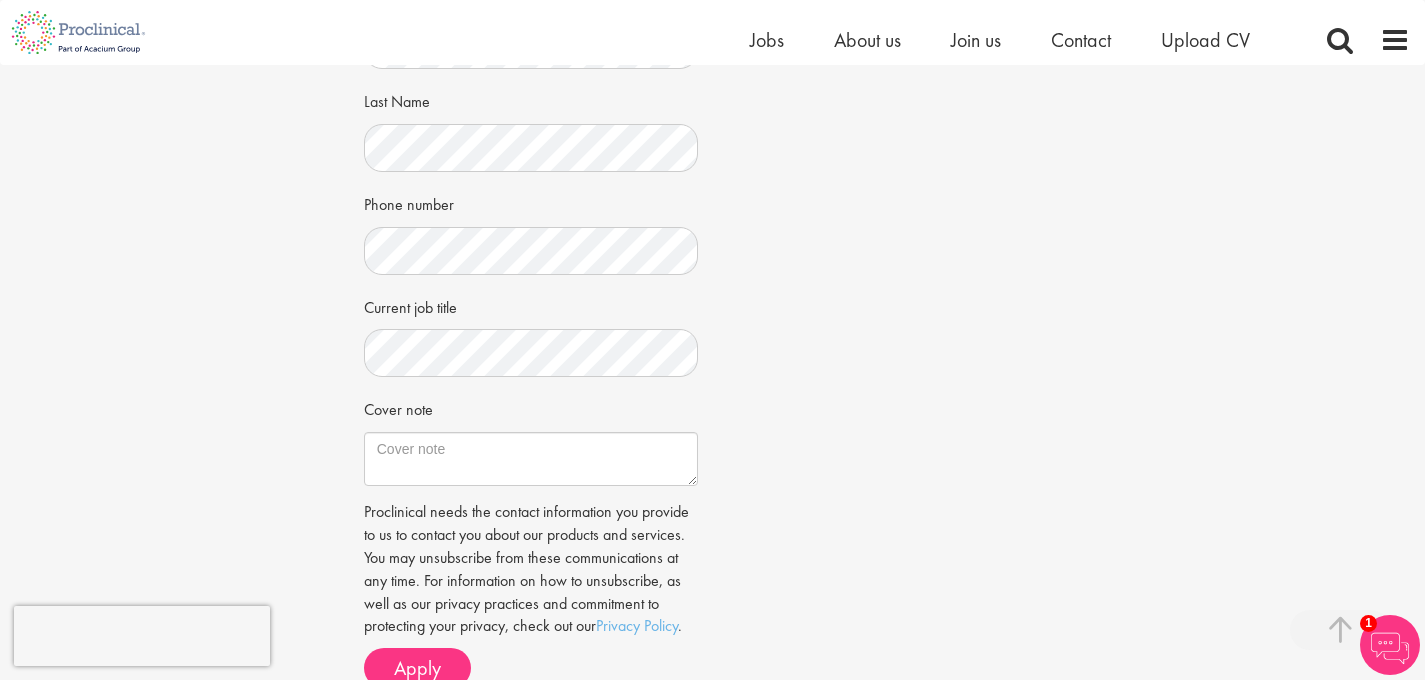scroll, scrollTop: 589, scrollLeft: 0, axis: vertical 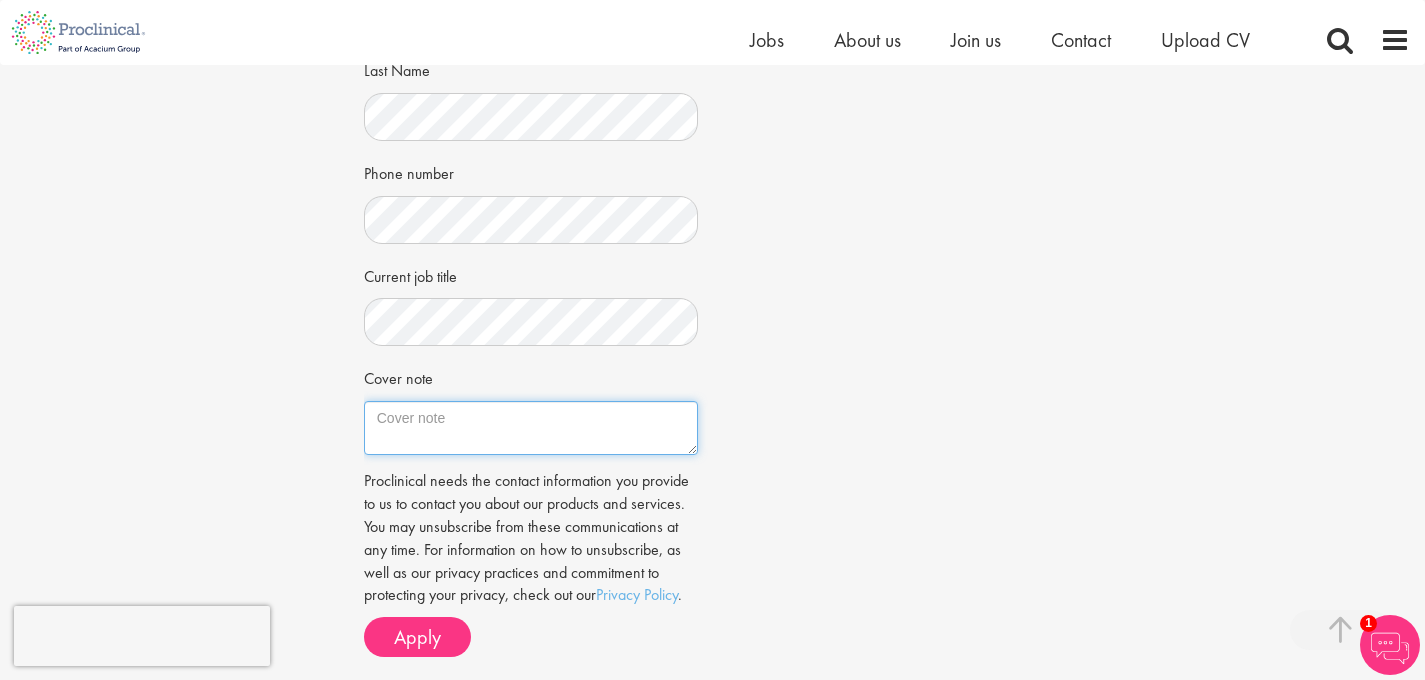 click on "Cover note" at bounding box center (531, 428) 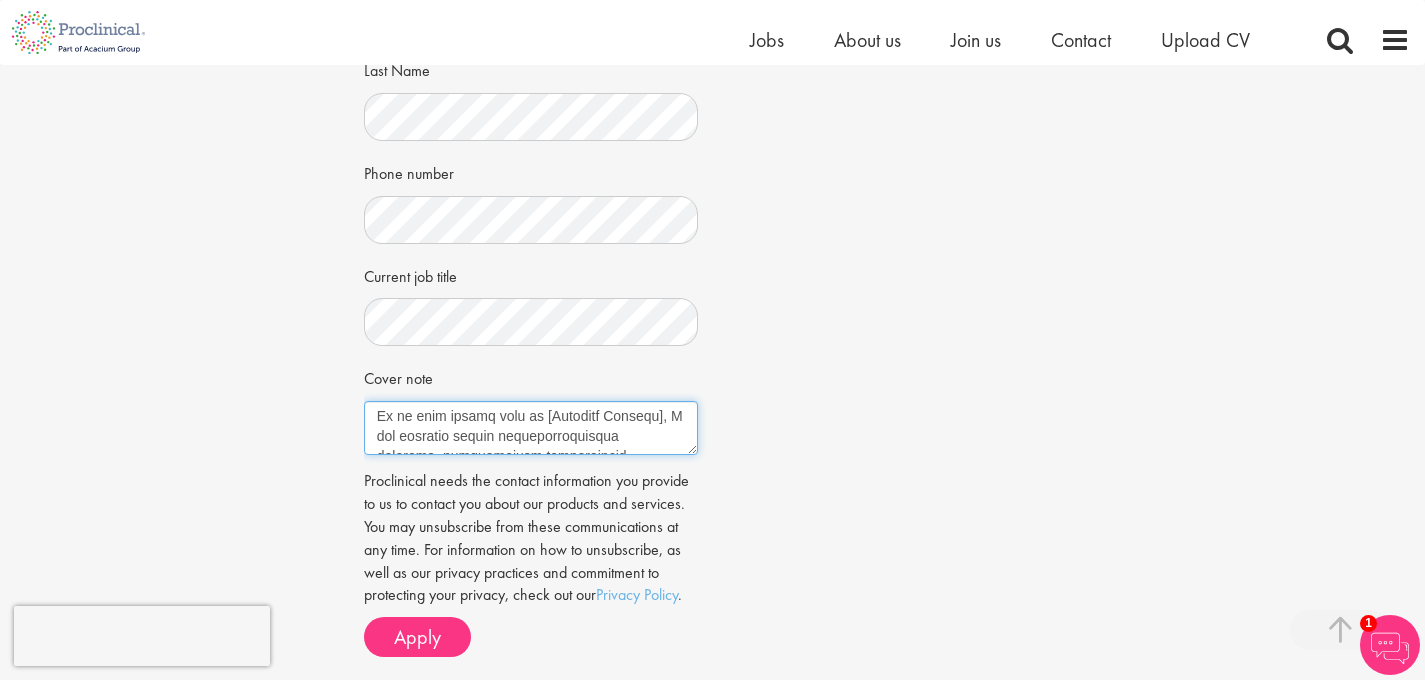 scroll, scrollTop: 0, scrollLeft: 0, axis: both 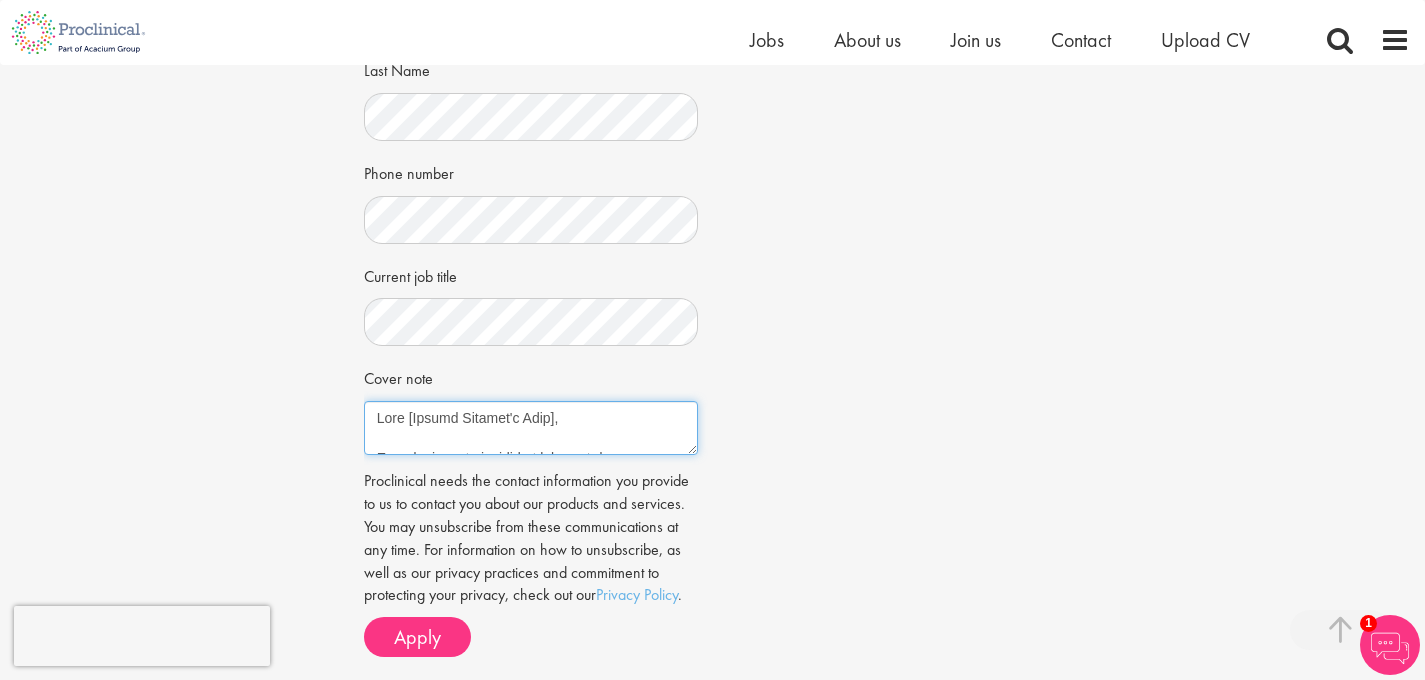 click on "Cover note" at bounding box center [531, 428] 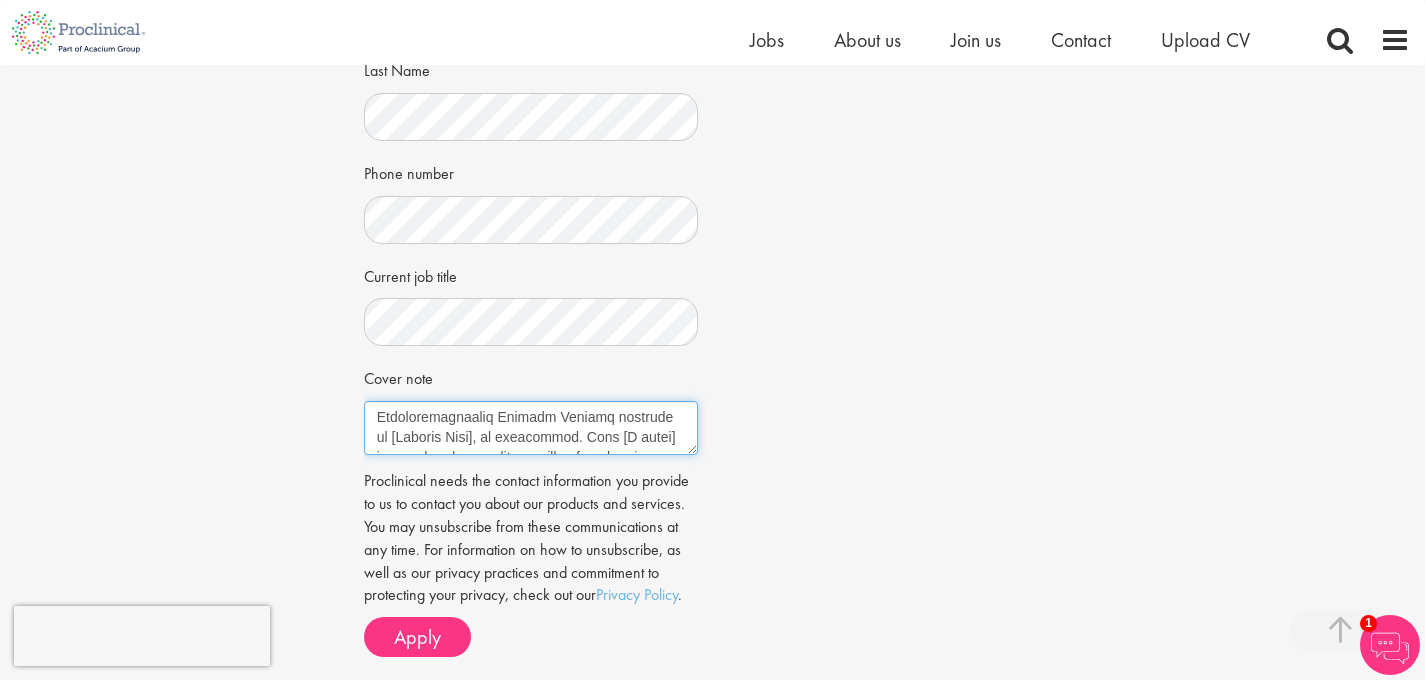 scroll, scrollTop: 74, scrollLeft: 0, axis: vertical 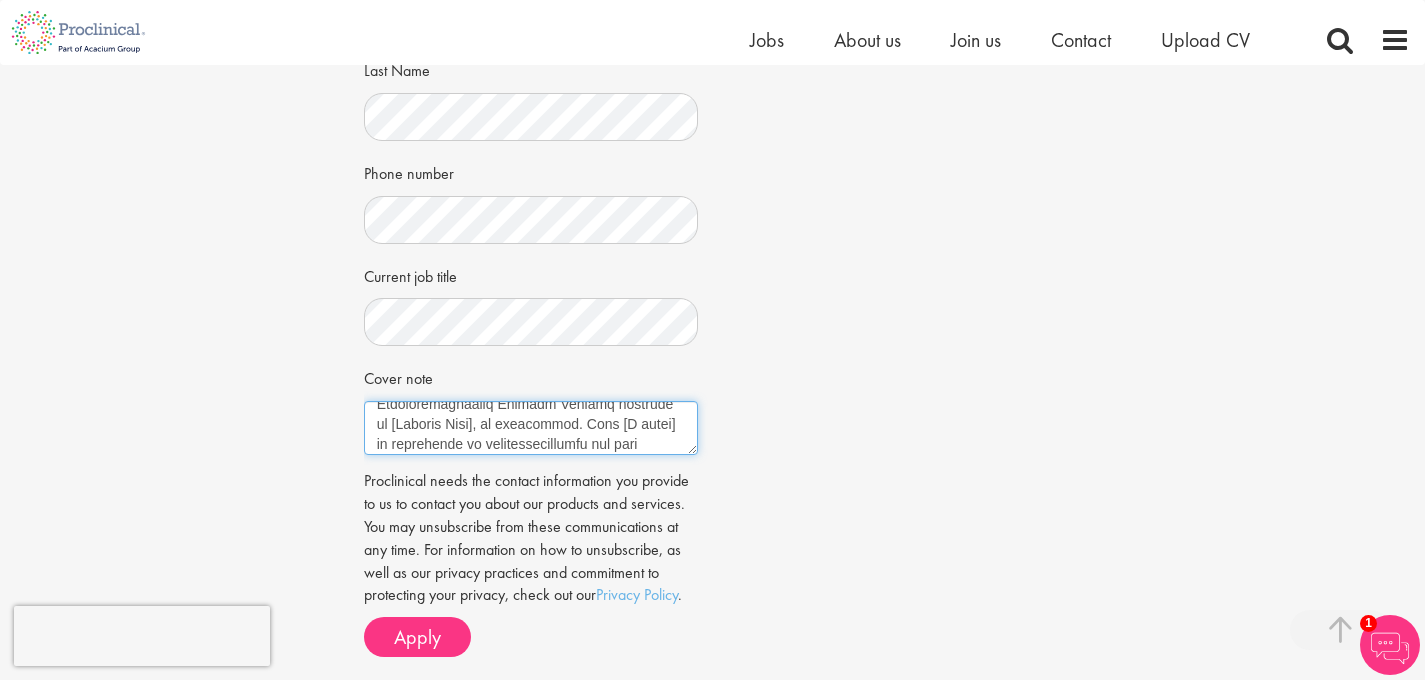 click on "Cover note" at bounding box center (531, 428) 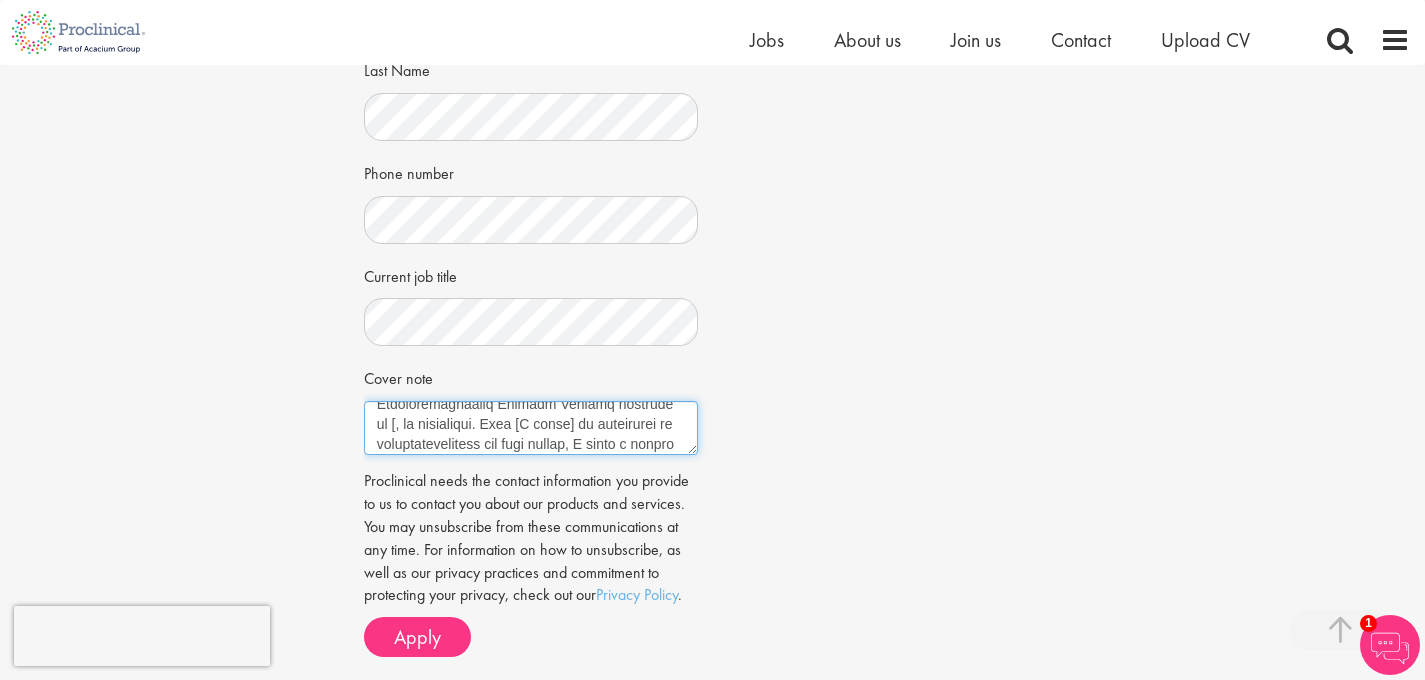 scroll, scrollTop: 67, scrollLeft: 0, axis: vertical 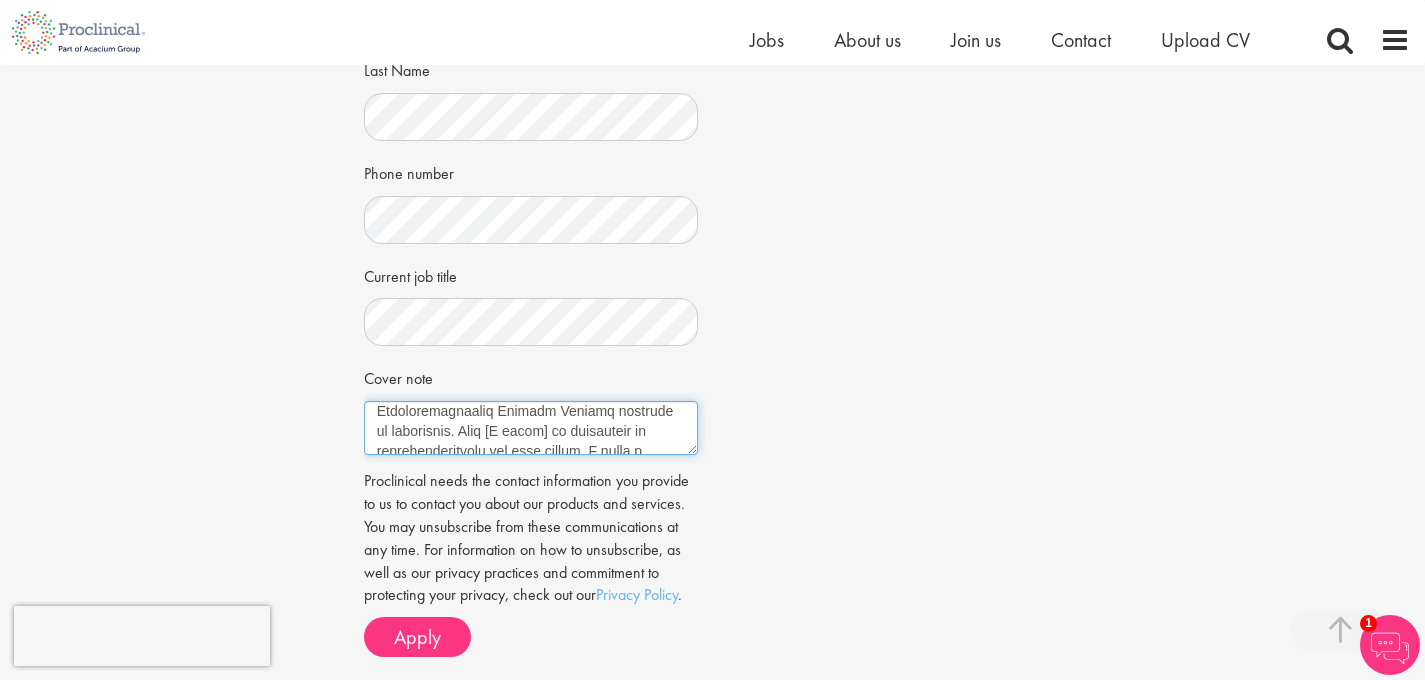 click on "Cover note" at bounding box center [531, 428] 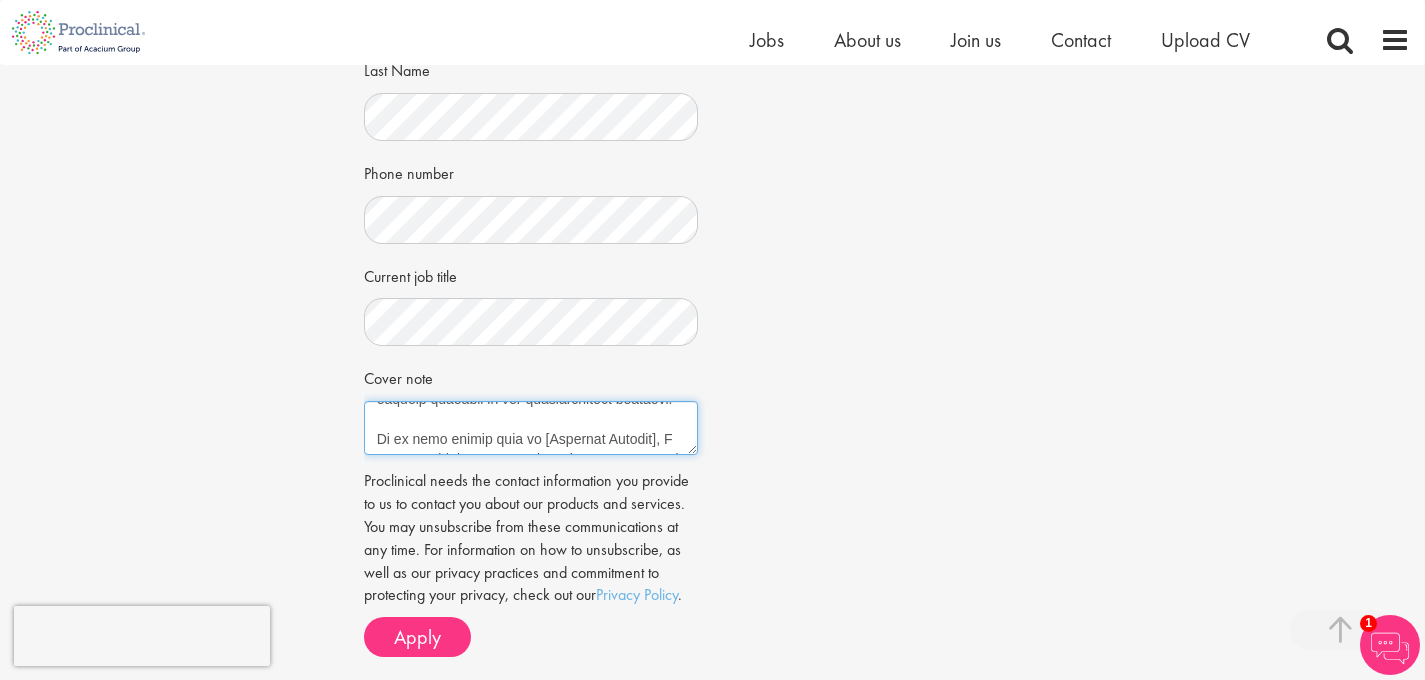 scroll, scrollTop: 201, scrollLeft: 0, axis: vertical 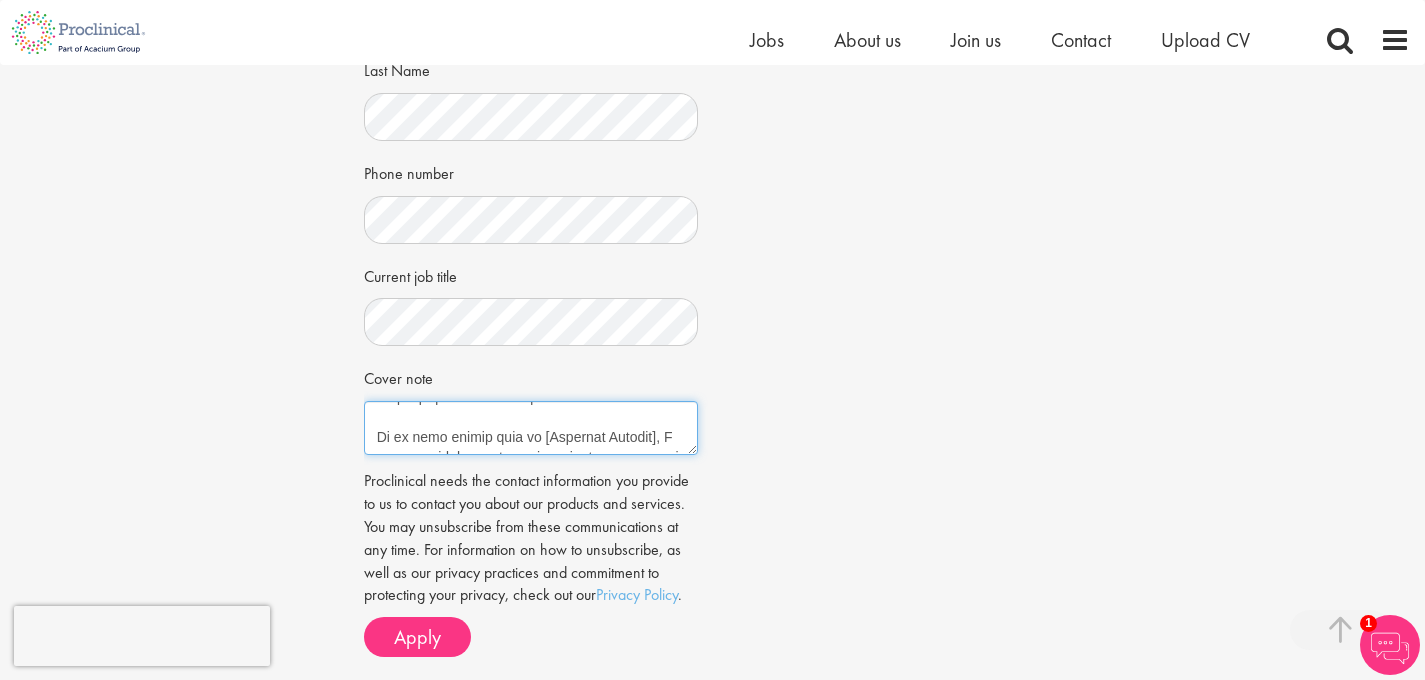 click on "Cover note" at bounding box center [531, 428] 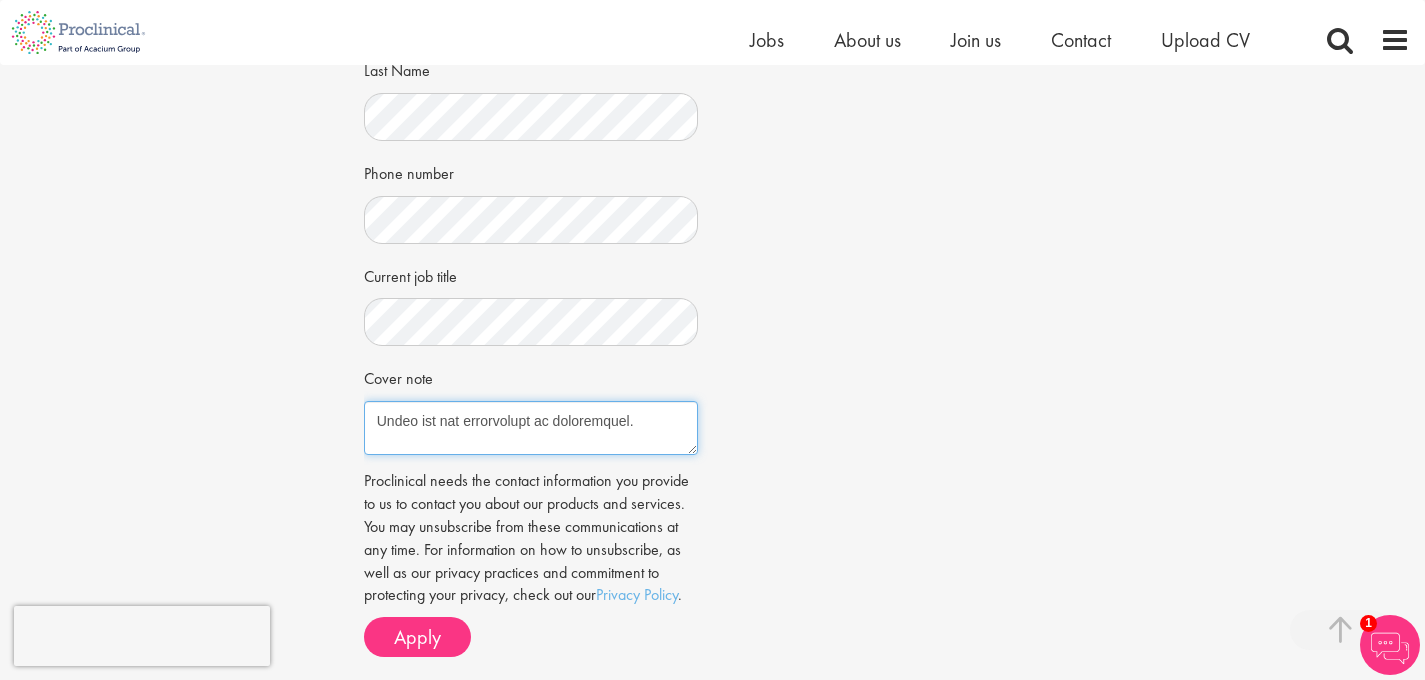 scroll, scrollTop: 640, scrollLeft: 0, axis: vertical 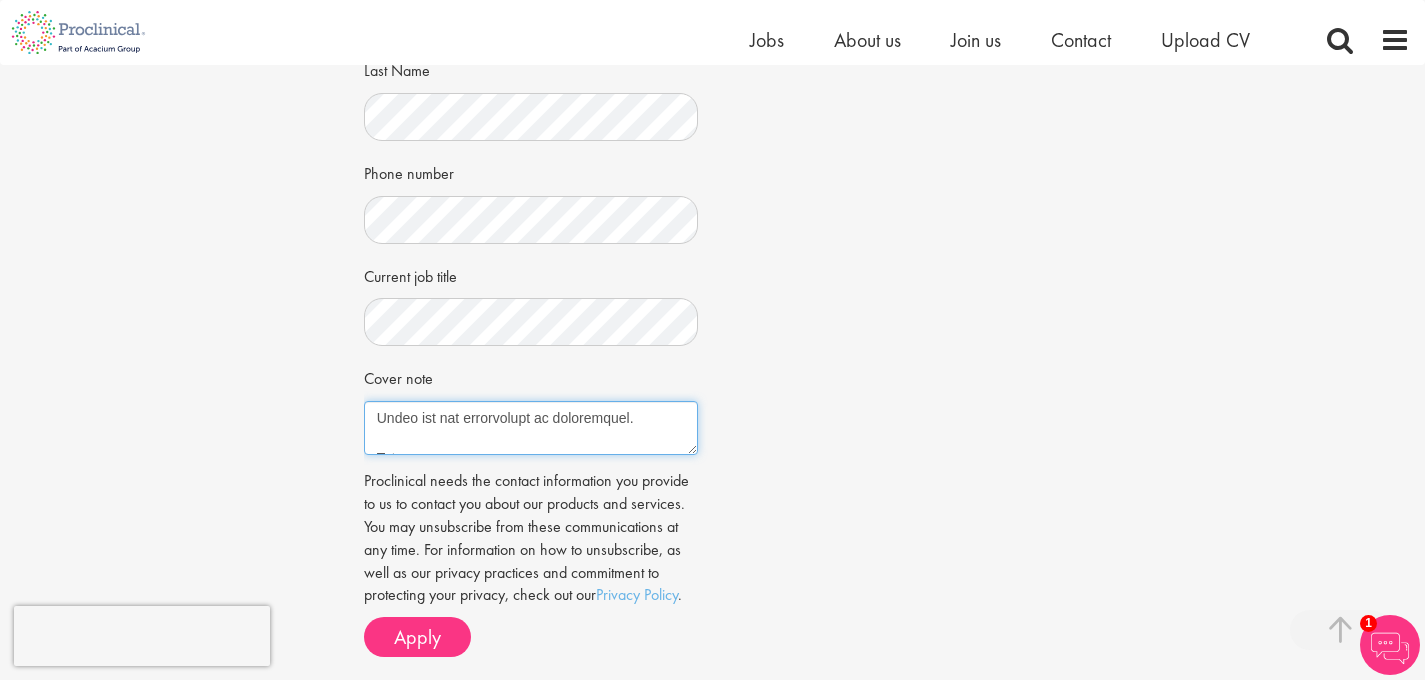 click on "Cover note" at bounding box center [531, 428] 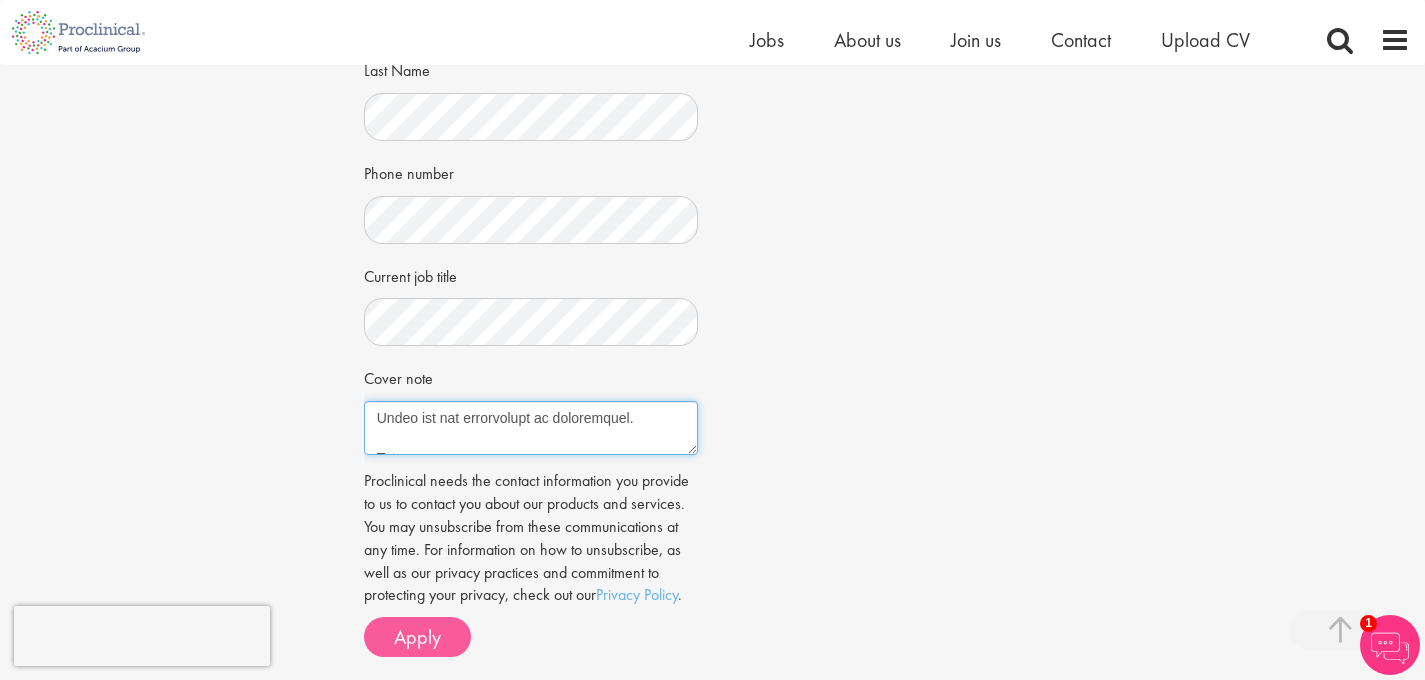 type on "Dear hiring manager,
I am writing to express my interest in the Pharmacovigilance Project Manager position as advertised. With 10+ years of experience in pharmacovigilance and drug safety, I bring a strong background in managing cross-functional teams, ensuring compliance with global regulatory requirements, and driving efficient project delivery in the pharmaceutical industry.
In my most recent role at Amgen, I led multiple global pharmacovigilance projects, successfully streamlining safety data reporting processes and enhancing cross-departmental collaboration. I am adept at risk management, stakeholder communication, and aligning safety strategies with organizational objectives. My experience with tools such as [mention PV systems or tools, e.g., Argus, ArisG] and my understanding of ICH-GCP, E2E guidelines, and FDA/EMA regulations make me confident in my ability to contribute effectively to your team.
I am excited about the opportunity to bring my leadership skills and pharmacovigilance expertise to..." 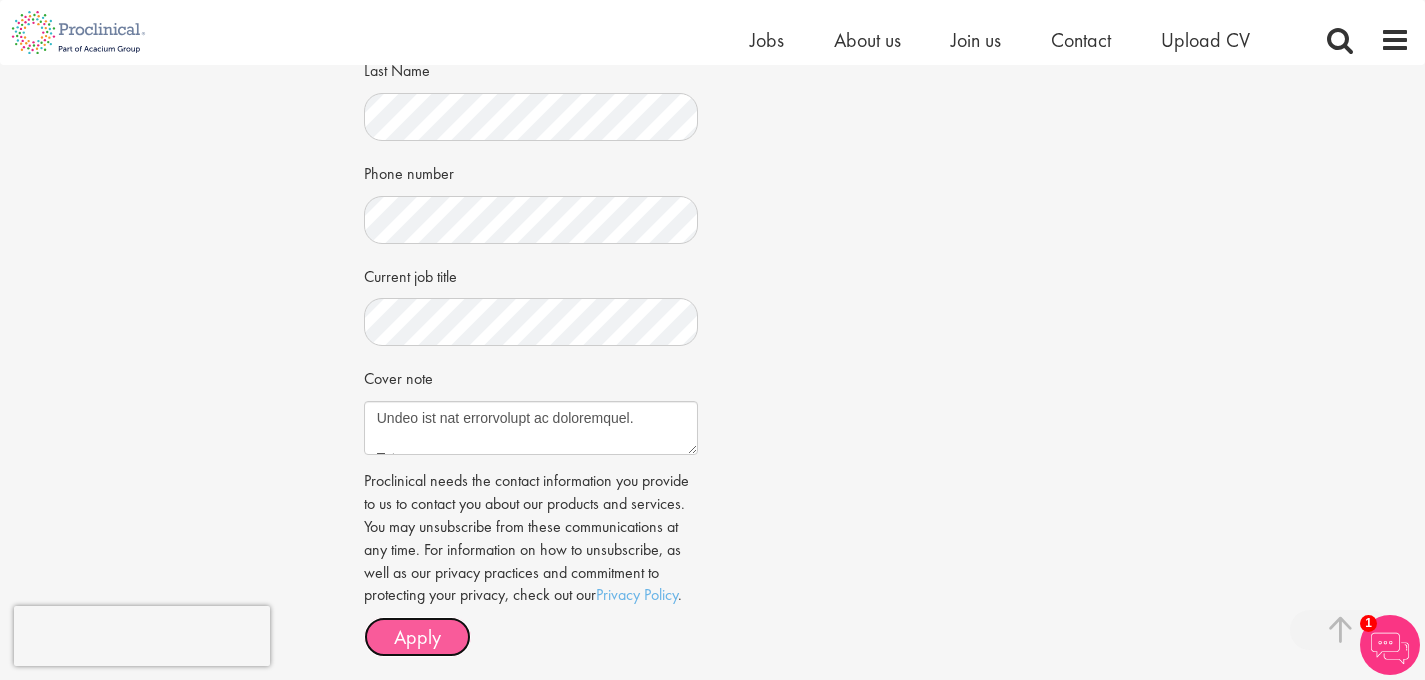 click on "Apply" at bounding box center [417, 637] 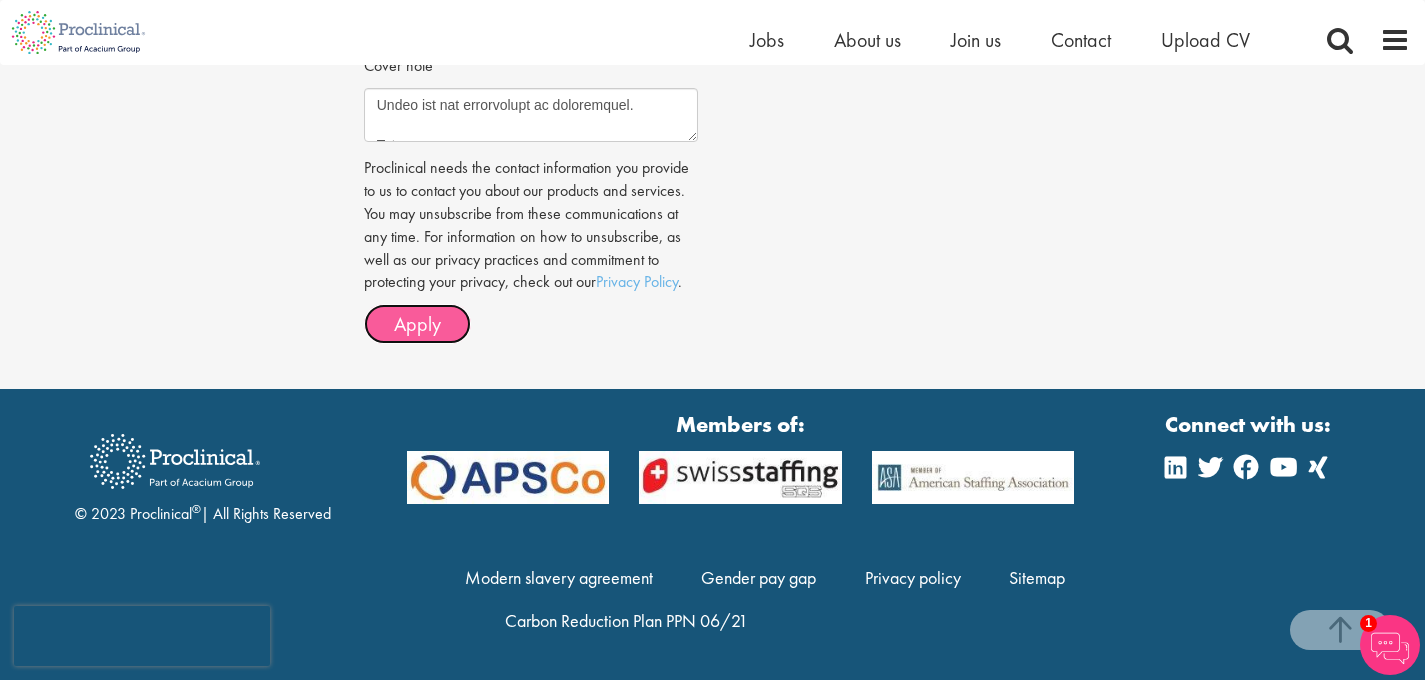 scroll, scrollTop: 901, scrollLeft: 0, axis: vertical 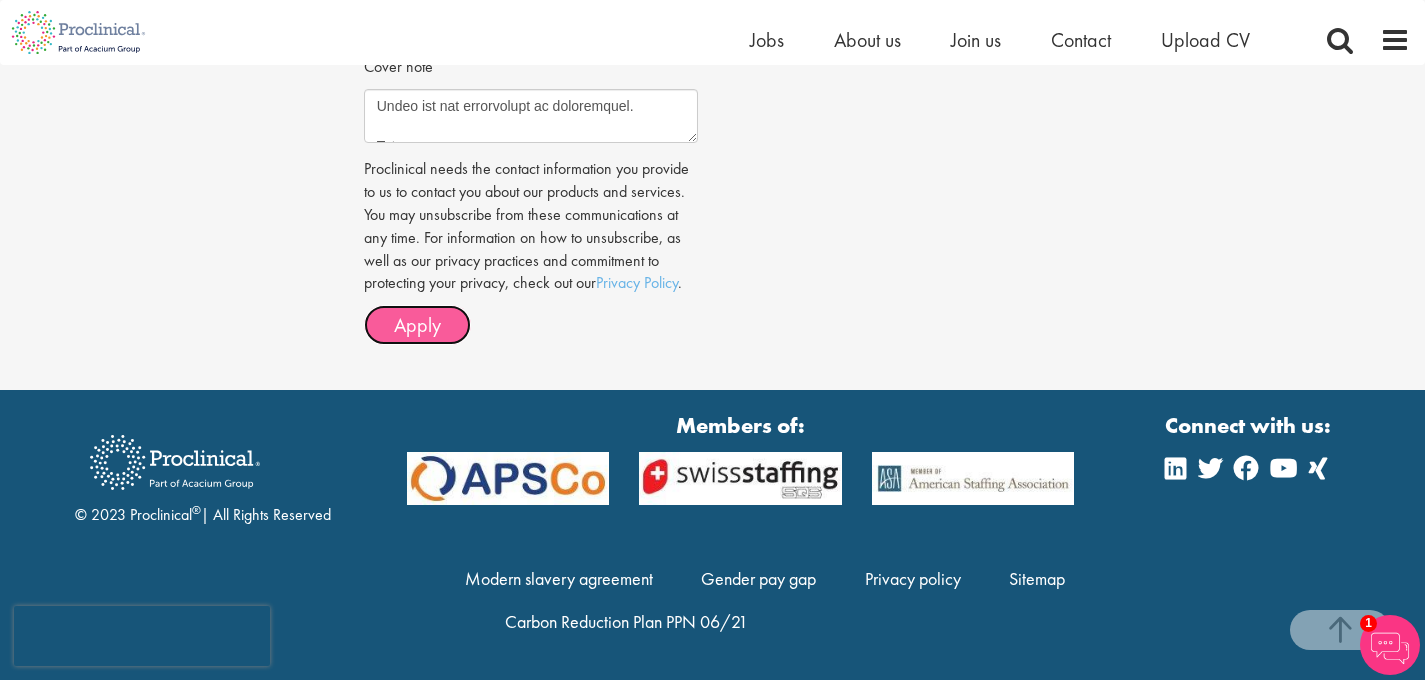 click on "Apply" at bounding box center [417, 325] 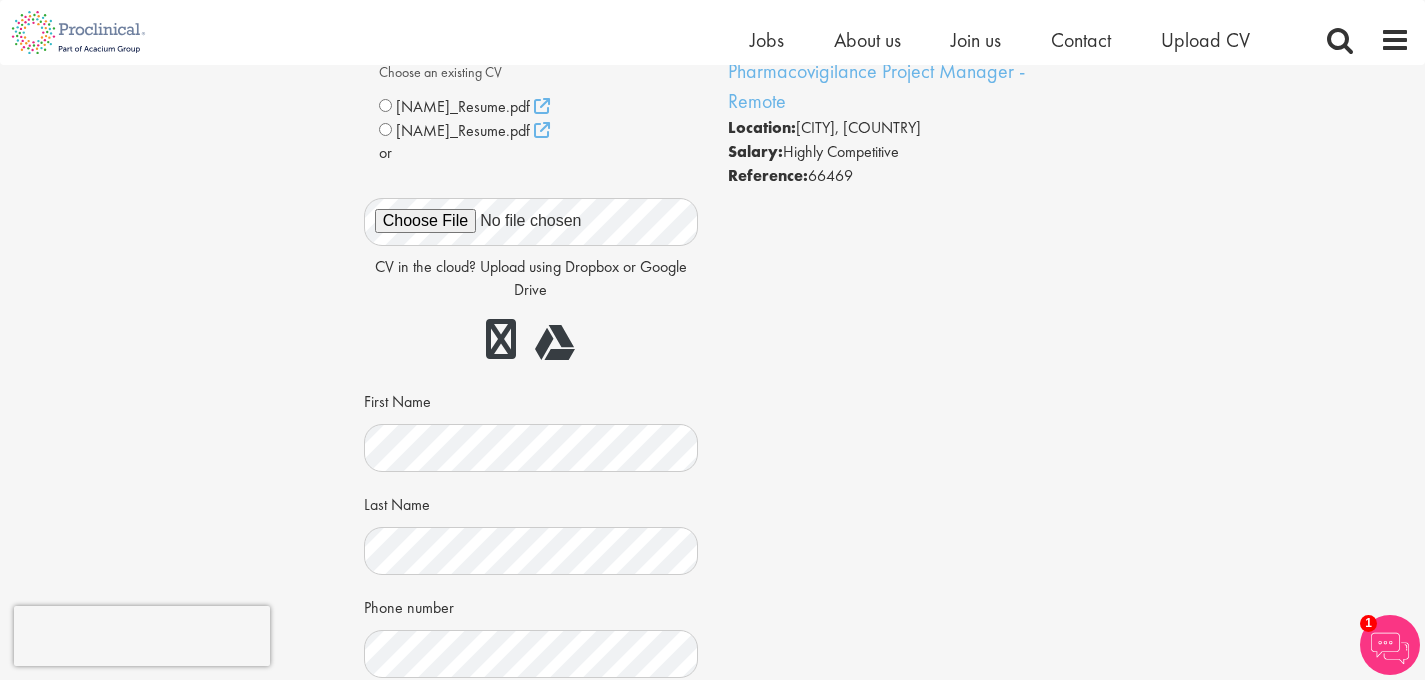 scroll, scrollTop: 0, scrollLeft: 0, axis: both 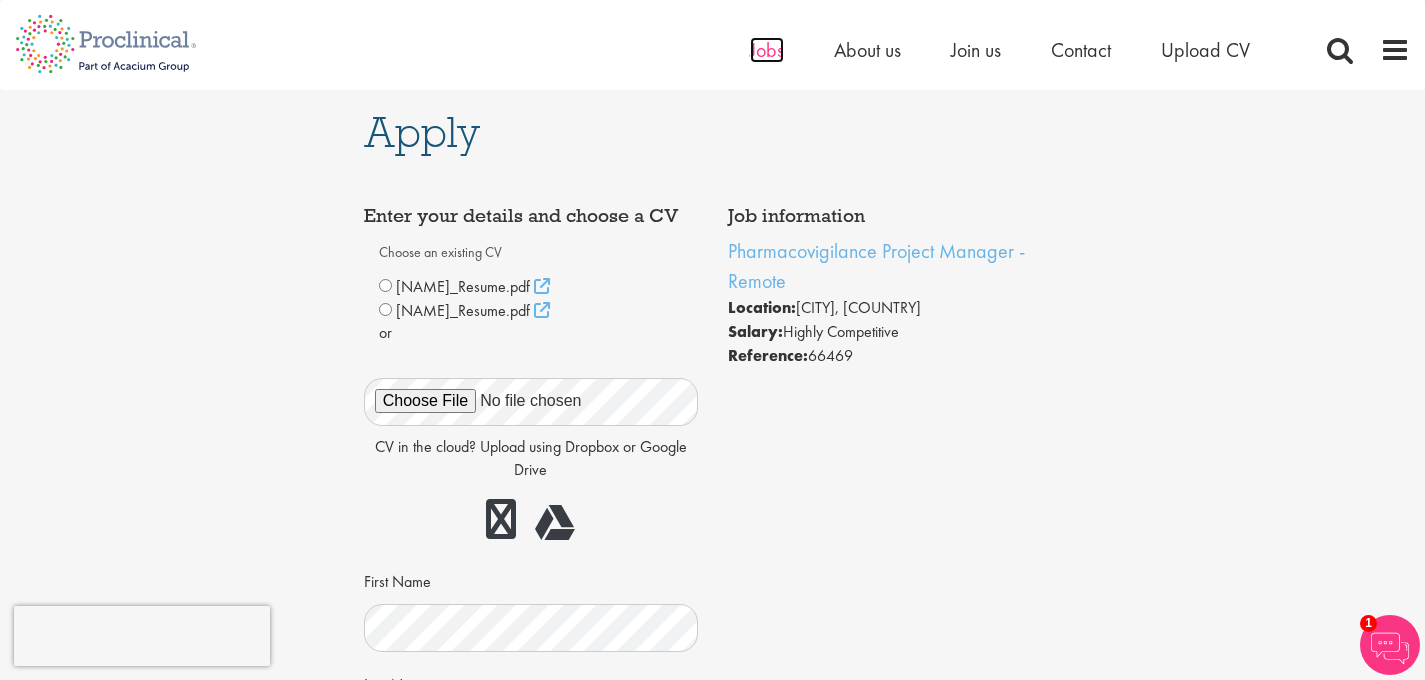 click on "Jobs" at bounding box center [767, 50] 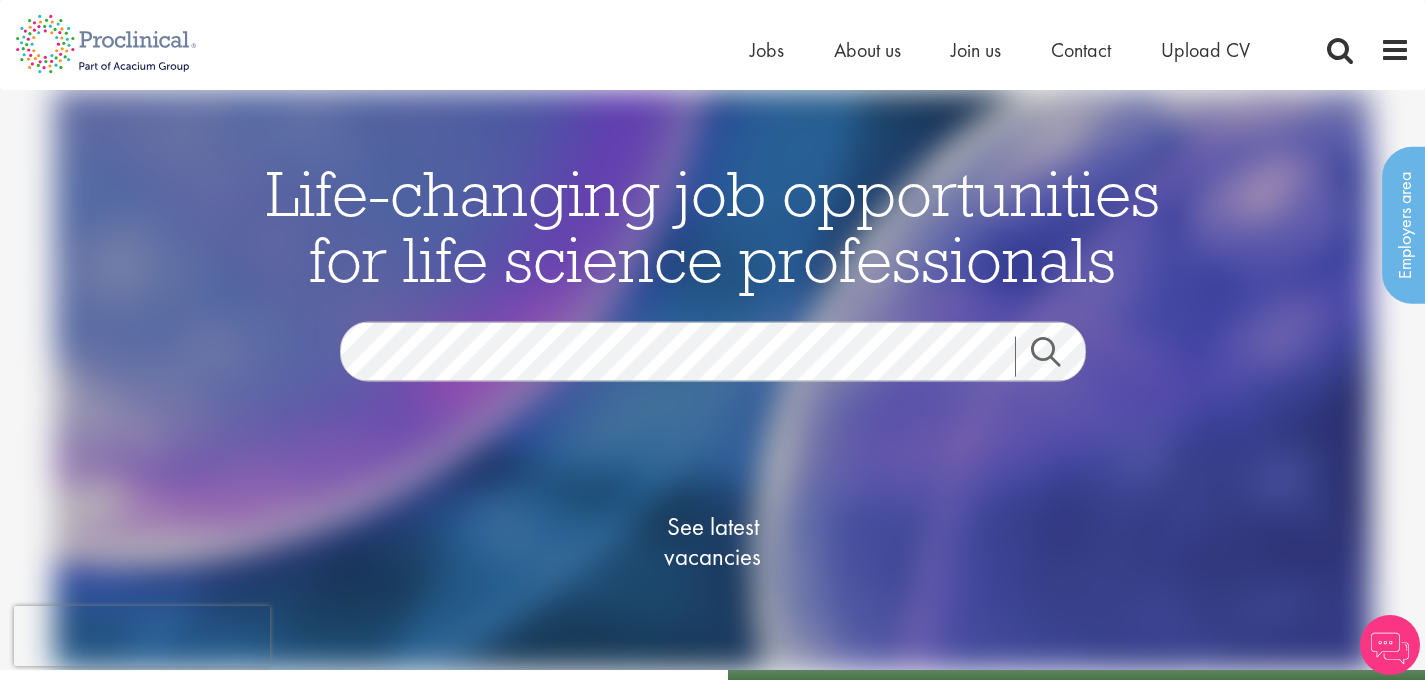 scroll, scrollTop: 0, scrollLeft: 0, axis: both 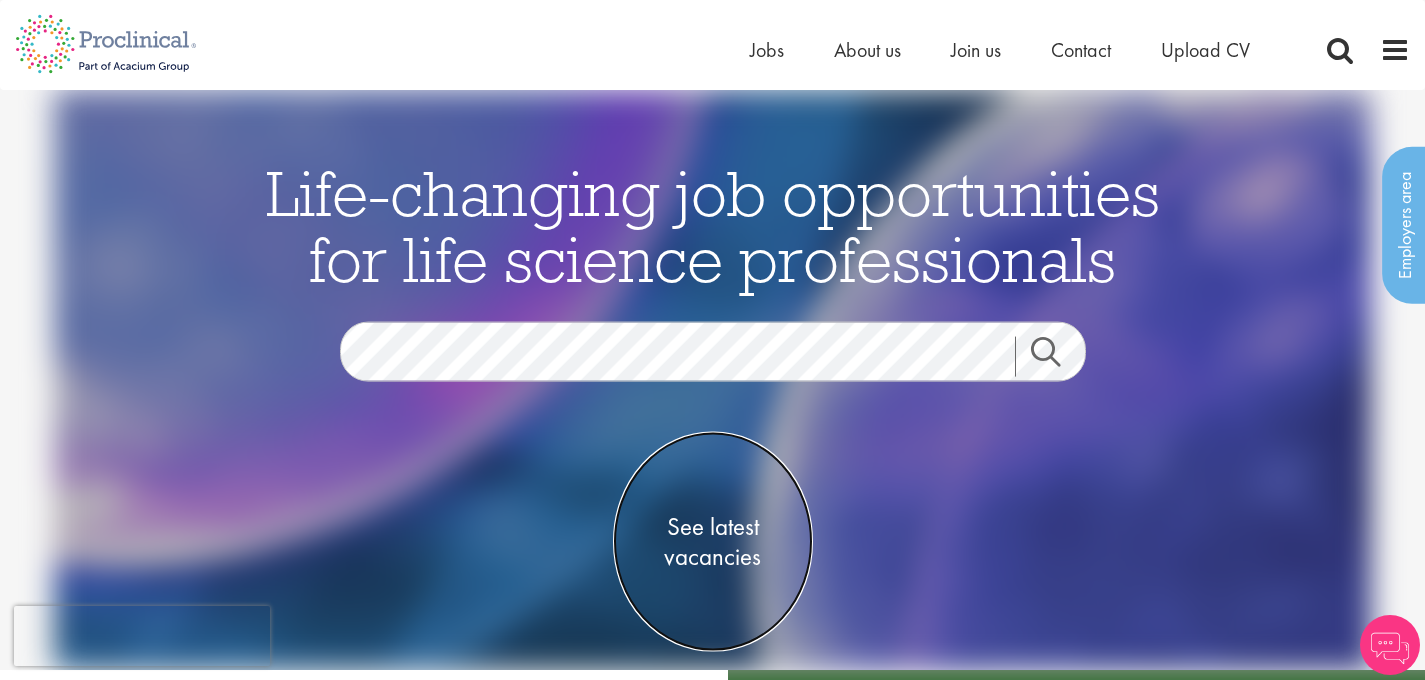 click on "See latest  vacancies" at bounding box center [713, 542] 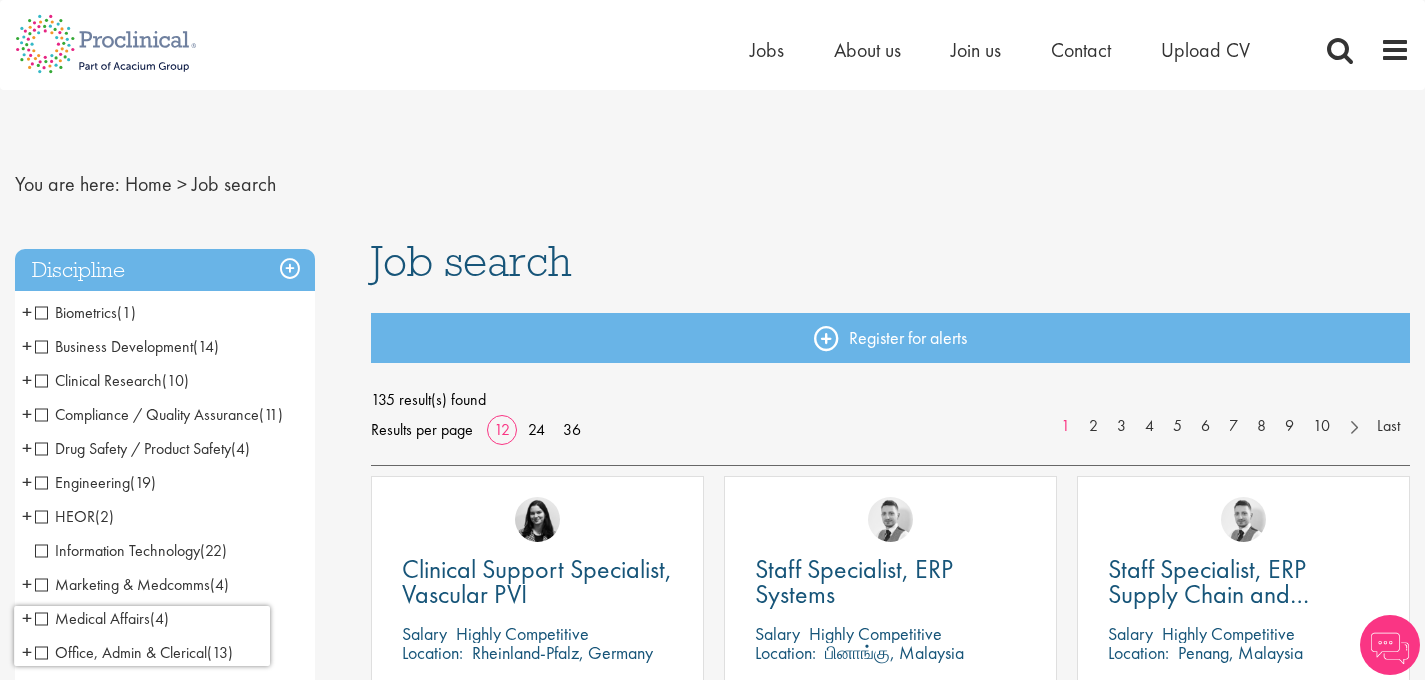 scroll, scrollTop: 0, scrollLeft: 0, axis: both 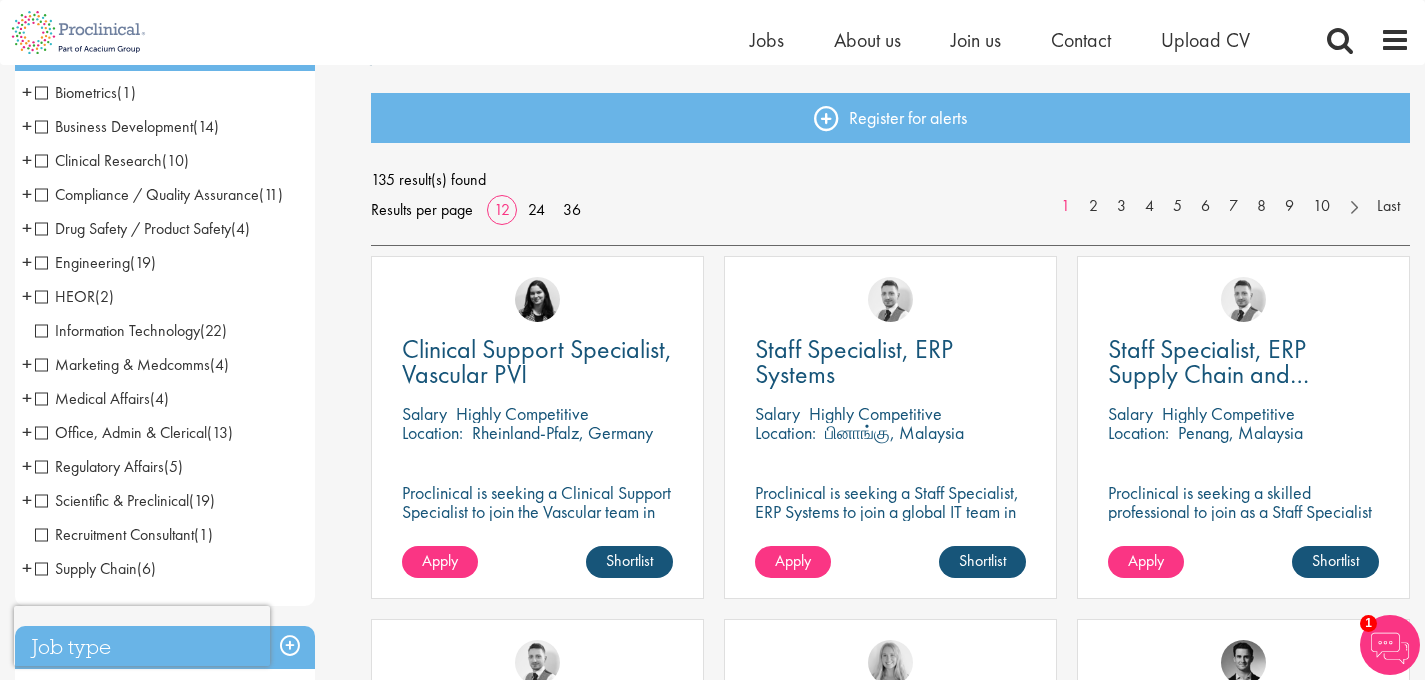 click on "Drug Safety / Product Safety" at bounding box center (133, 228) 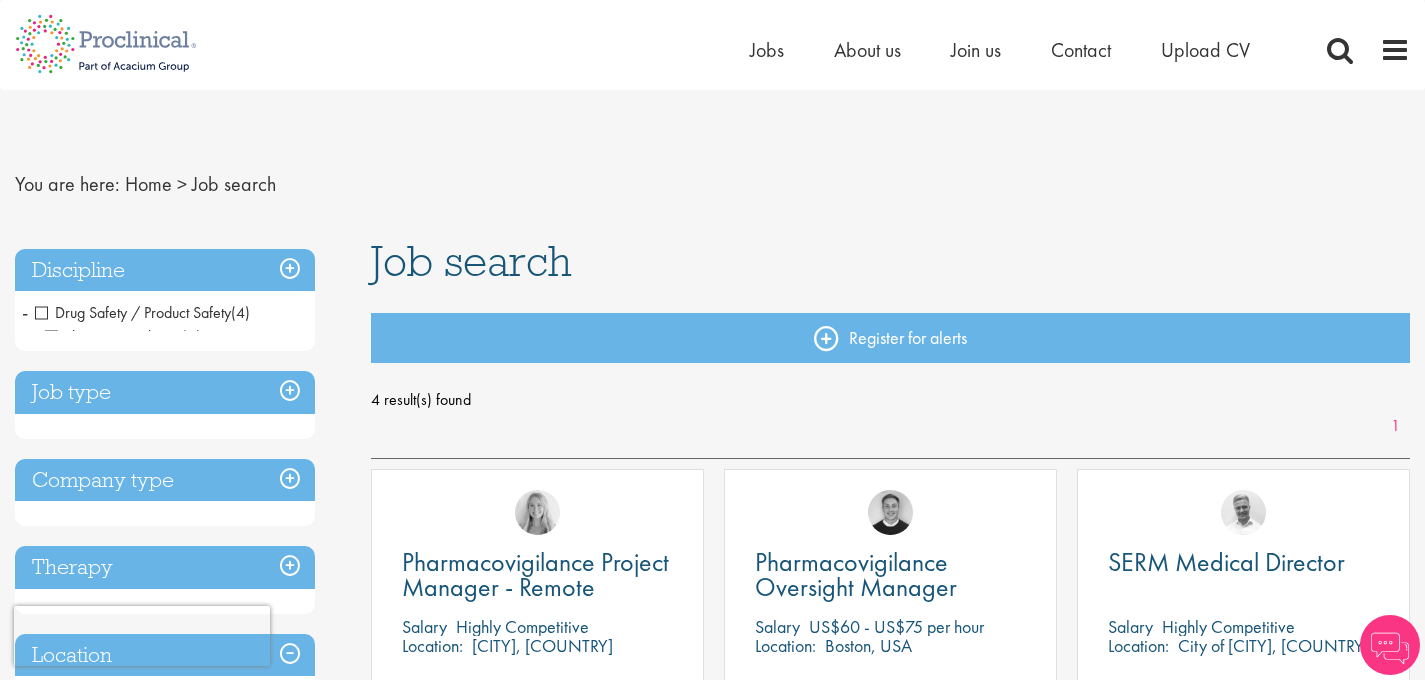 scroll, scrollTop: 0, scrollLeft: 0, axis: both 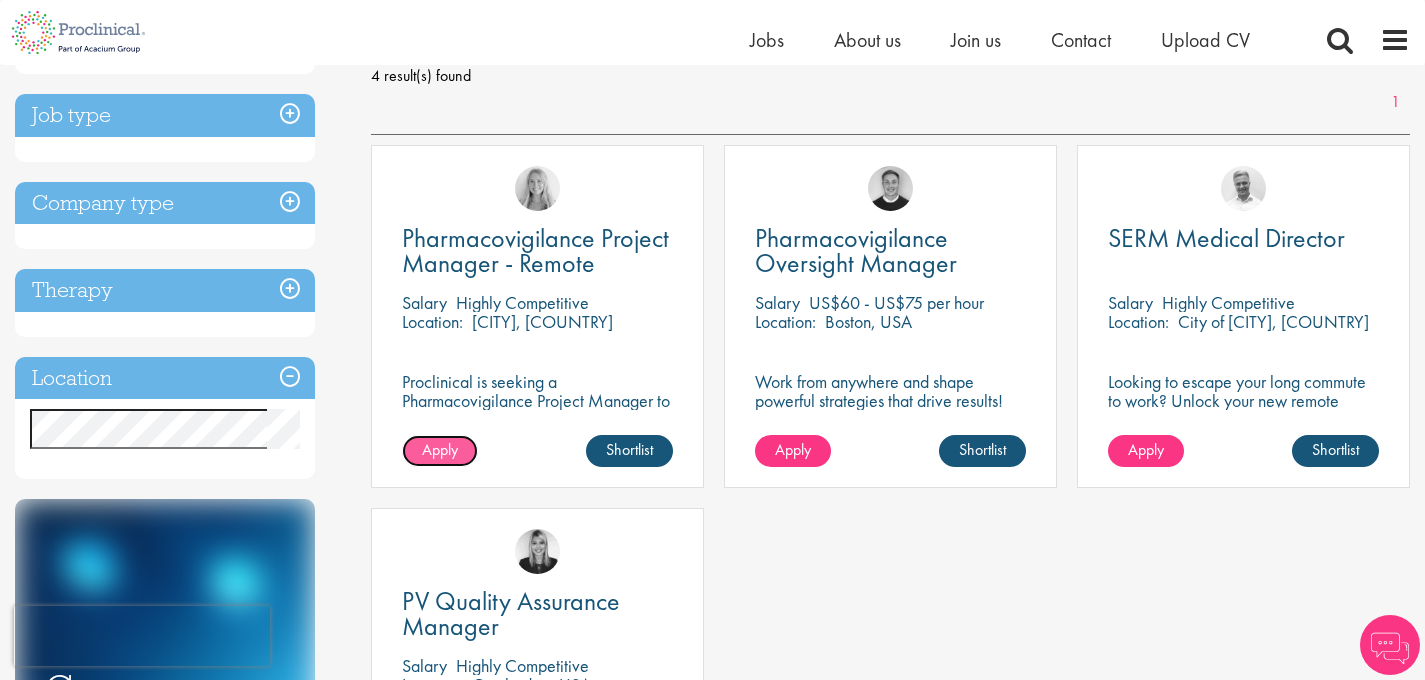 click on "Apply" at bounding box center (440, 449) 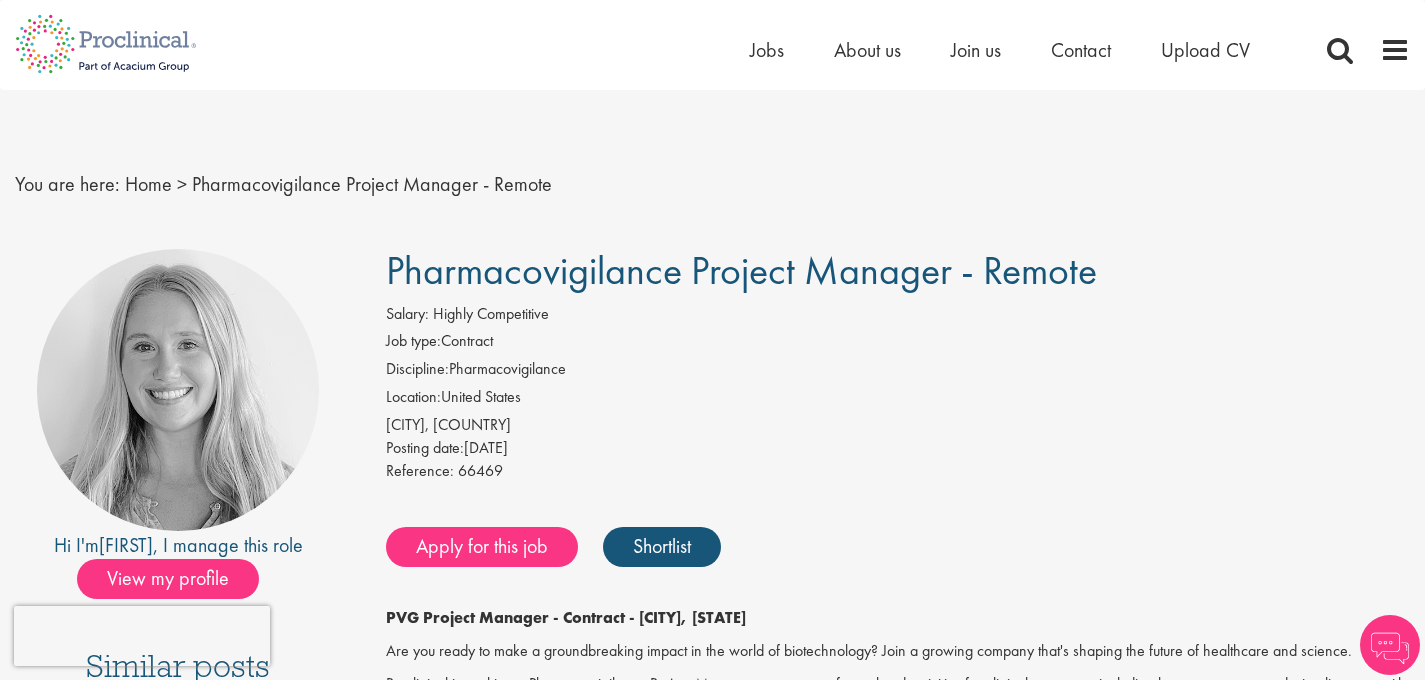 scroll, scrollTop: 0, scrollLeft: 0, axis: both 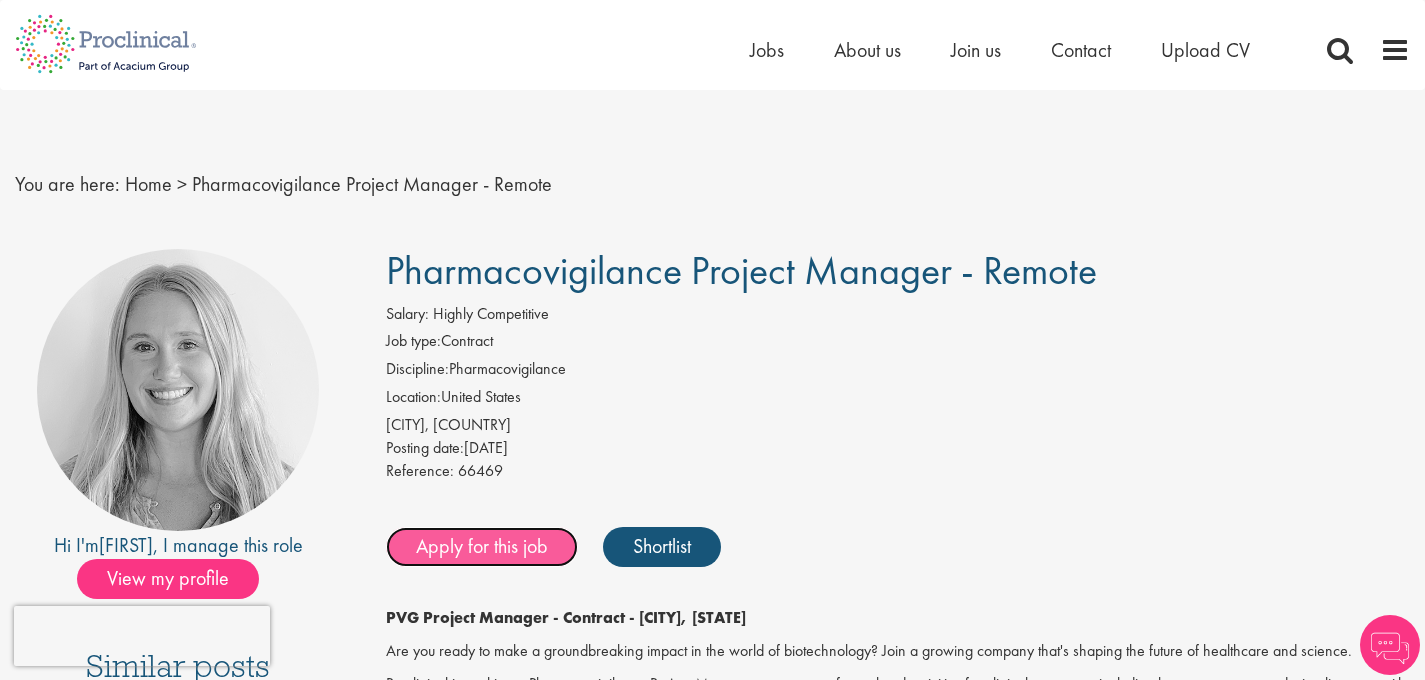click on "Apply for this job" at bounding box center [482, 547] 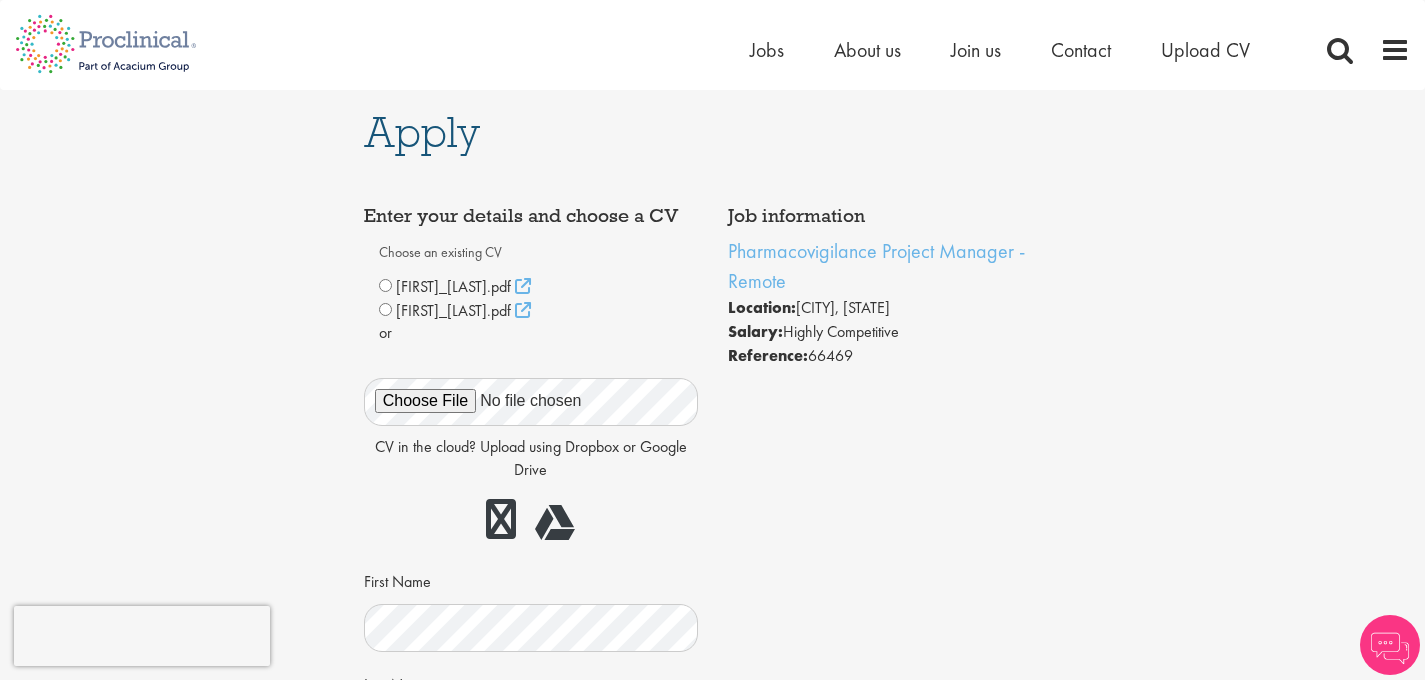 scroll, scrollTop: 0, scrollLeft: 0, axis: both 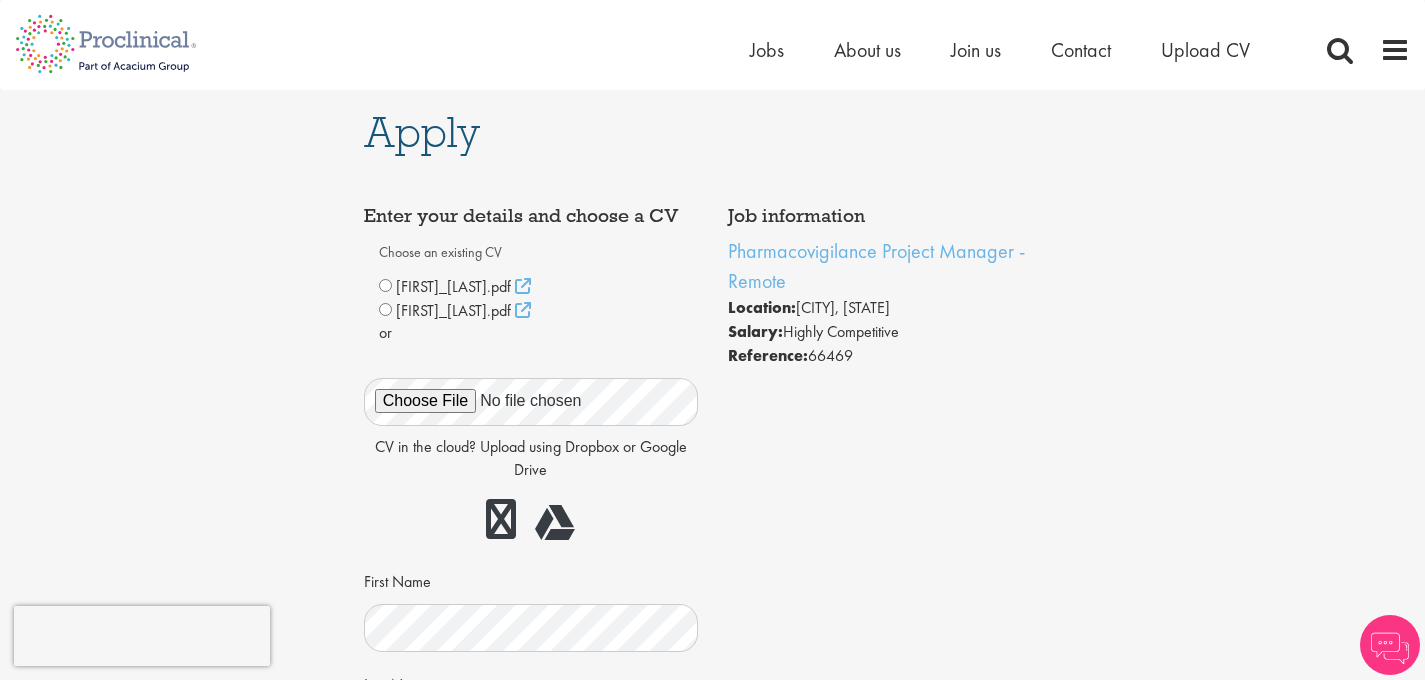 click on "[FIRST]_[LAST].pdf" at bounding box center [453, 310] 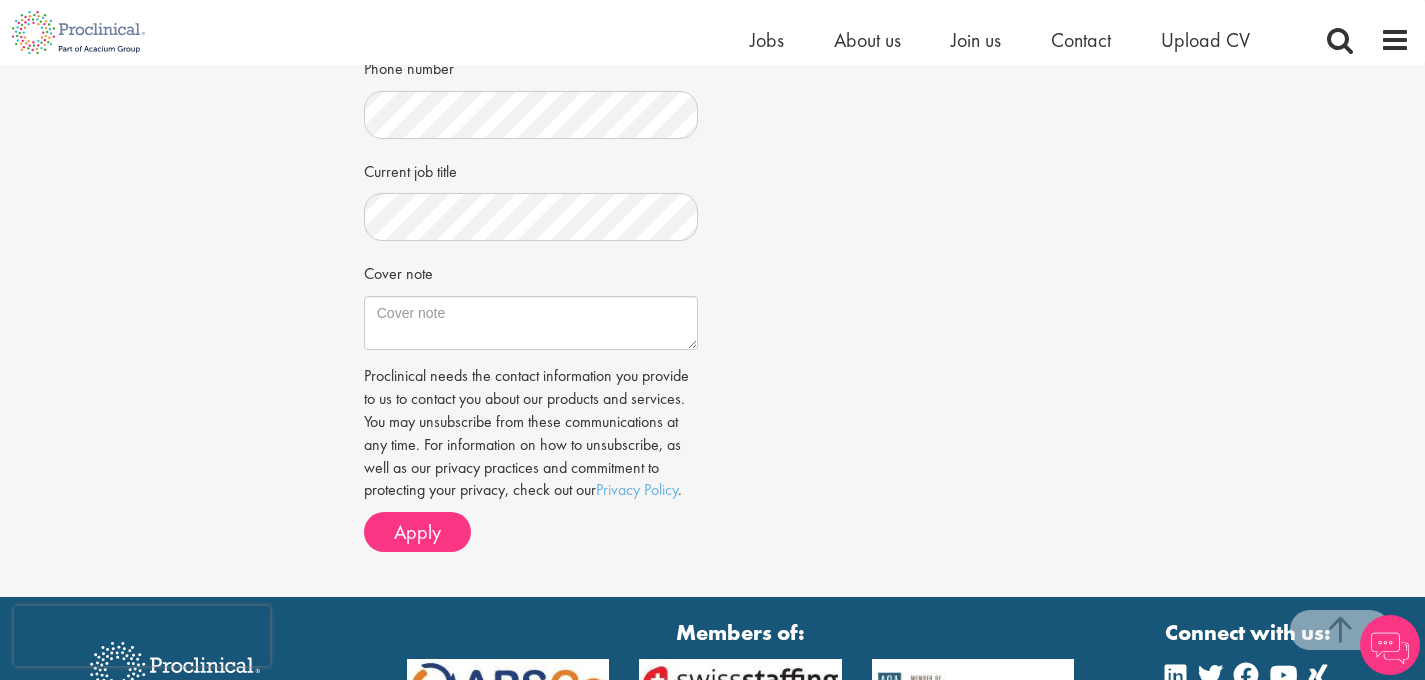 scroll, scrollTop: 844, scrollLeft: 0, axis: vertical 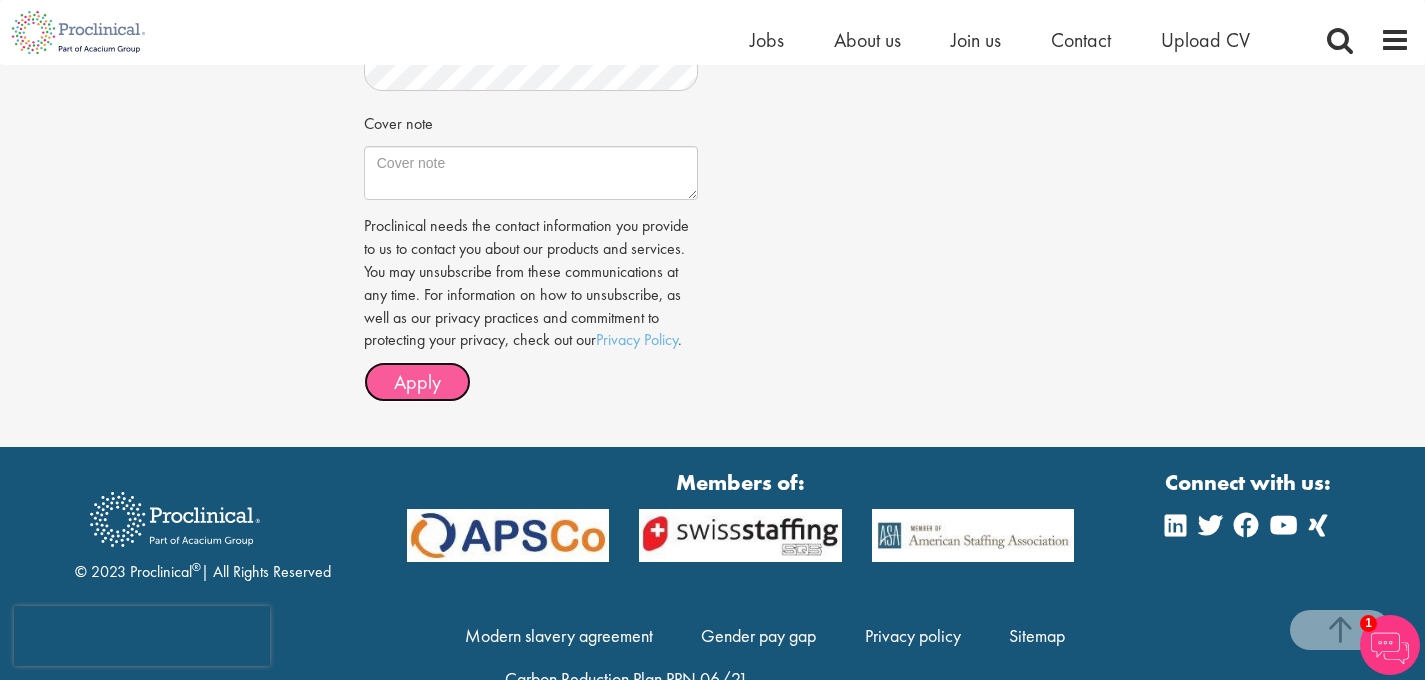 click on "Apply" at bounding box center [417, 382] 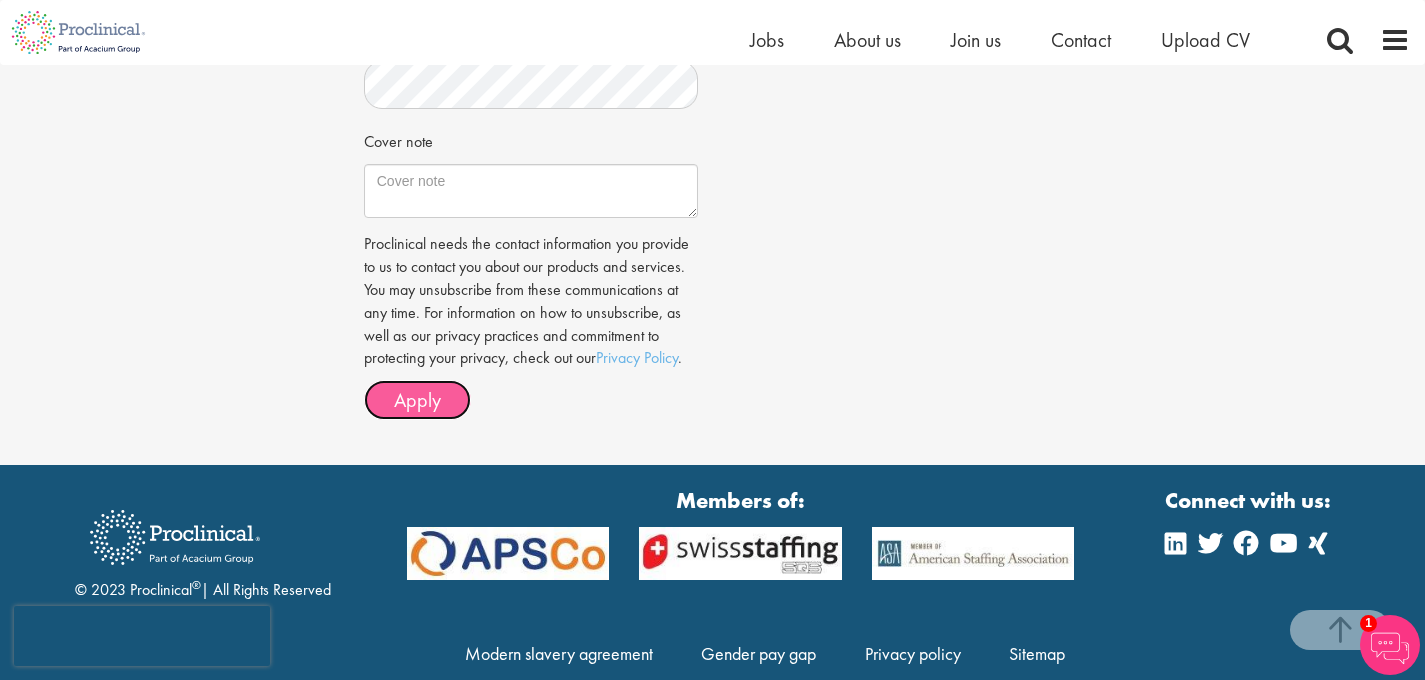 scroll, scrollTop: 820, scrollLeft: 0, axis: vertical 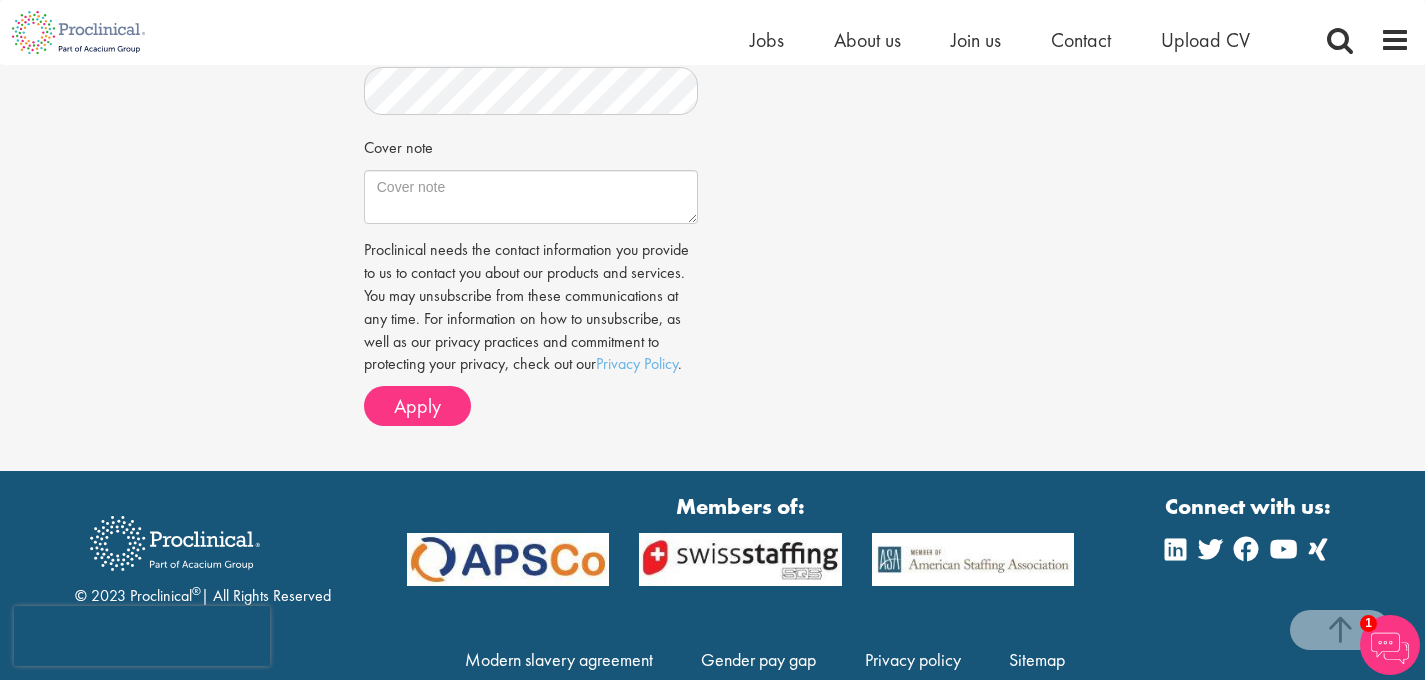 click on "1" at bounding box center [1368, 623] 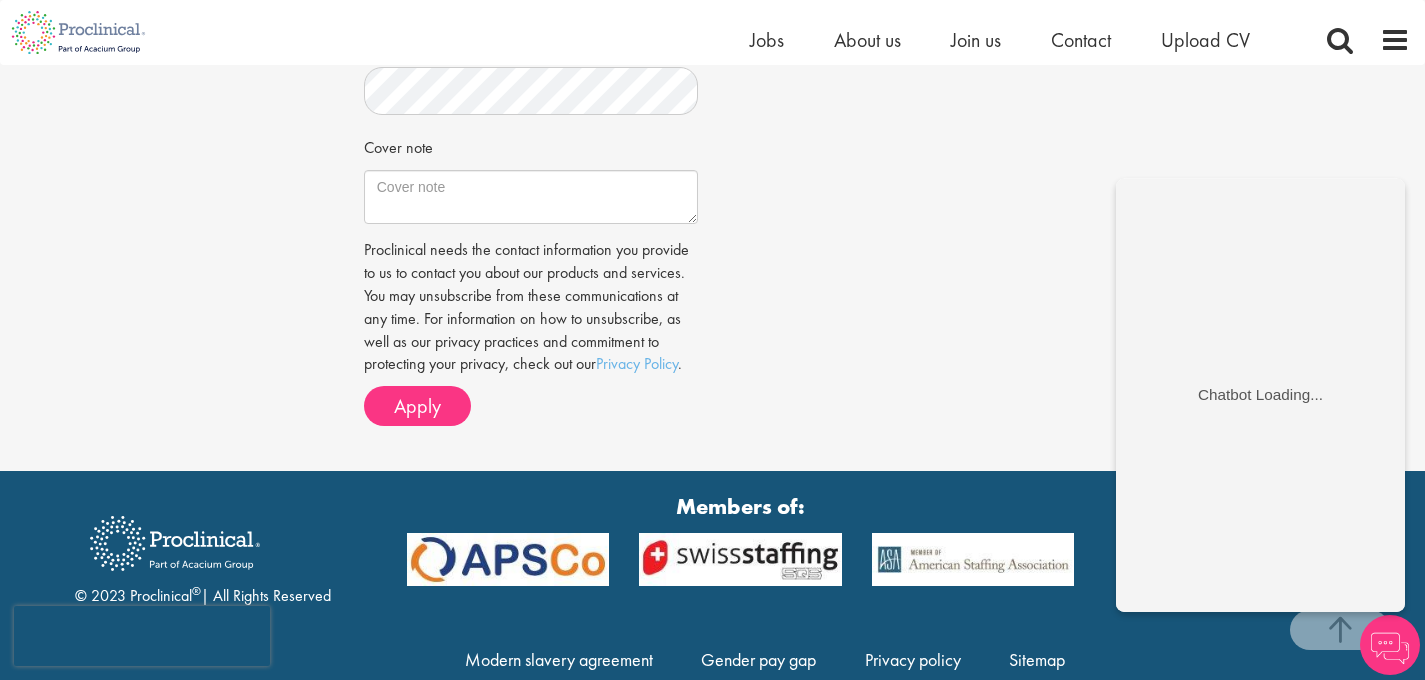 click on "Job information
Pharmacovigilance Project Manager - Remote
Location:
Tarrytown, USA
Salary:
Highly Competitive
Reference:
66469
Amit_Malhotra_Resume.pdf" at bounding box center (713, -104) 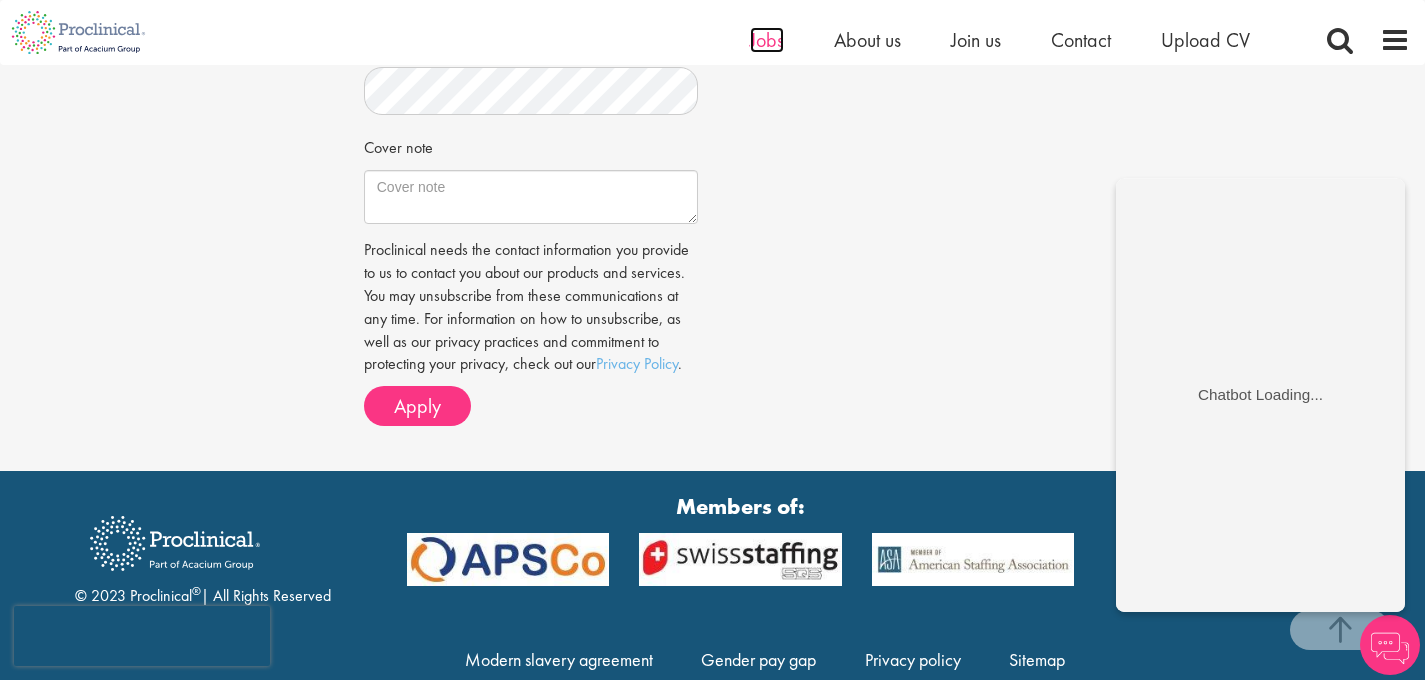 click on "Jobs" at bounding box center (767, 40) 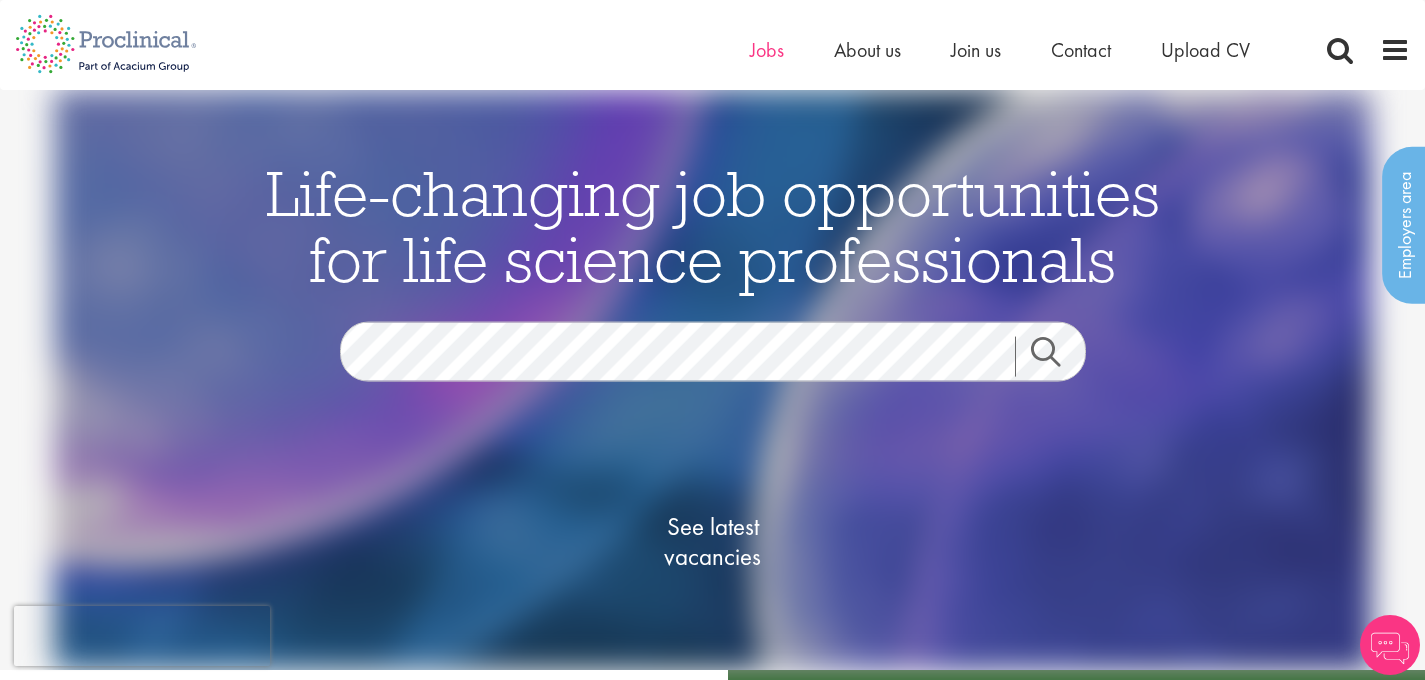 scroll, scrollTop: 0, scrollLeft: 0, axis: both 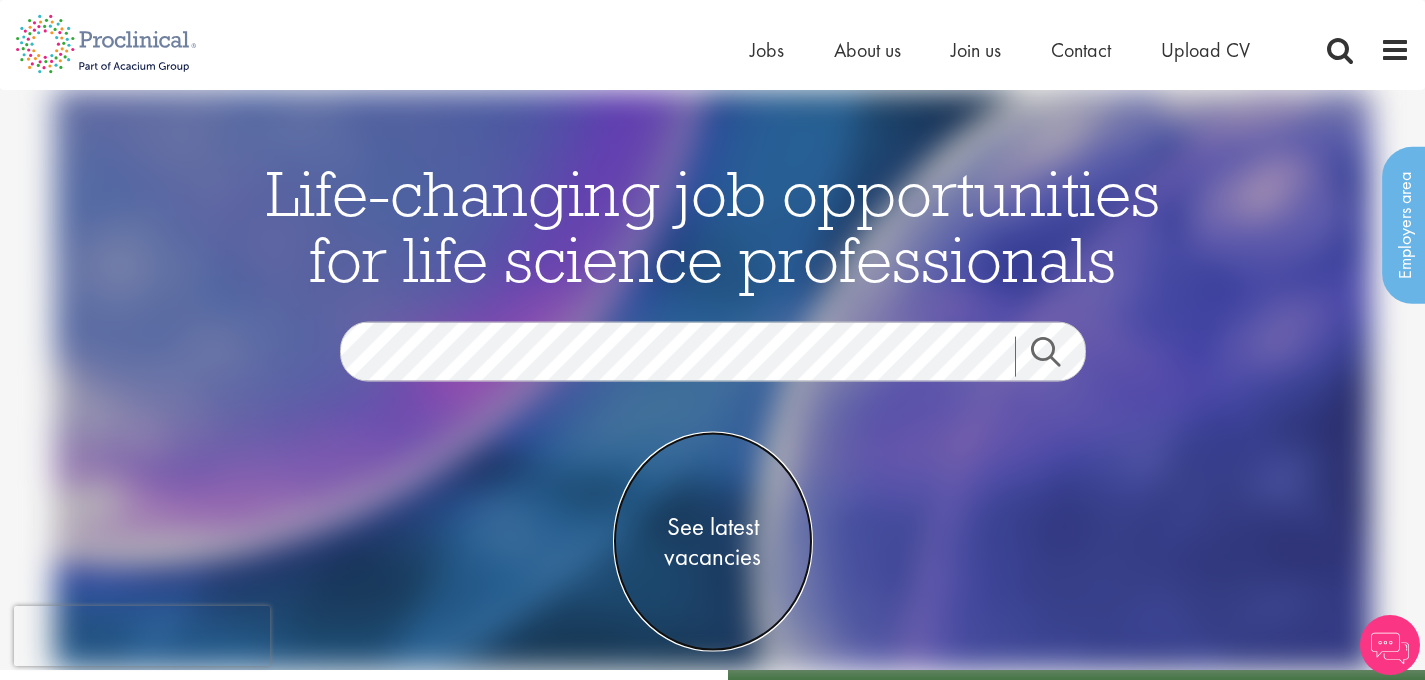 click on "See latest  vacancies" at bounding box center (713, 542) 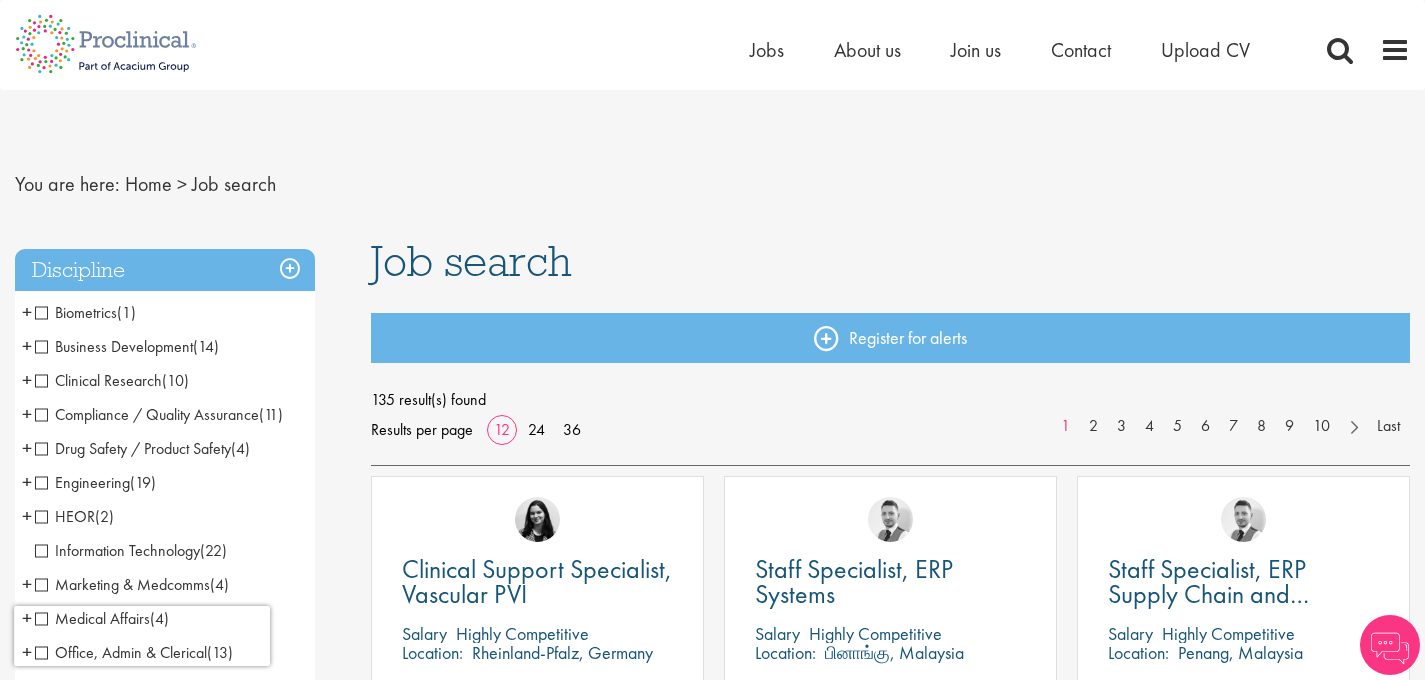 scroll, scrollTop: 0, scrollLeft: 0, axis: both 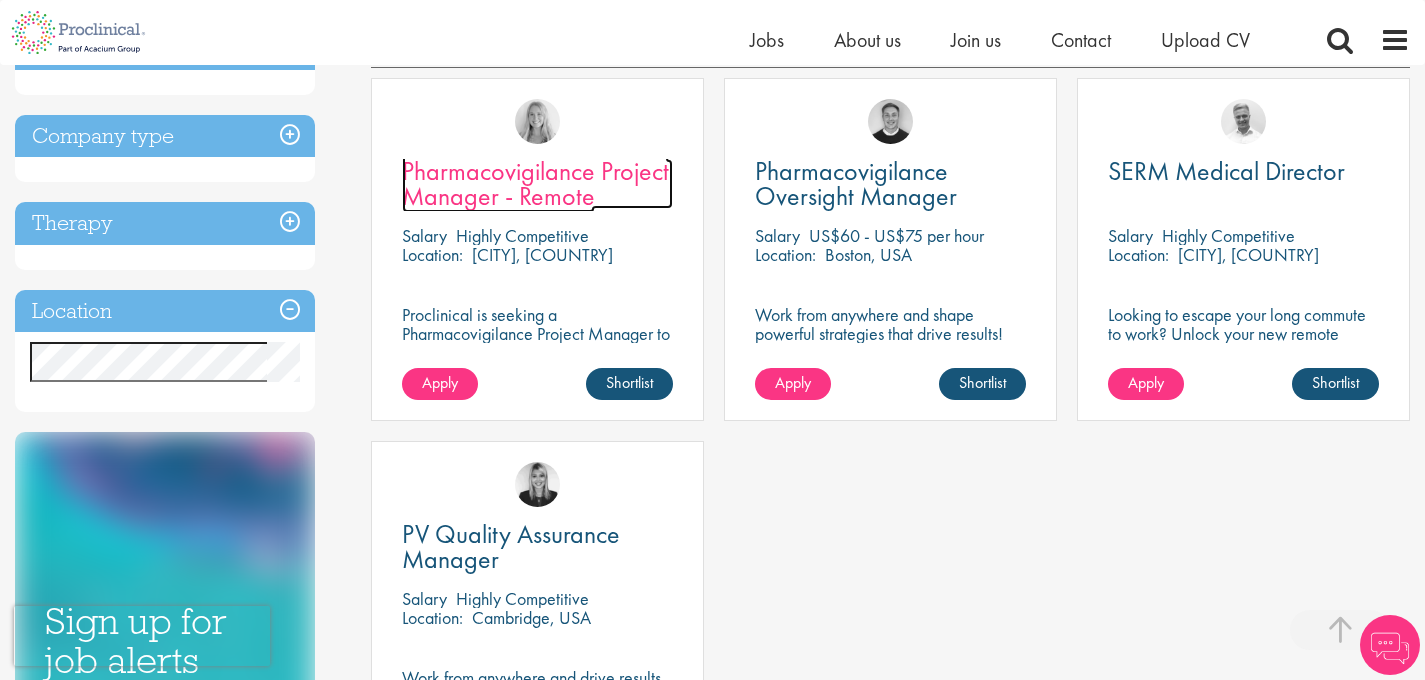 click on "Pharmacovigilance Project Manager - Remote" at bounding box center (535, 183) 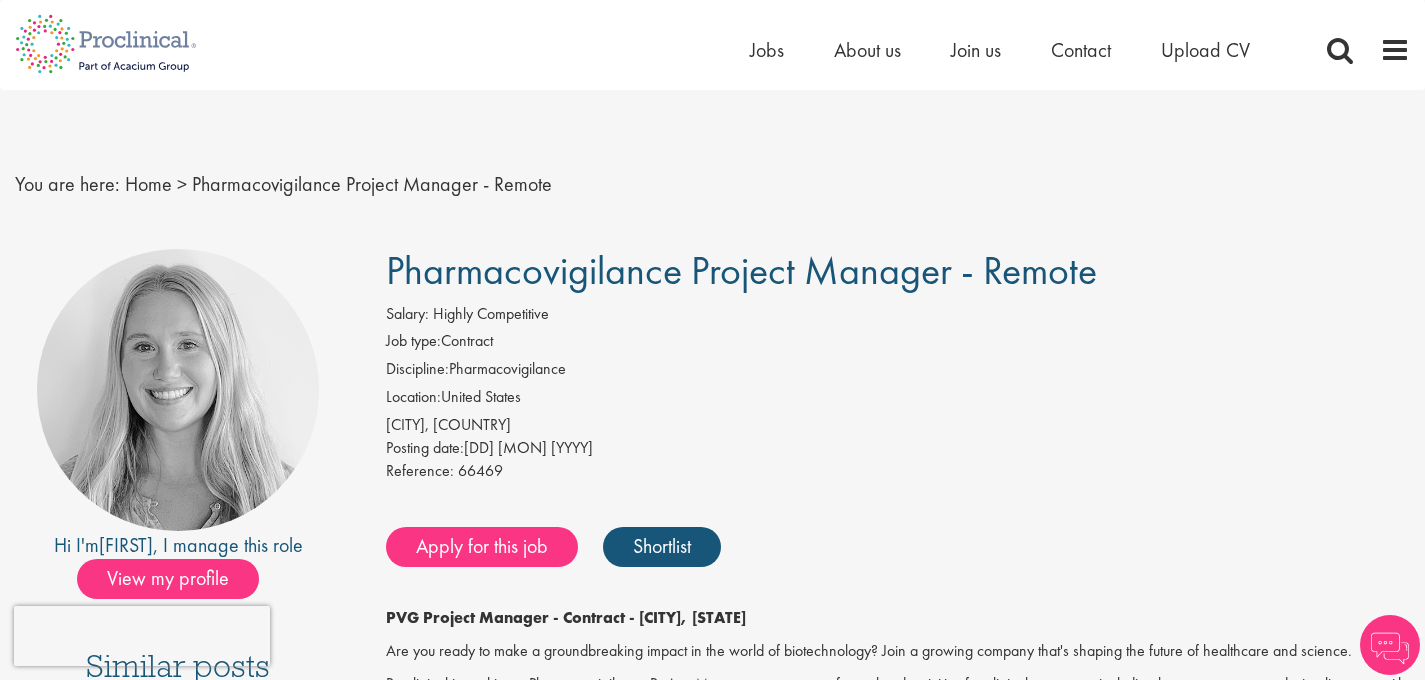scroll, scrollTop: 0, scrollLeft: 0, axis: both 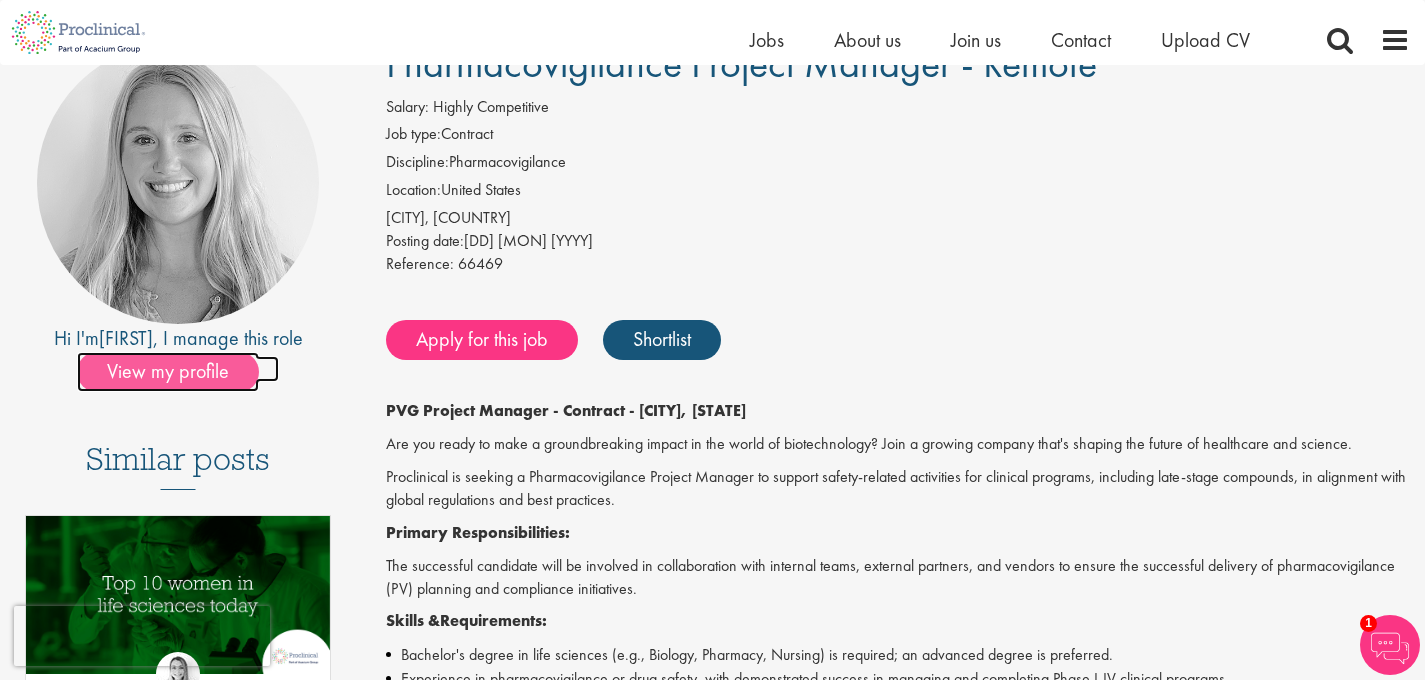 click on "View my profile" at bounding box center [168, 372] 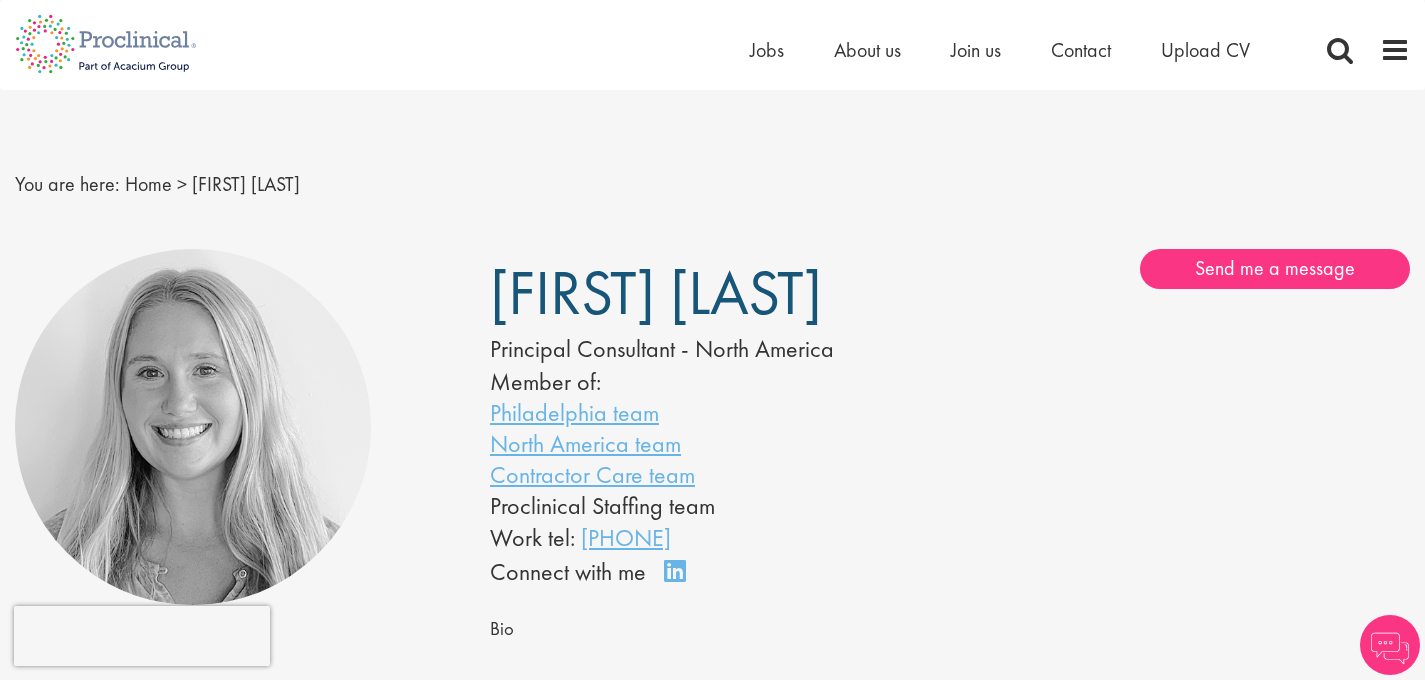 scroll, scrollTop: 0, scrollLeft: 0, axis: both 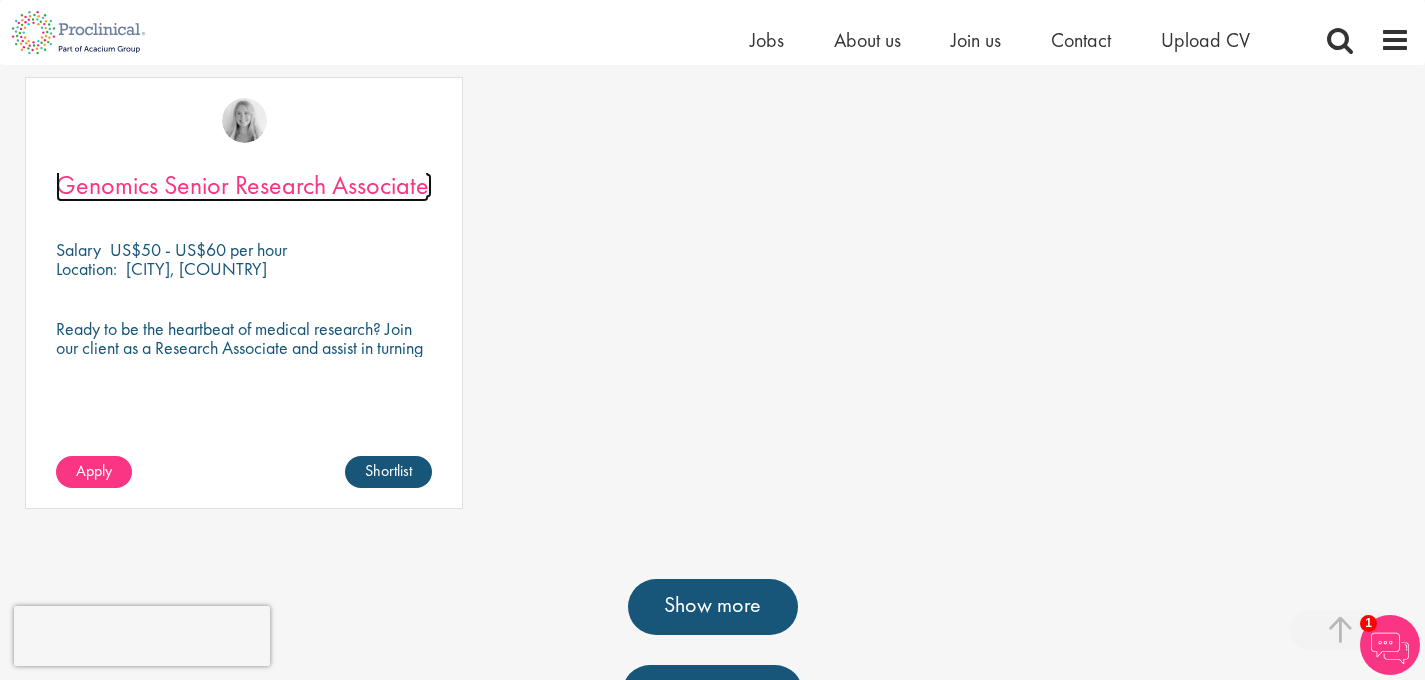 click on "Genomics Senior Research Associate" at bounding box center (242, 185) 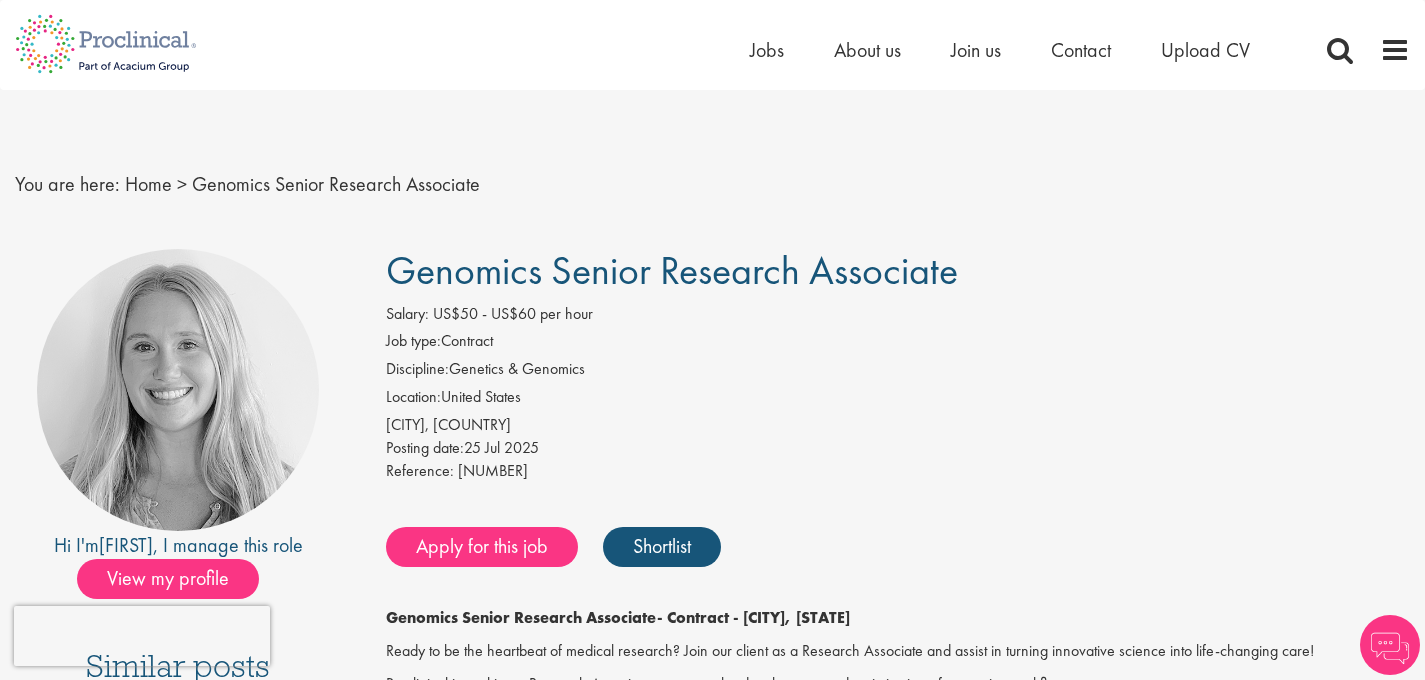 scroll, scrollTop: 0, scrollLeft: 0, axis: both 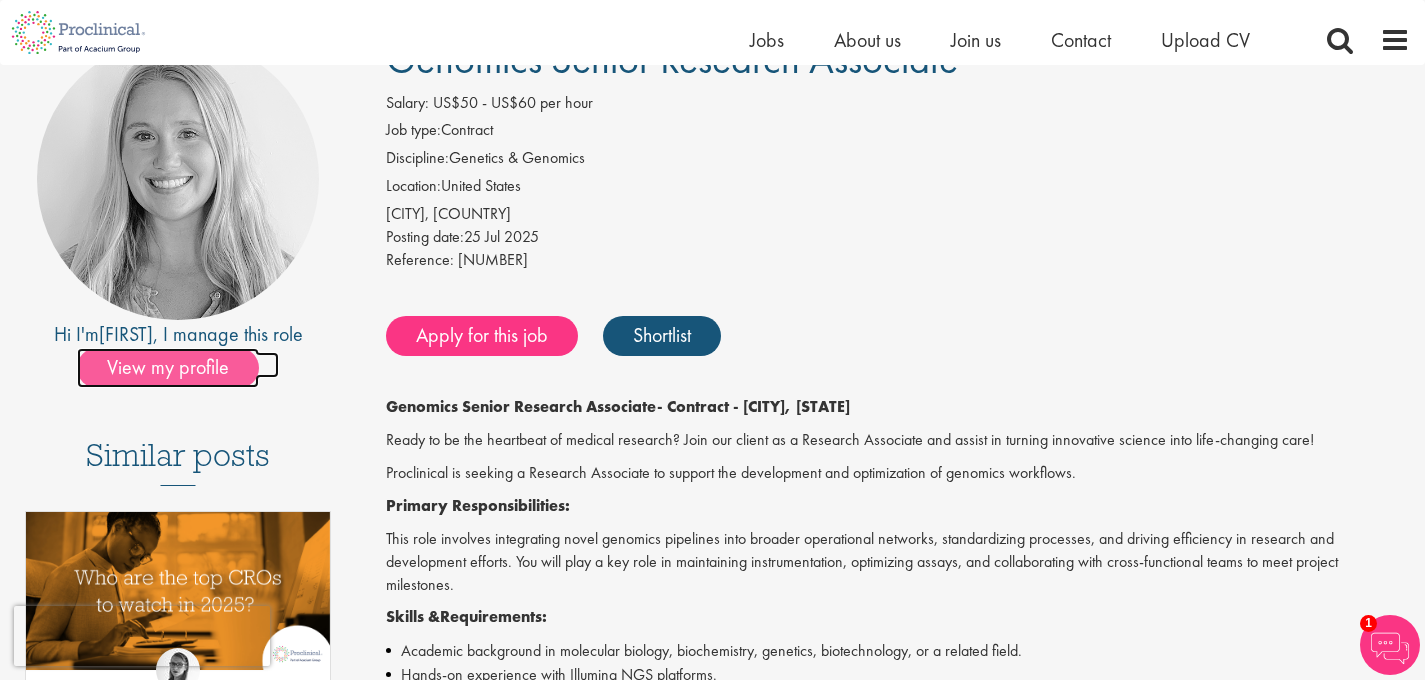 click on "View my profile" at bounding box center (168, 368) 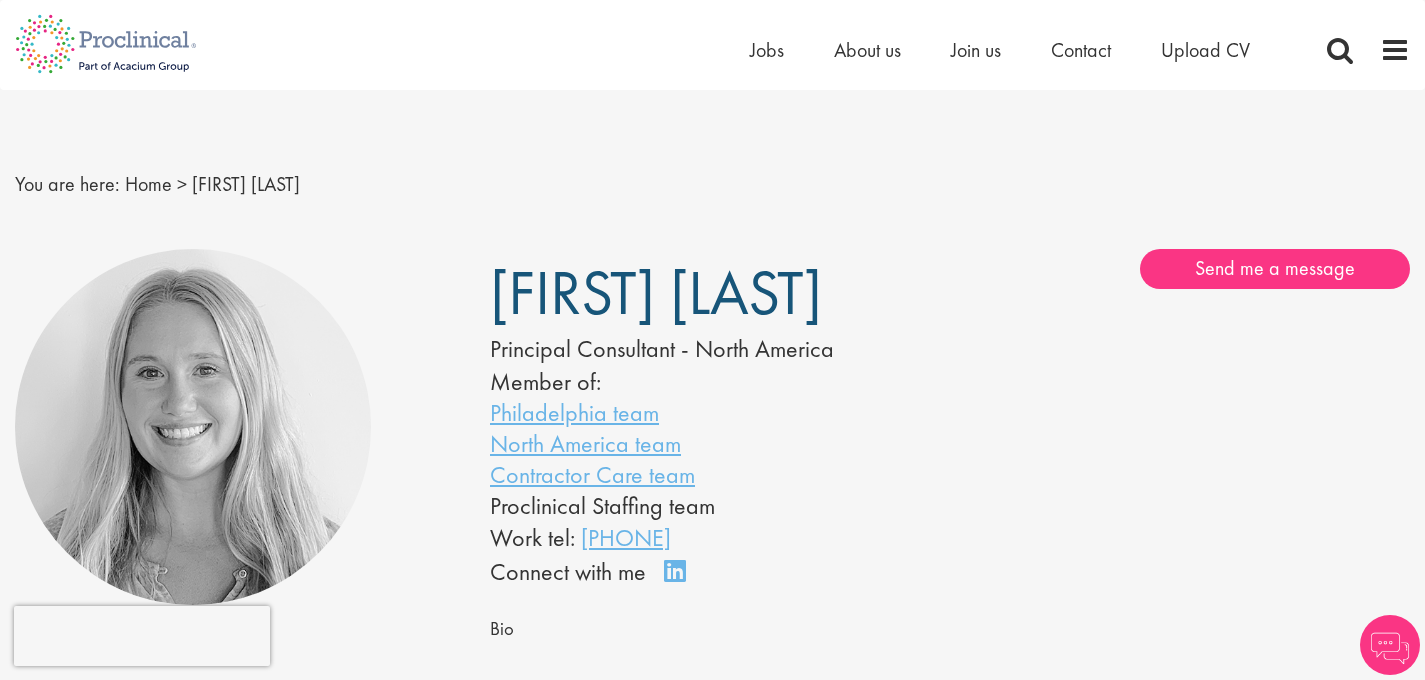 scroll, scrollTop: 0, scrollLeft: 0, axis: both 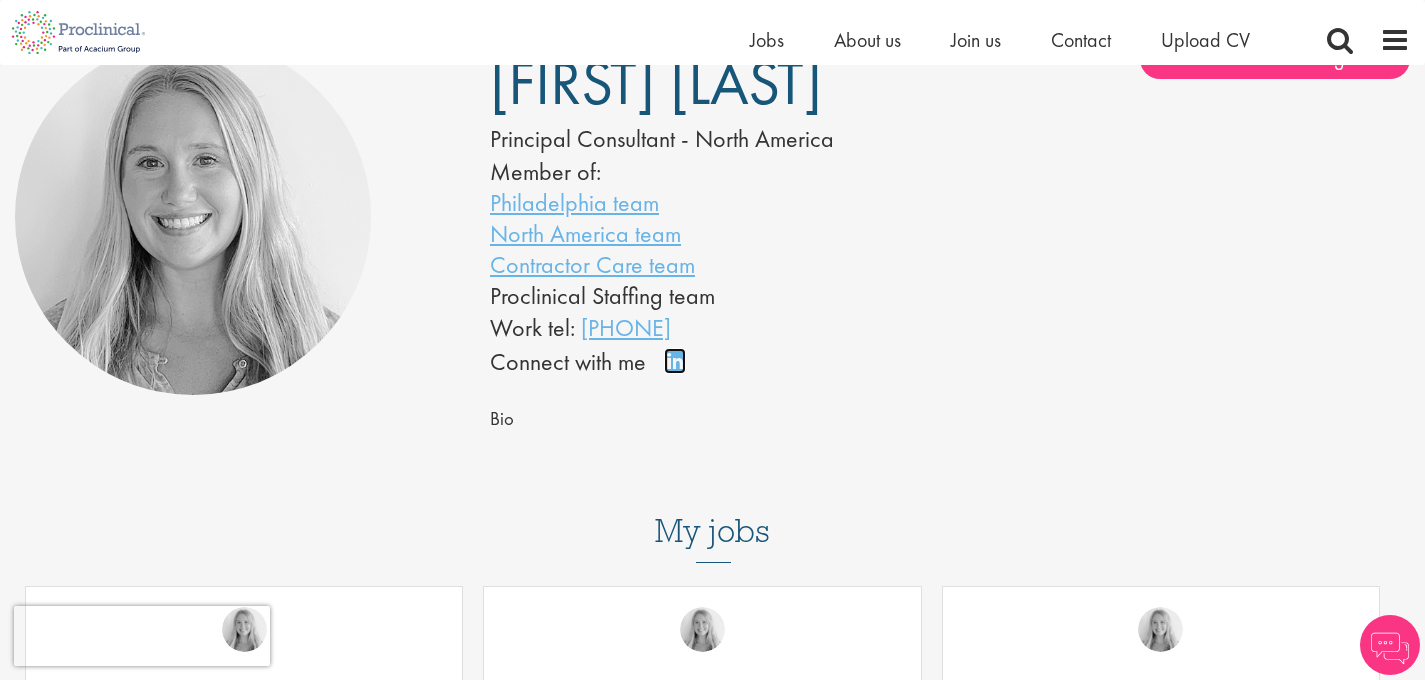 click on "Connect on  LinkedIn" at bounding box center [681, 370] 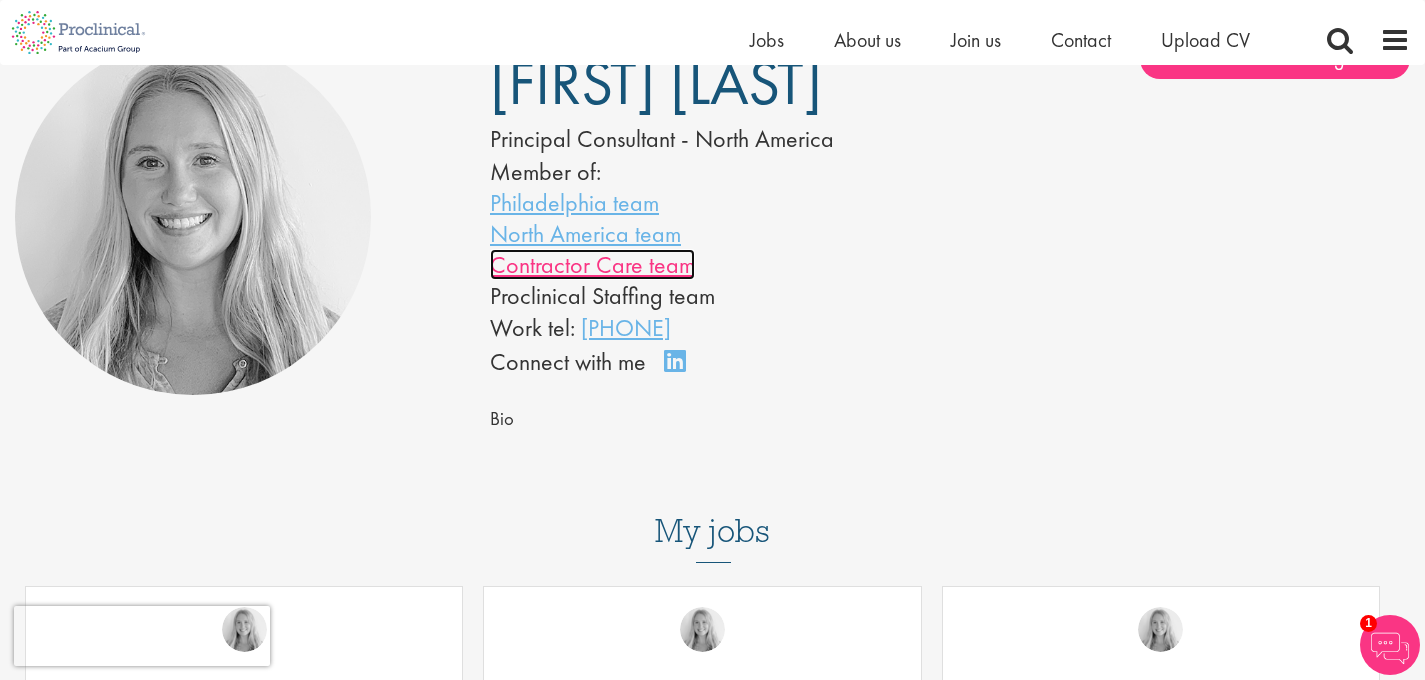 click on "Contractor Care team" at bounding box center (592, 264) 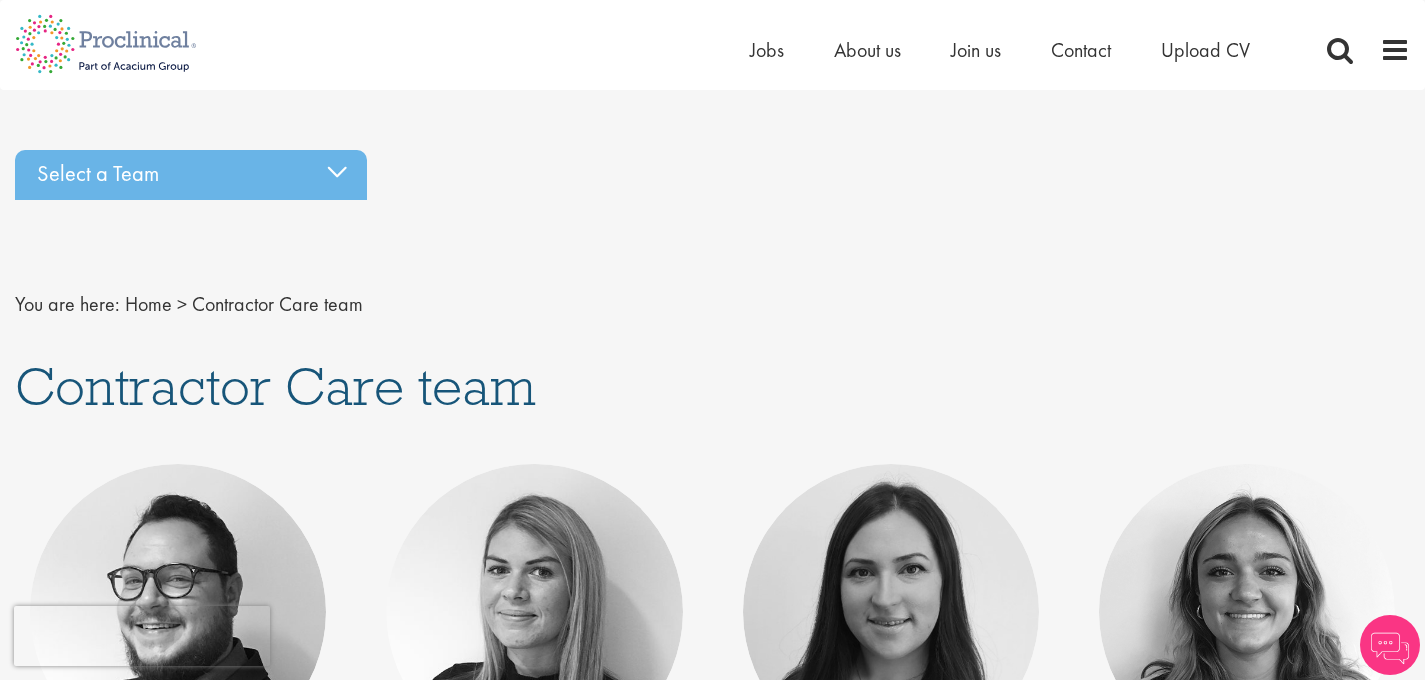 scroll, scrollTop: 0, scrollLeft: 0, axis: both 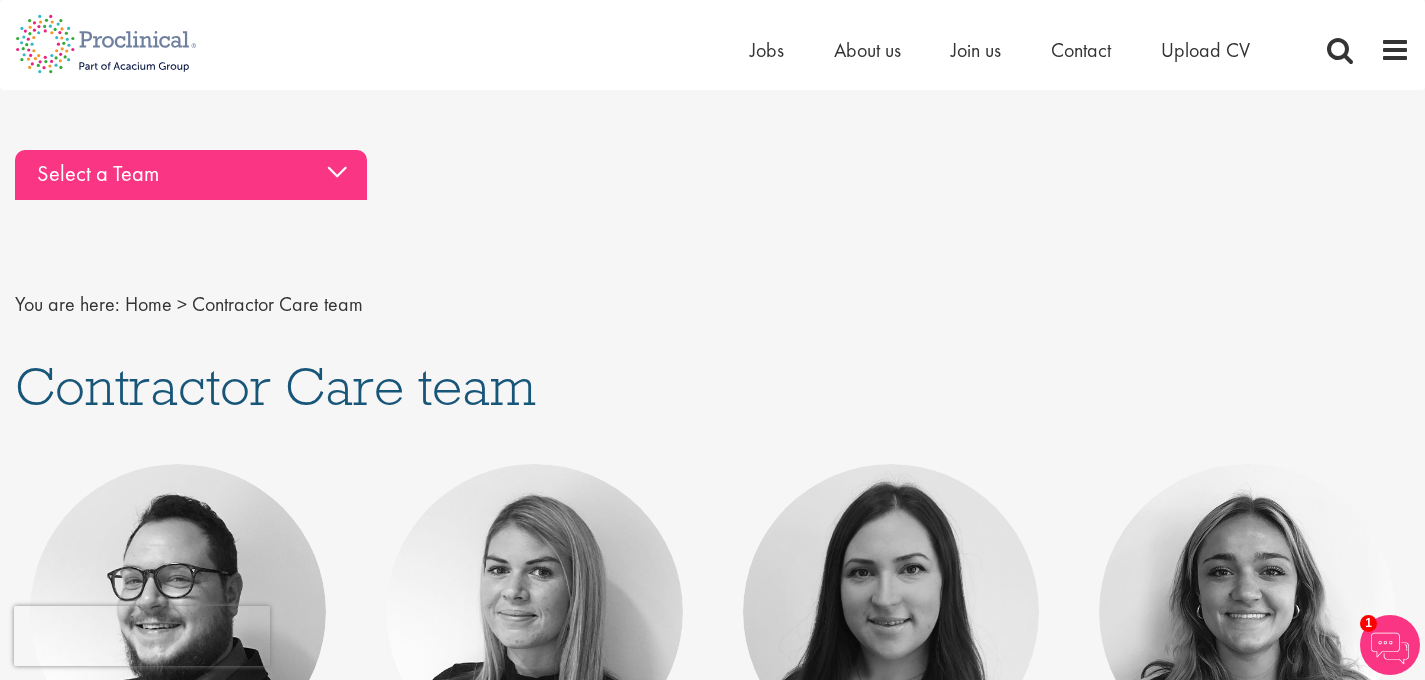 click on "Select a Team" at bounding box center [191, 175] 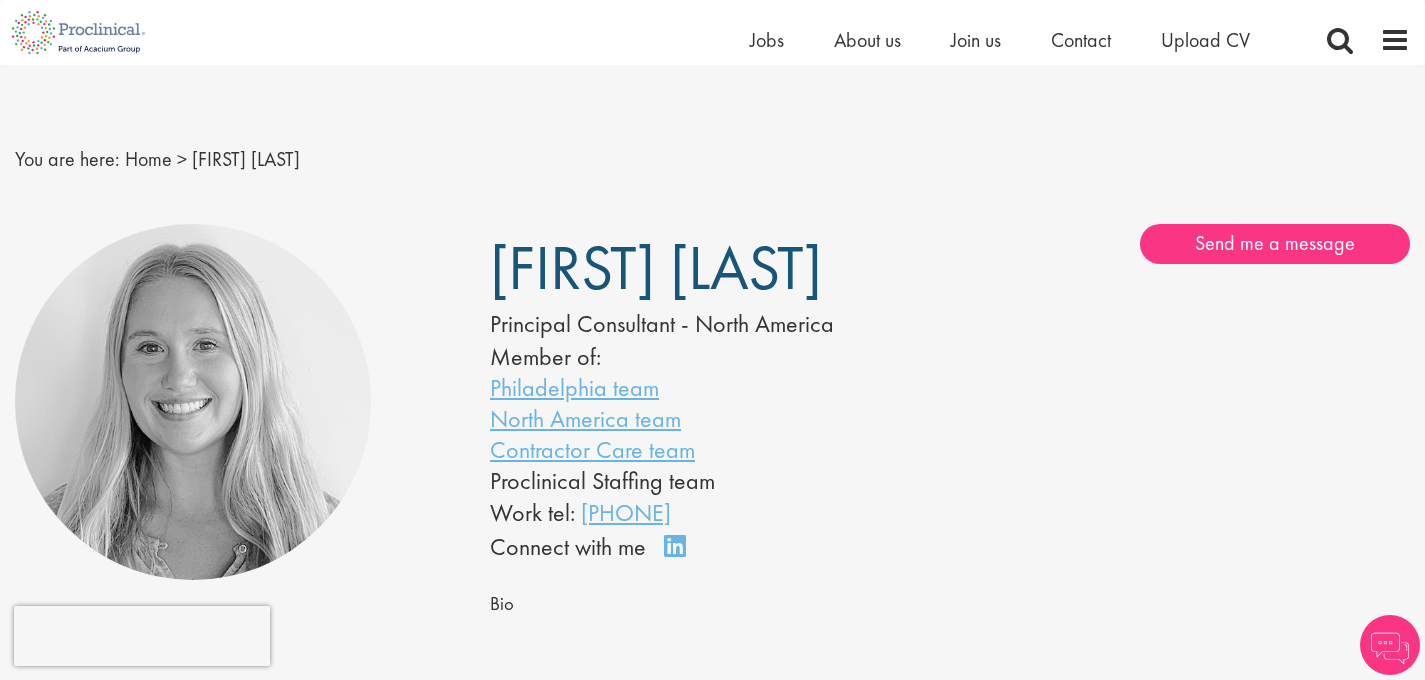 scroll, scrollTop: 210, scrollLeft: 0, axis: vertical 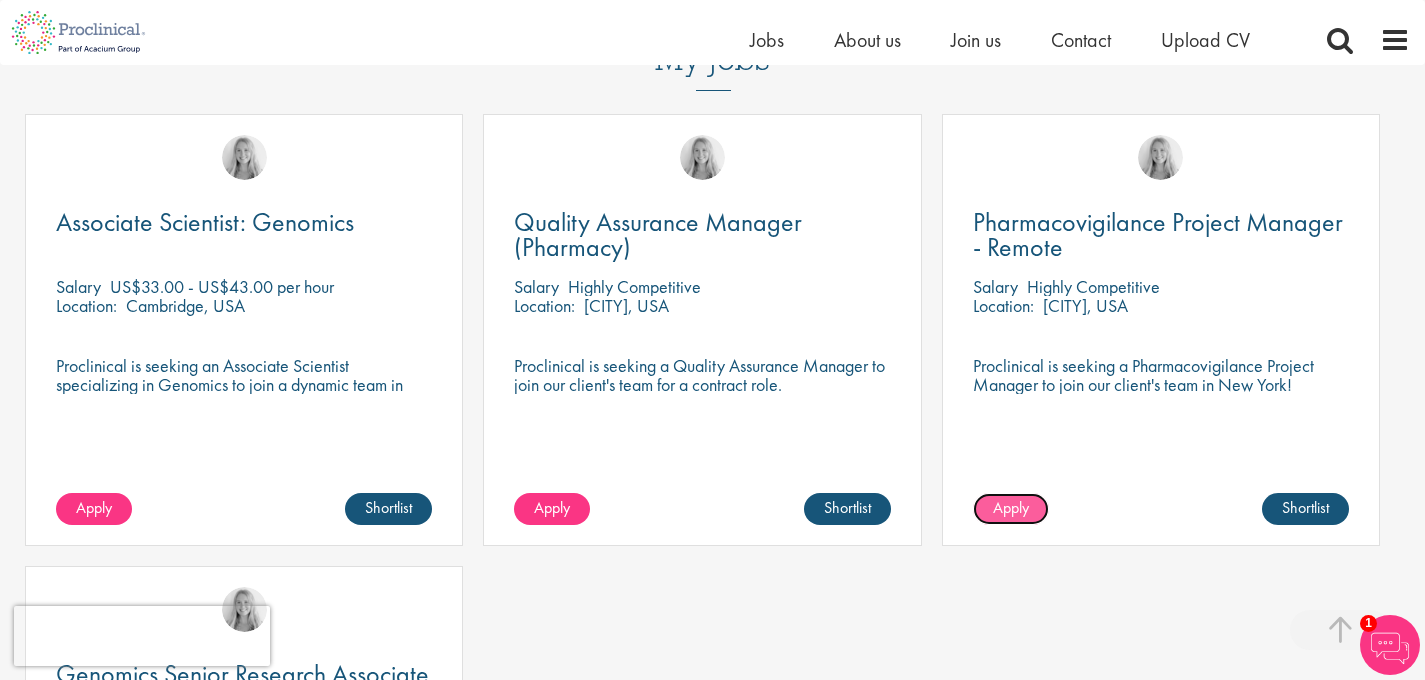 click on "Apply" at bounding box center [1011, 507] 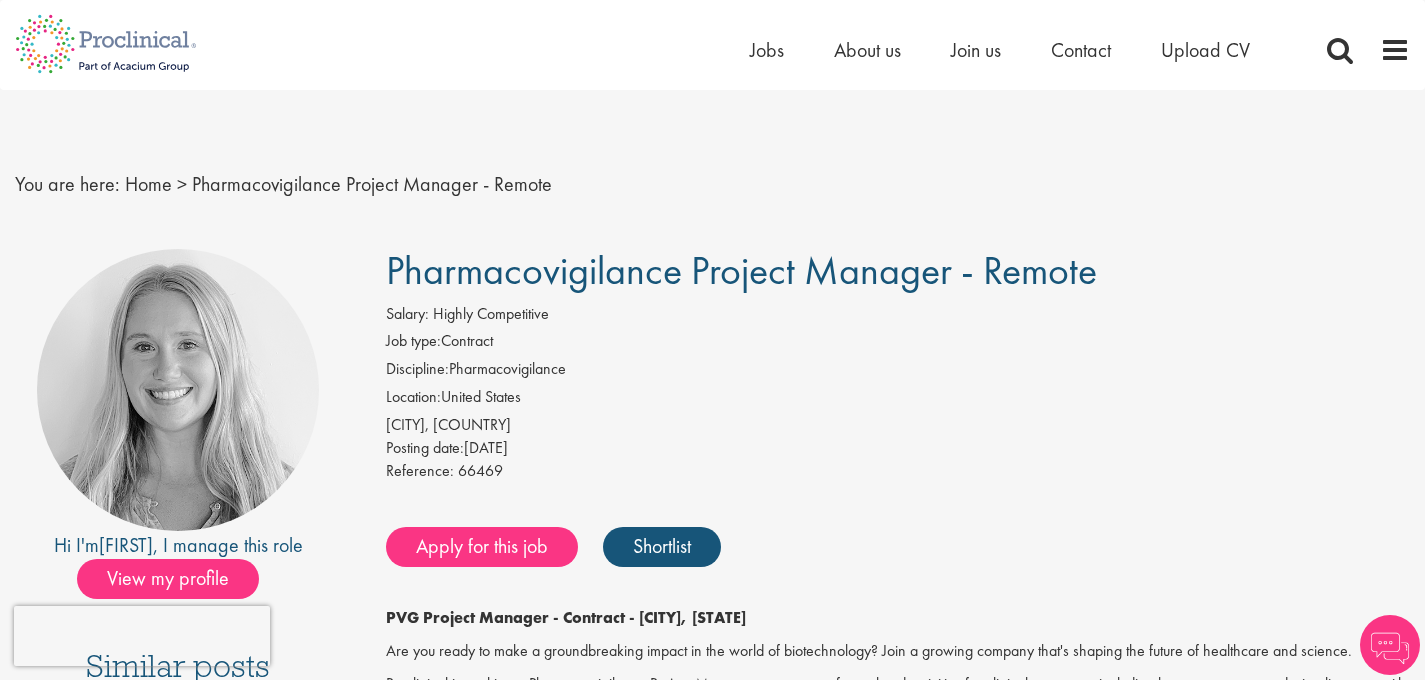 scroll, scrollTop: 0, scrollLeft: 0, axis: both 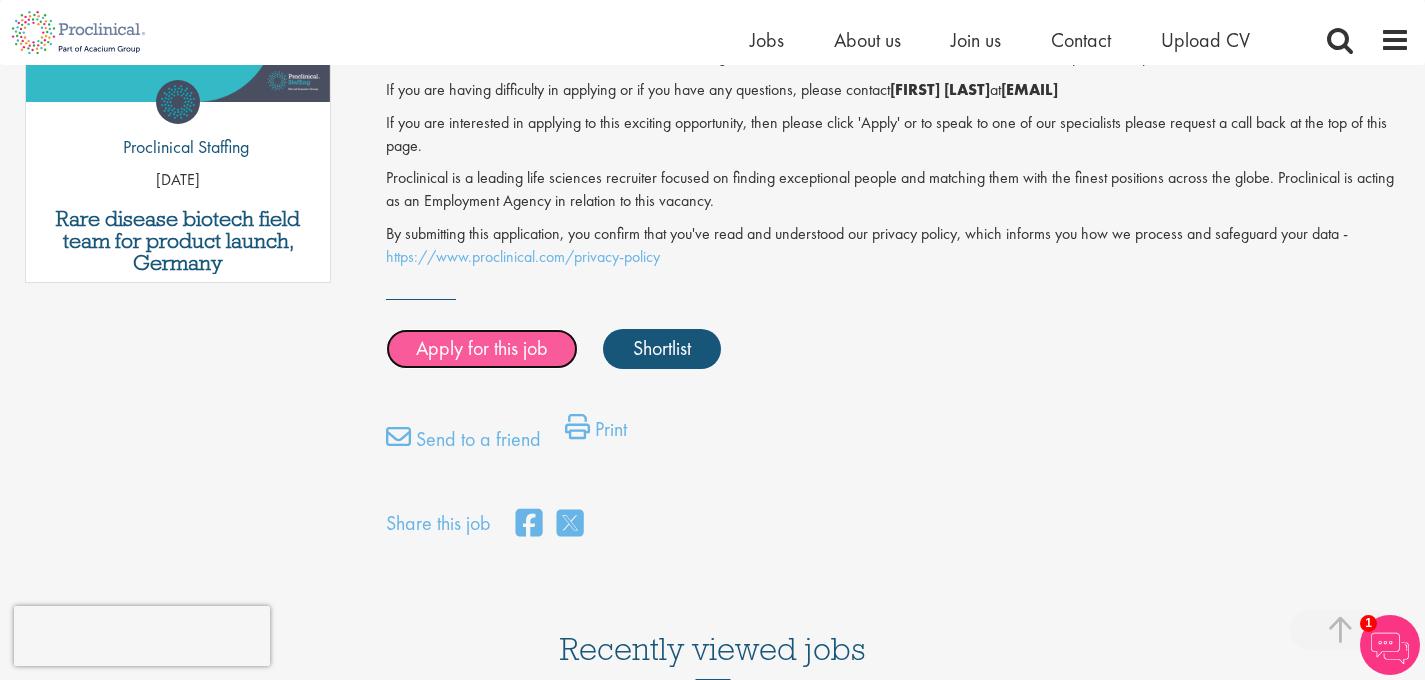 click on "Apply for this job" at bounding box center (482, 349) 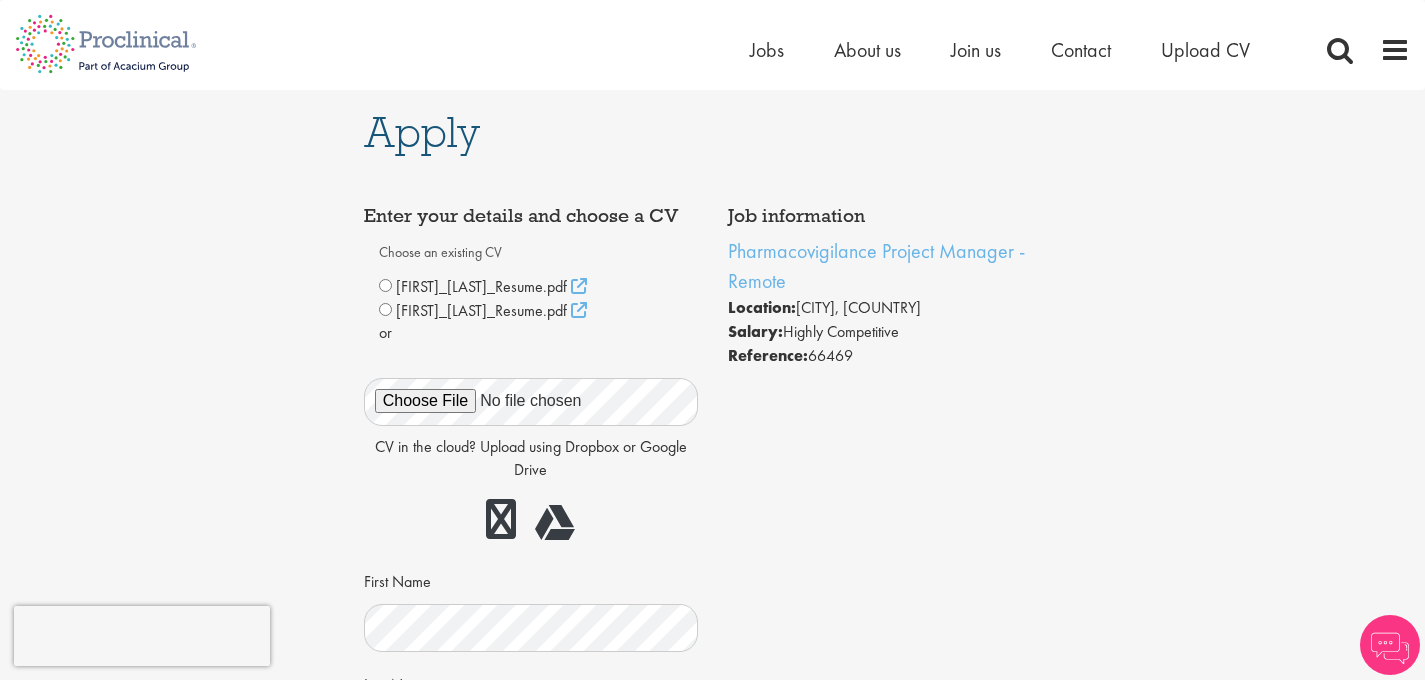 scroll, scrollTop: 0, scrollLeft: 0, axis: both 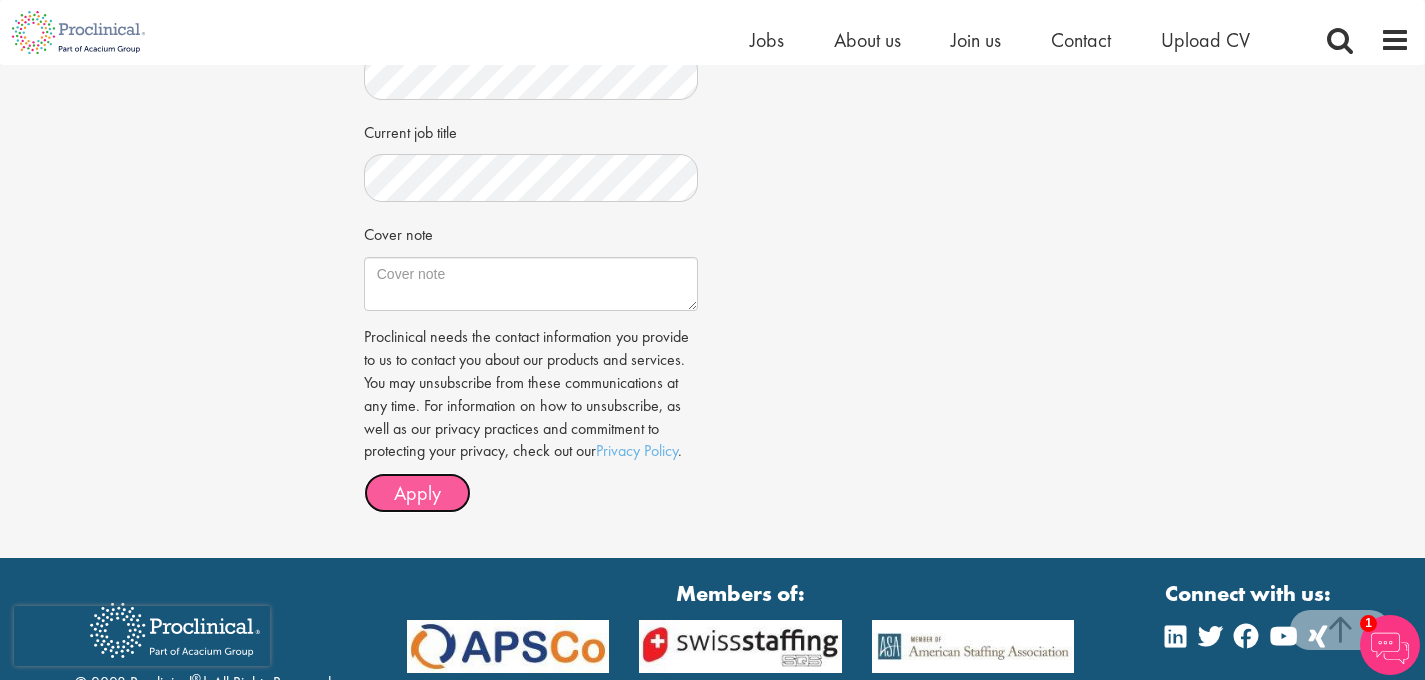 click on "Apply" at bounding box center [417, 493] 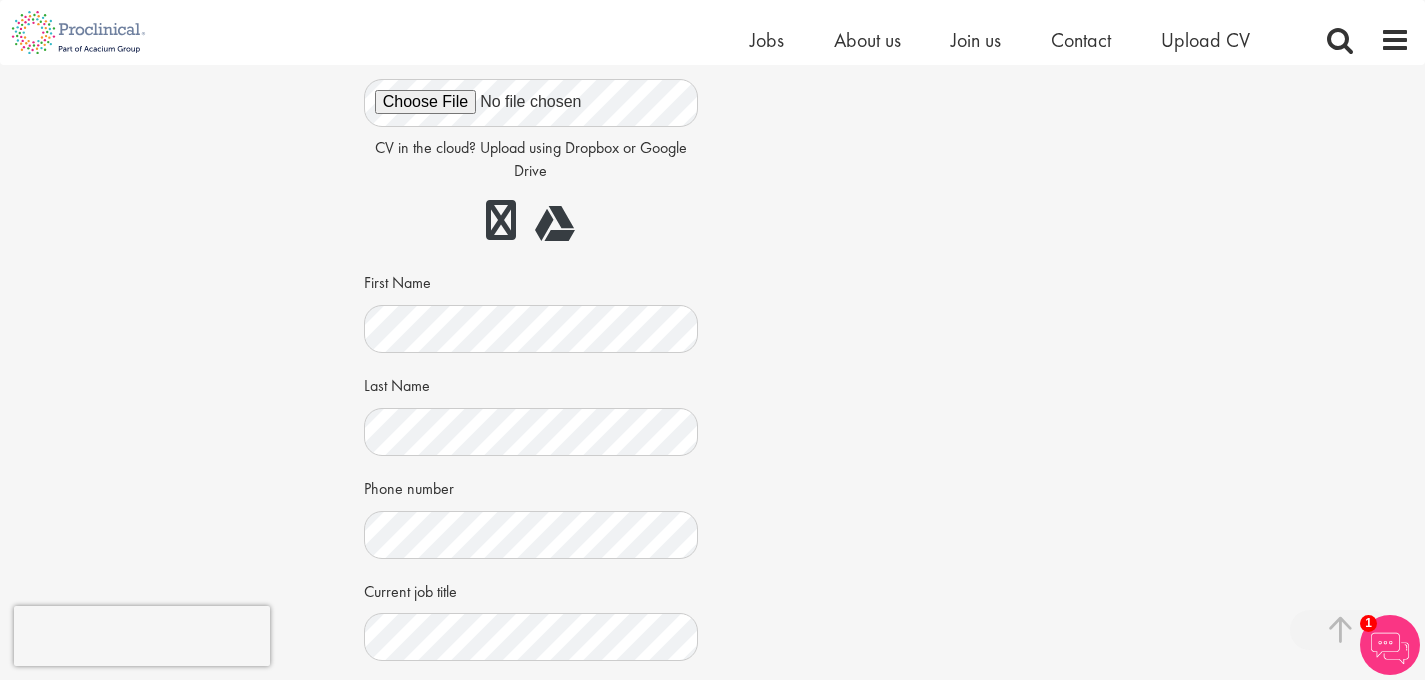 scroll, scrollTop: 0, scrollLeft: 0, axis: both 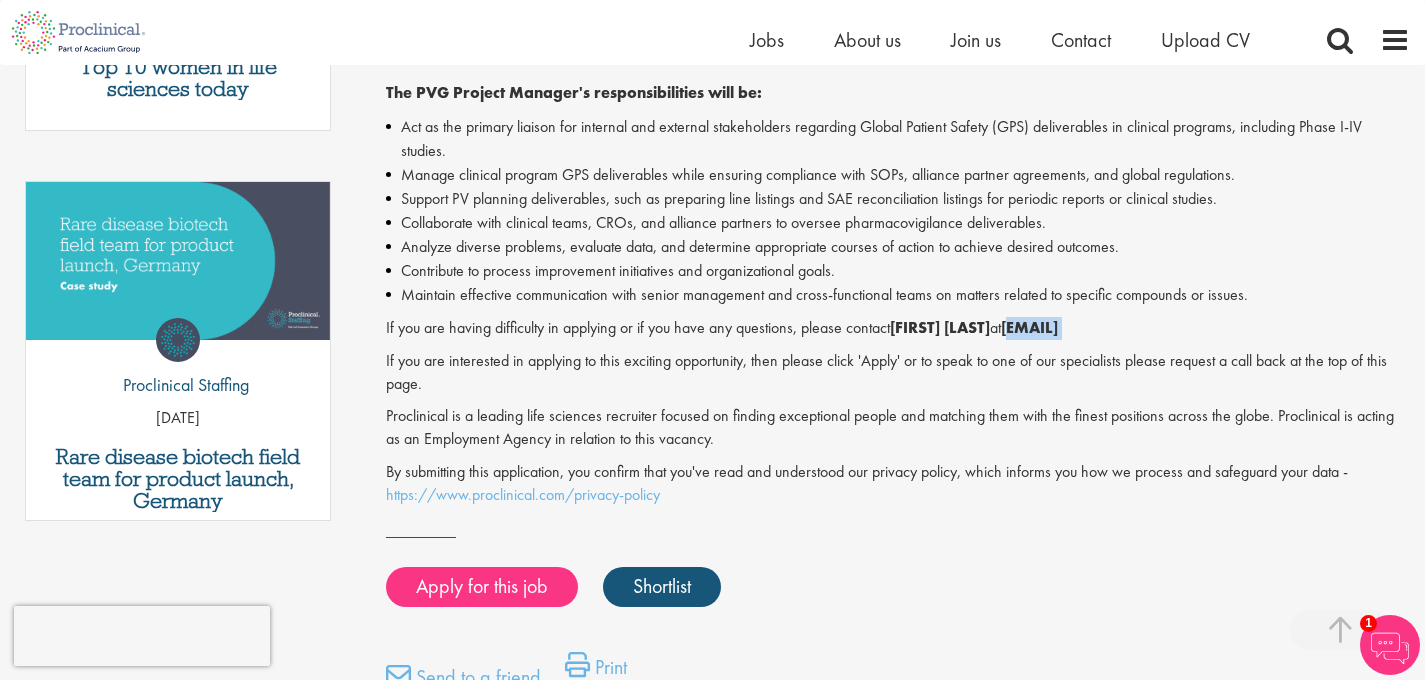 drag, startPoint x: 1035, startPoint y: 326, endPoint x: 1222, endPoint y: 341, distance: 187.60065 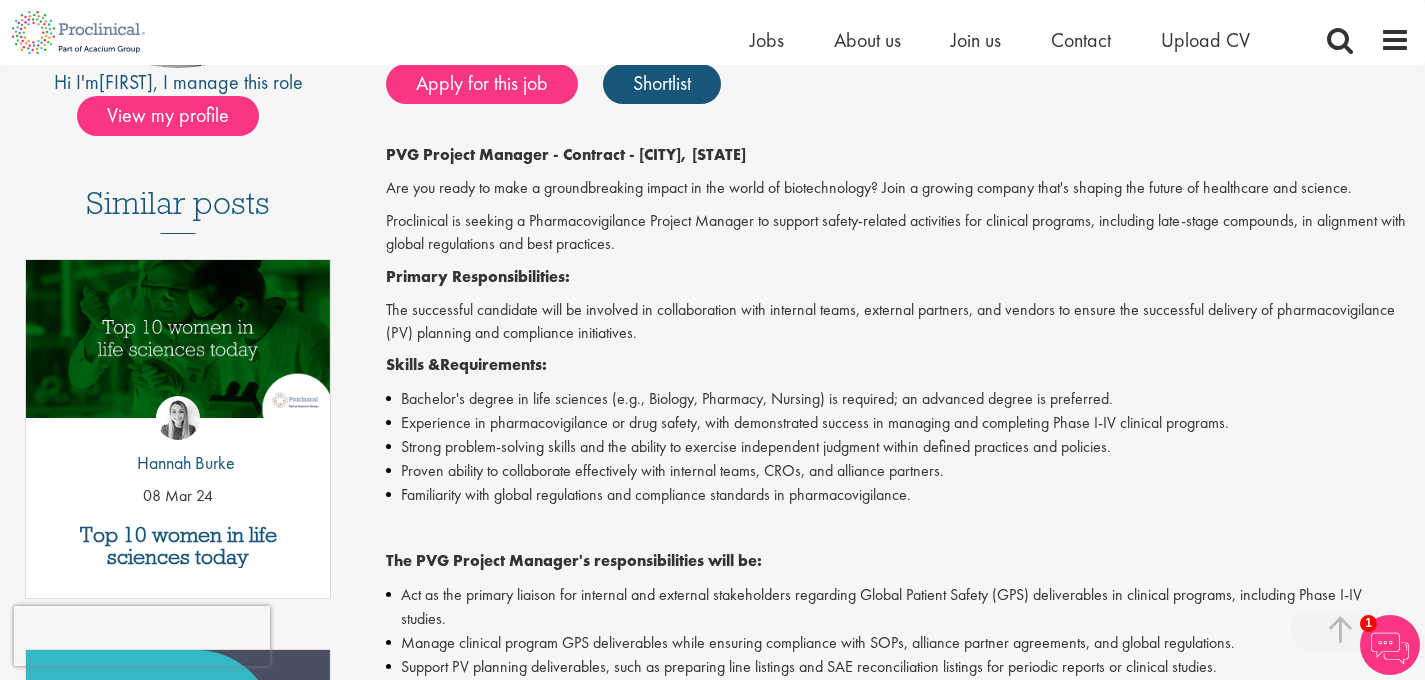 scroll, scrollTop: 0, scrollLeft: 0, axis: both 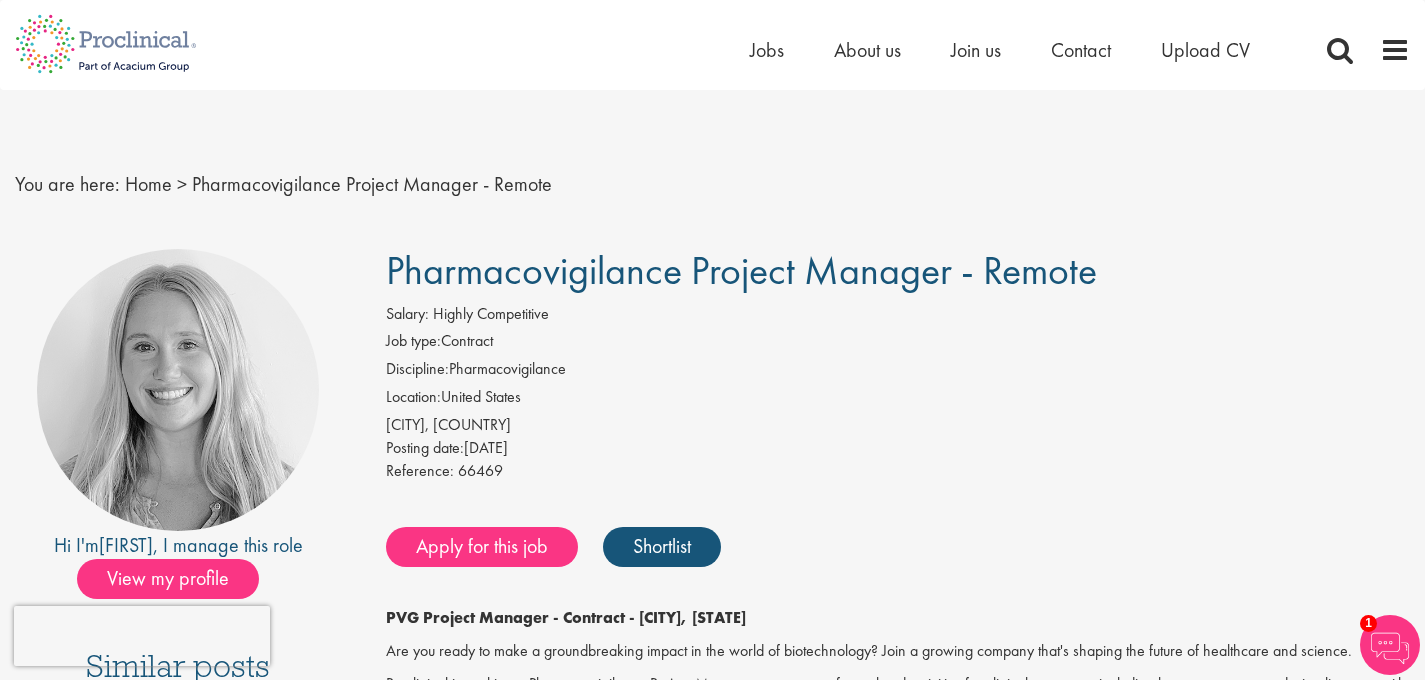 drag, startPoint x: 387, startPoint y: 270, endPoint x: 1155, endPoint y: 247, distance: 768.3443 